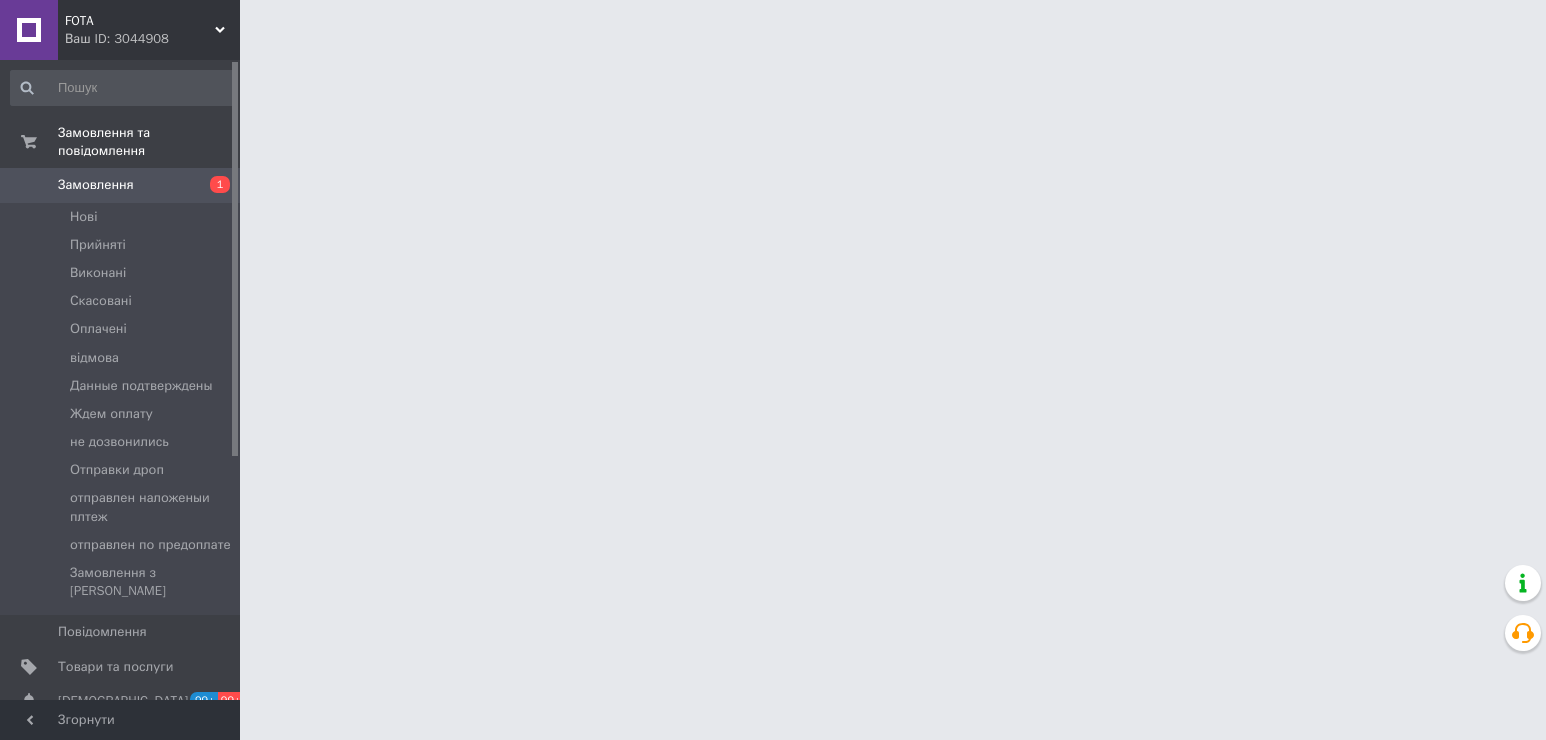 scroll, scrollTop: 0, scrollLeft: 0, axis: both 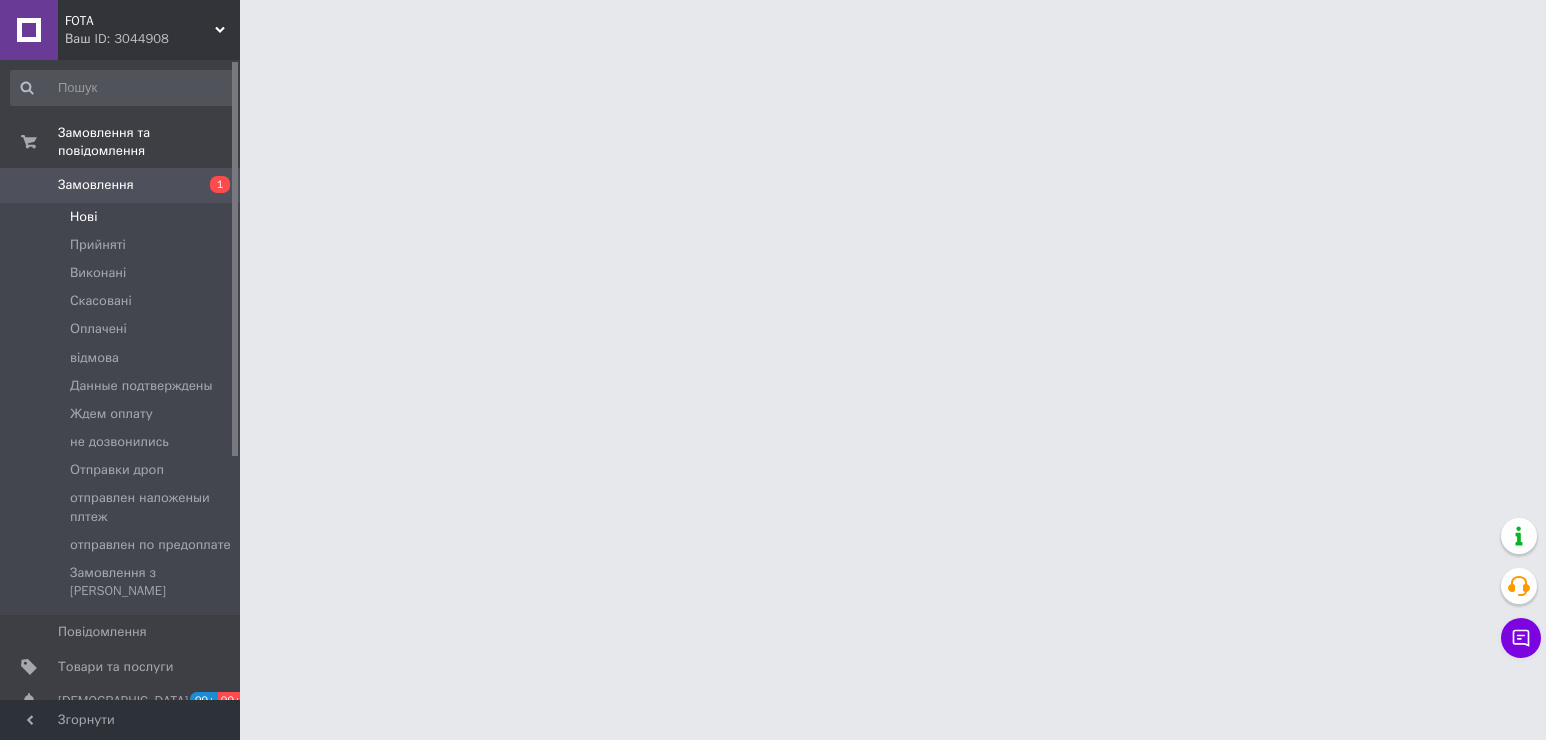 click on "Нові" at bounding box center [83, 217] 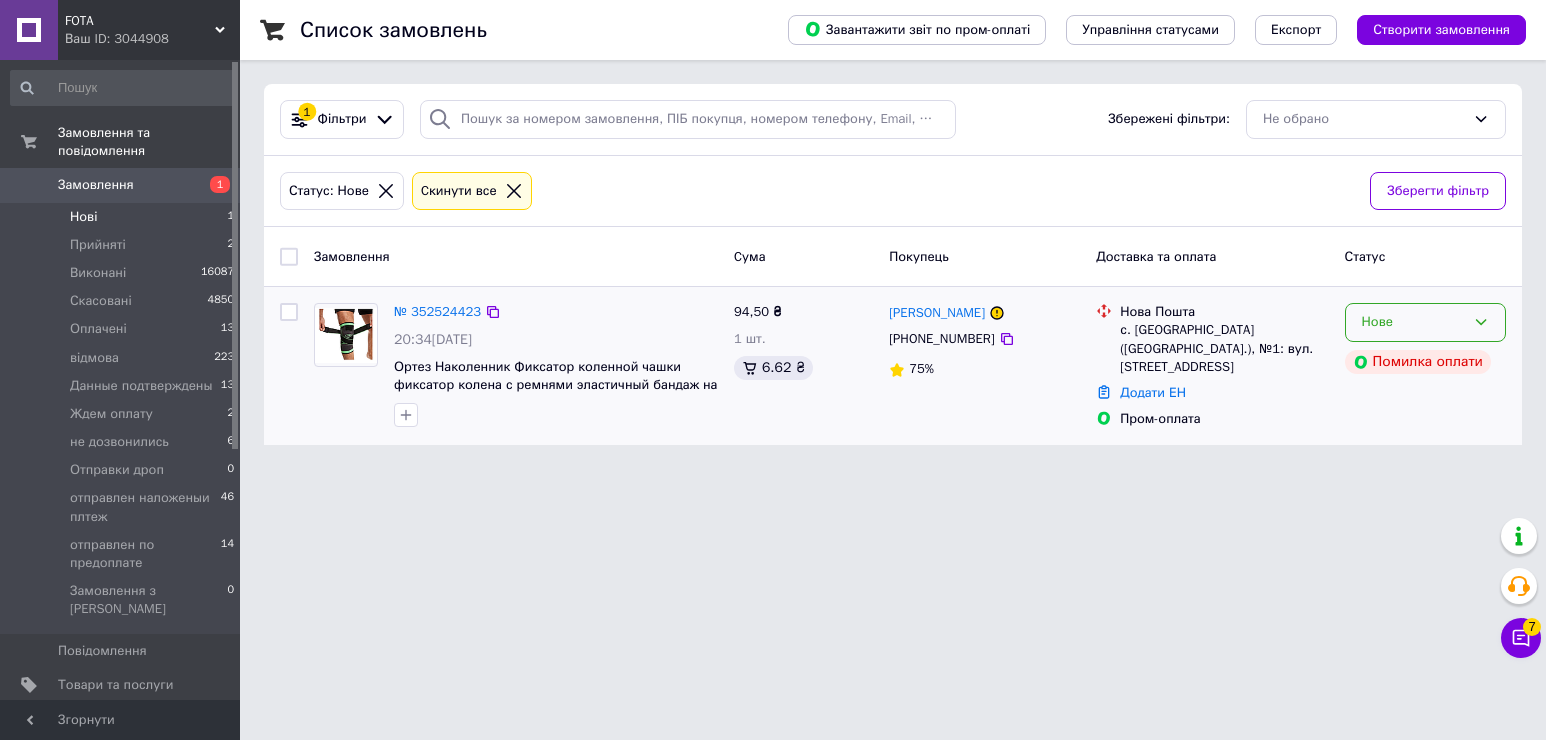 click on "Нове" at bounding box center [1413, 322] 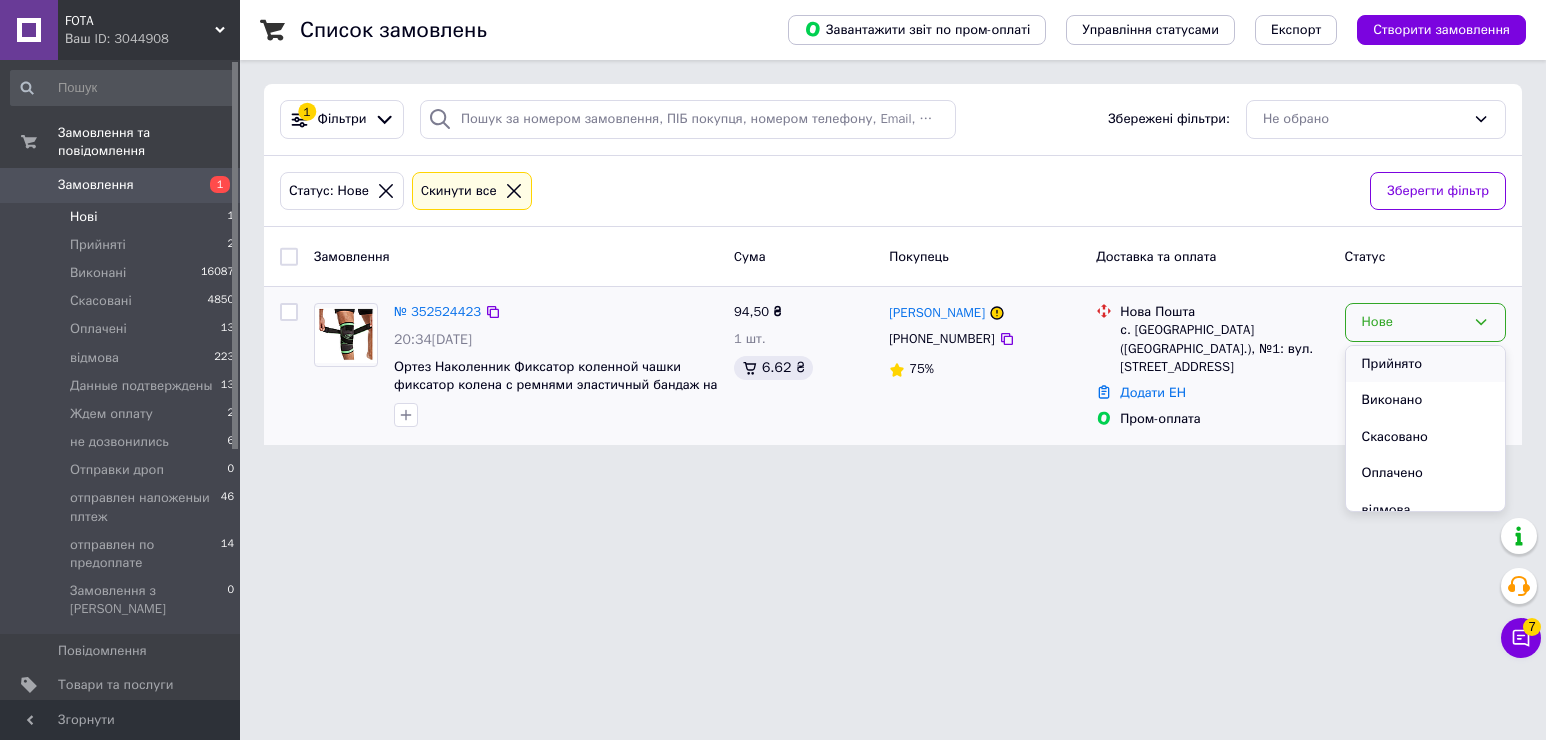 click on "Прийнято" at bounding box center (1425, 364) 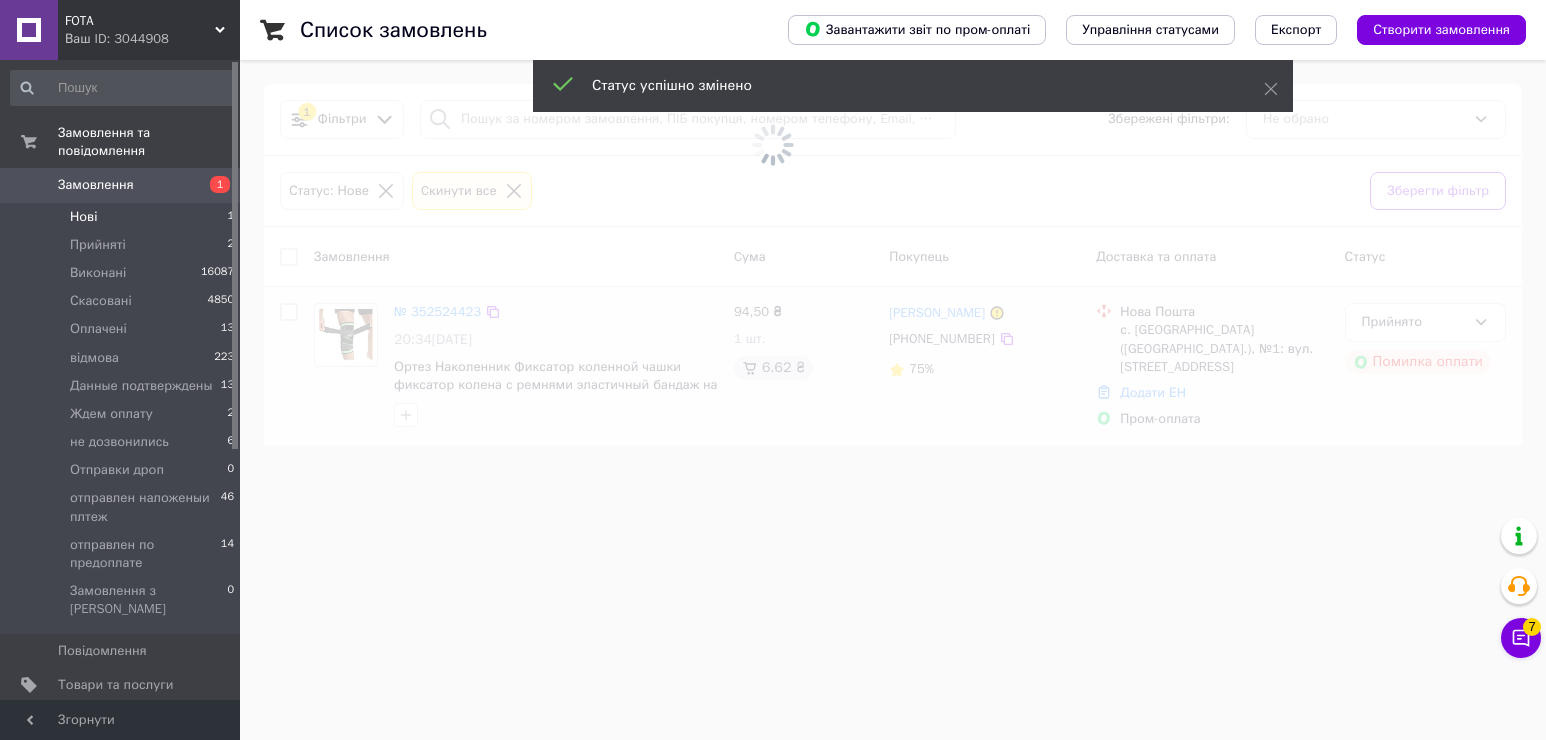 click at bounding box center (773, 370) 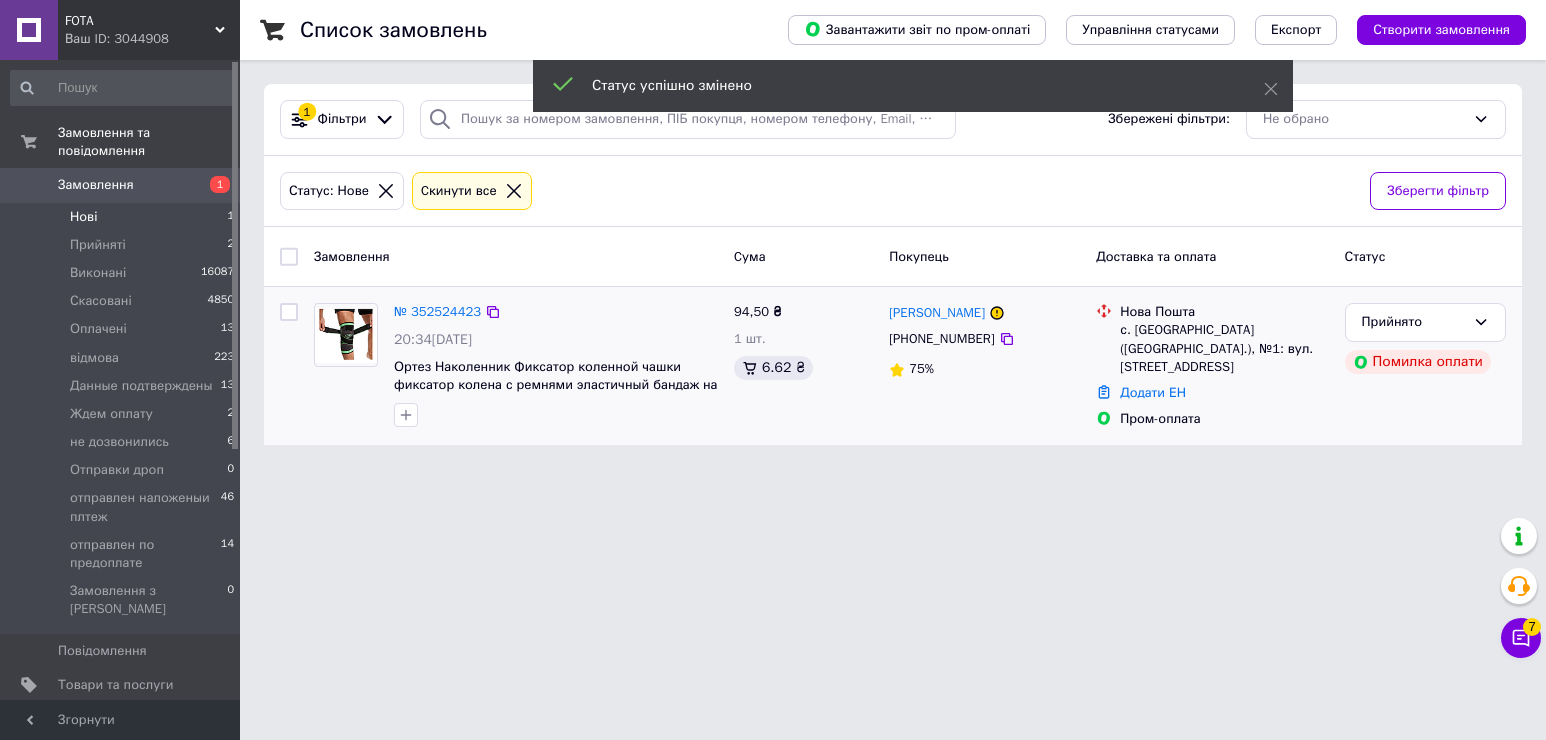 click on "FOTA Ваш ID: 3044908 Сайт FOTA Кабінет покупця Перевірити стан системи Сторінка на порталі Довідка Вийти Замовлення та повідомлення Замовлення 1 Нові 1 Прийняті 2 Виконані 16087 Скасовані 4850 Оплачені 13 відмова 223 Данные подтверждены  13 Ждем оплату  2 не дозвонились 6 Отправки дроп 0 отправлен наложеныи плтеж 46 отправлен по предоплате 14 Замовлення з Розетки 0 Повідомлення 0 Товари та послуги Сповіщення 99+ 99+ Показники роботи компанії Панель управління Відгуки Покупці Каталог ProSale Аналітика Управління сайтом Маркет   1 7" at bounding box center (773, 234) 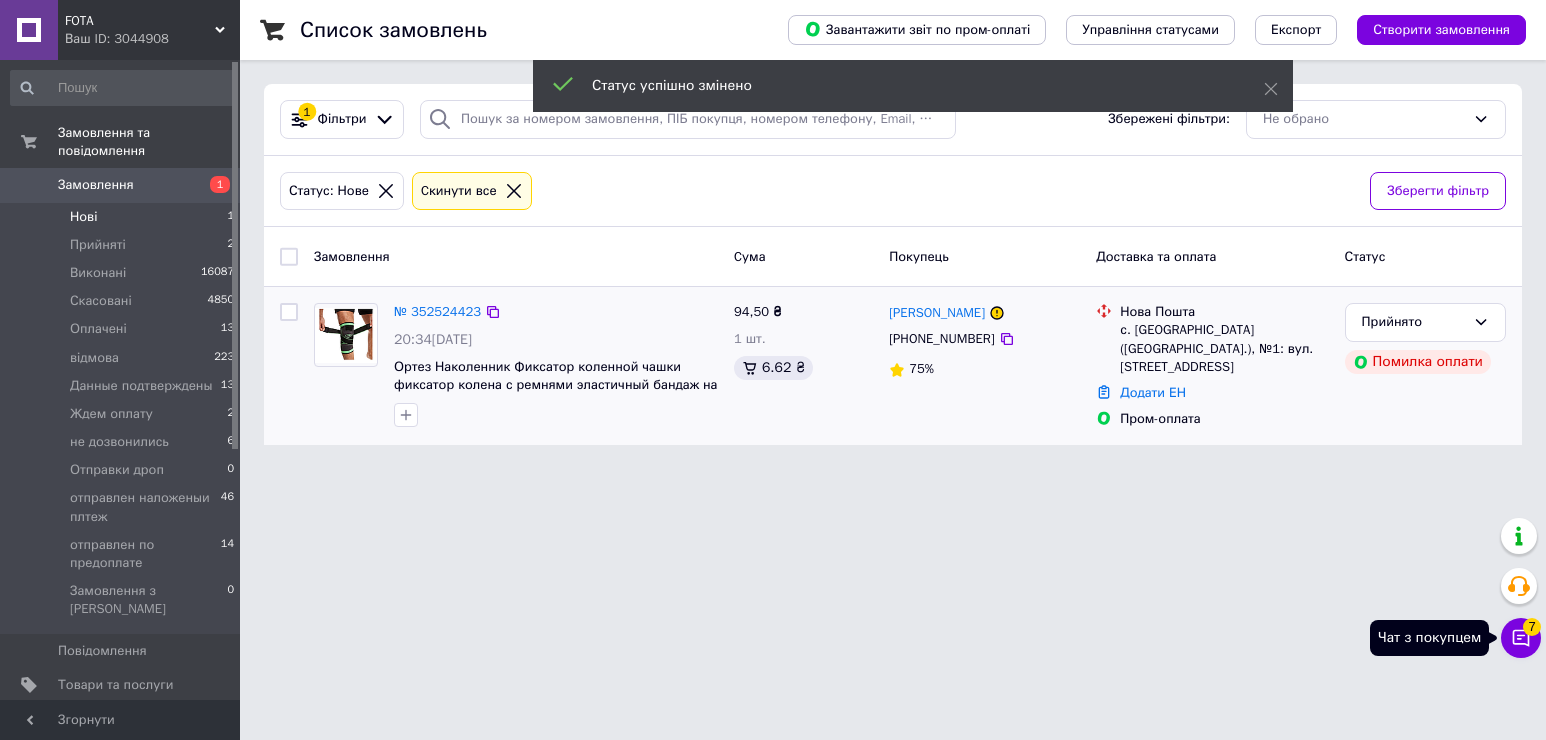 click 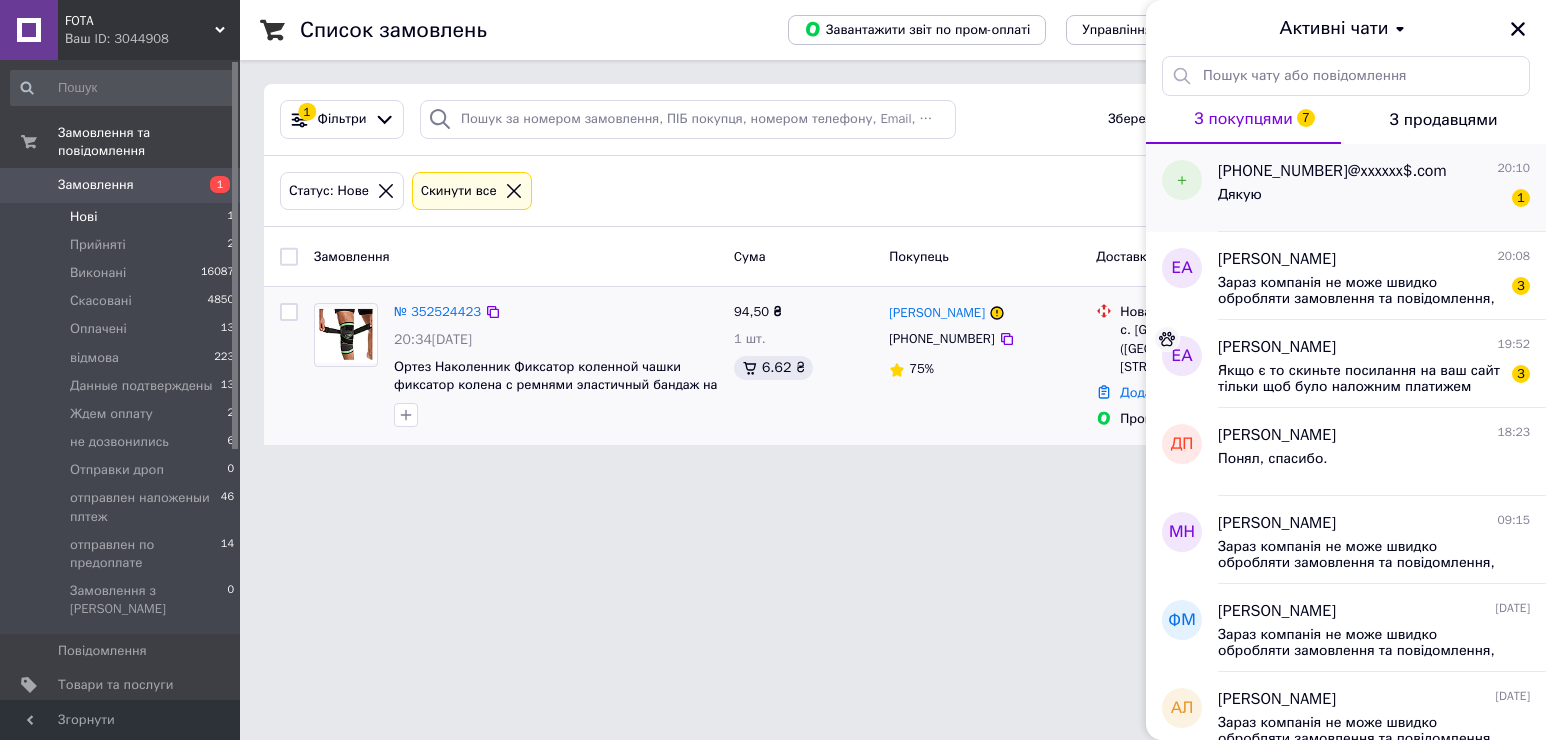 click on "[PHONE_NUMBER]@xxxxxx$.com" at bounding box center [1332, 171] 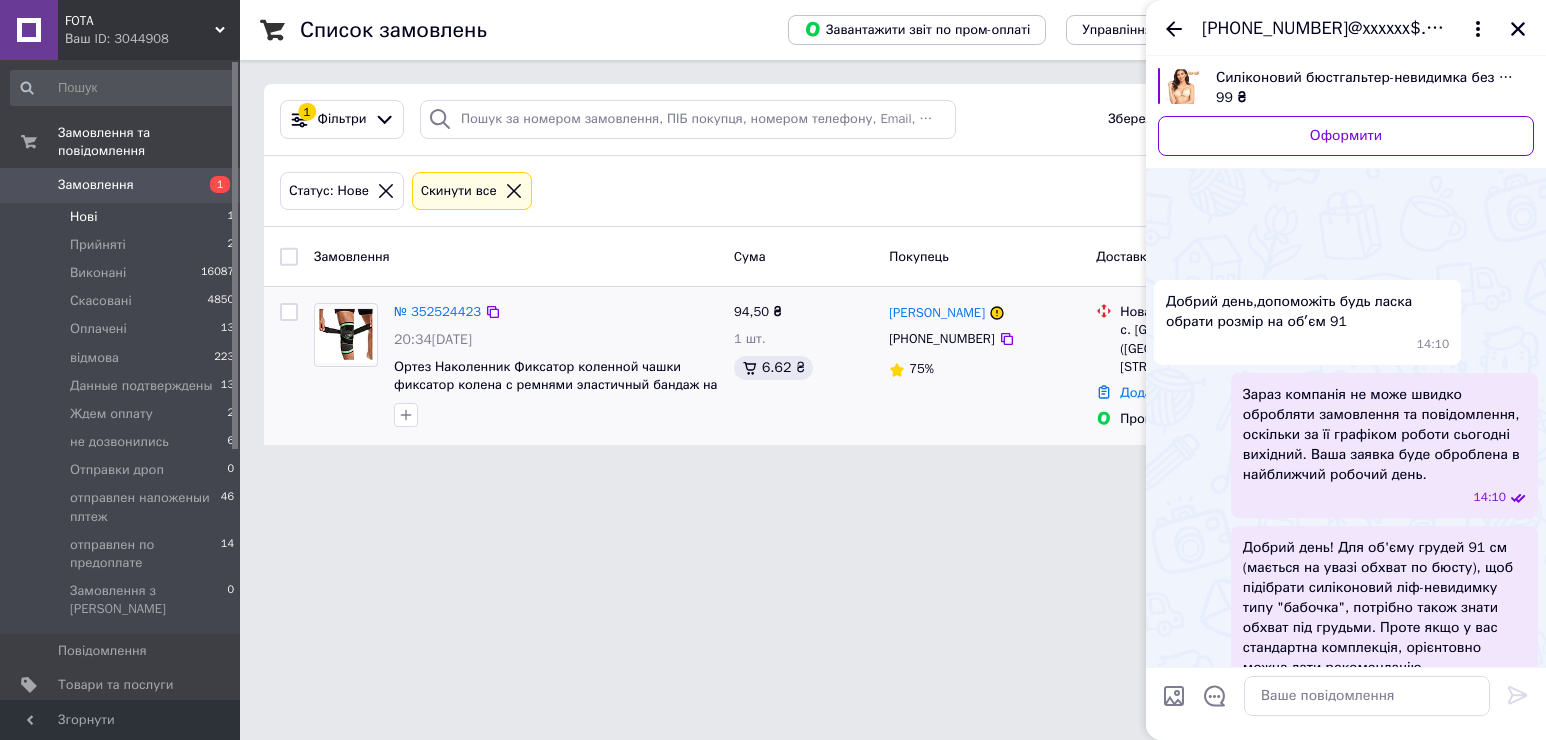 scroll, scrollTop: 362, scrollLeft: 0, axis: vertical 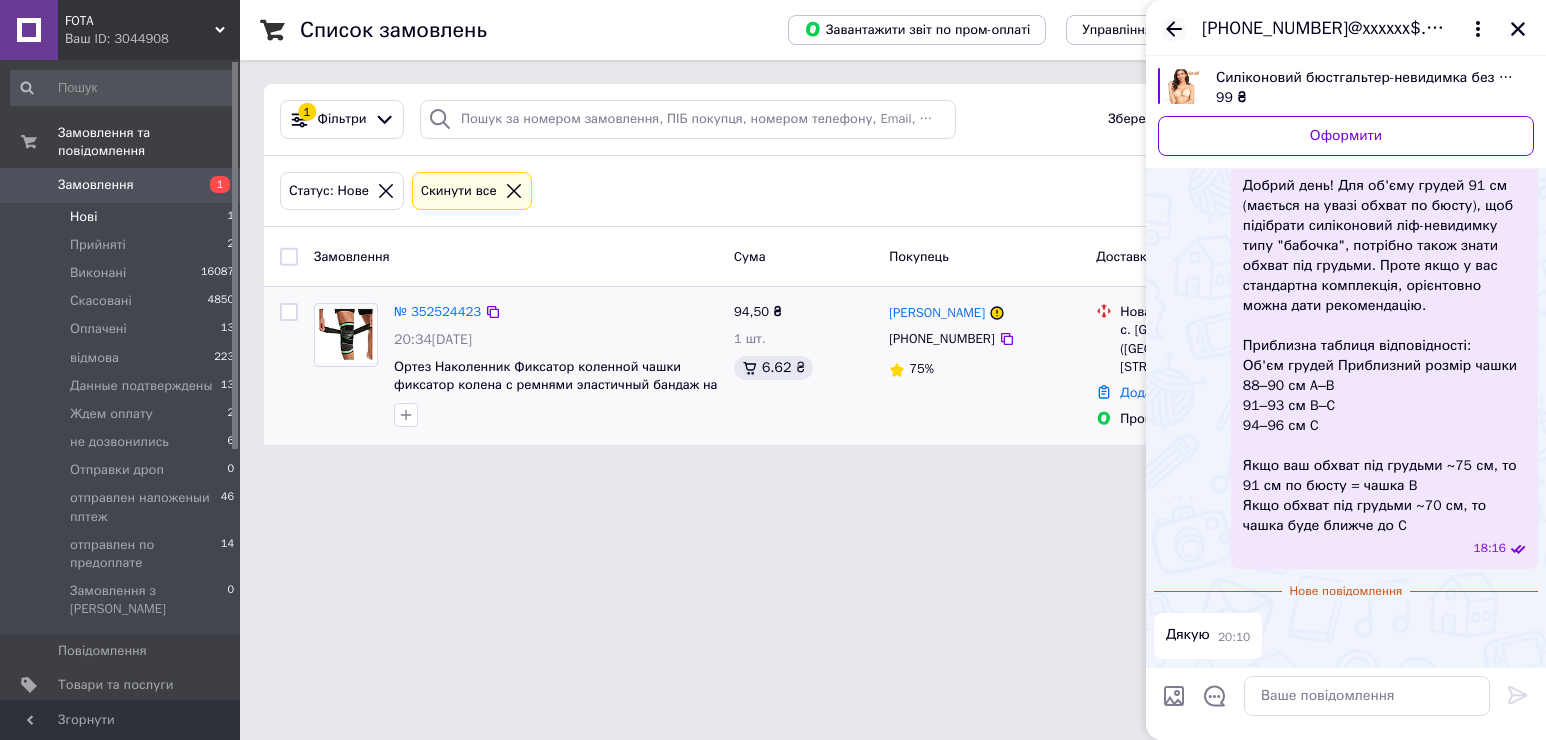 click 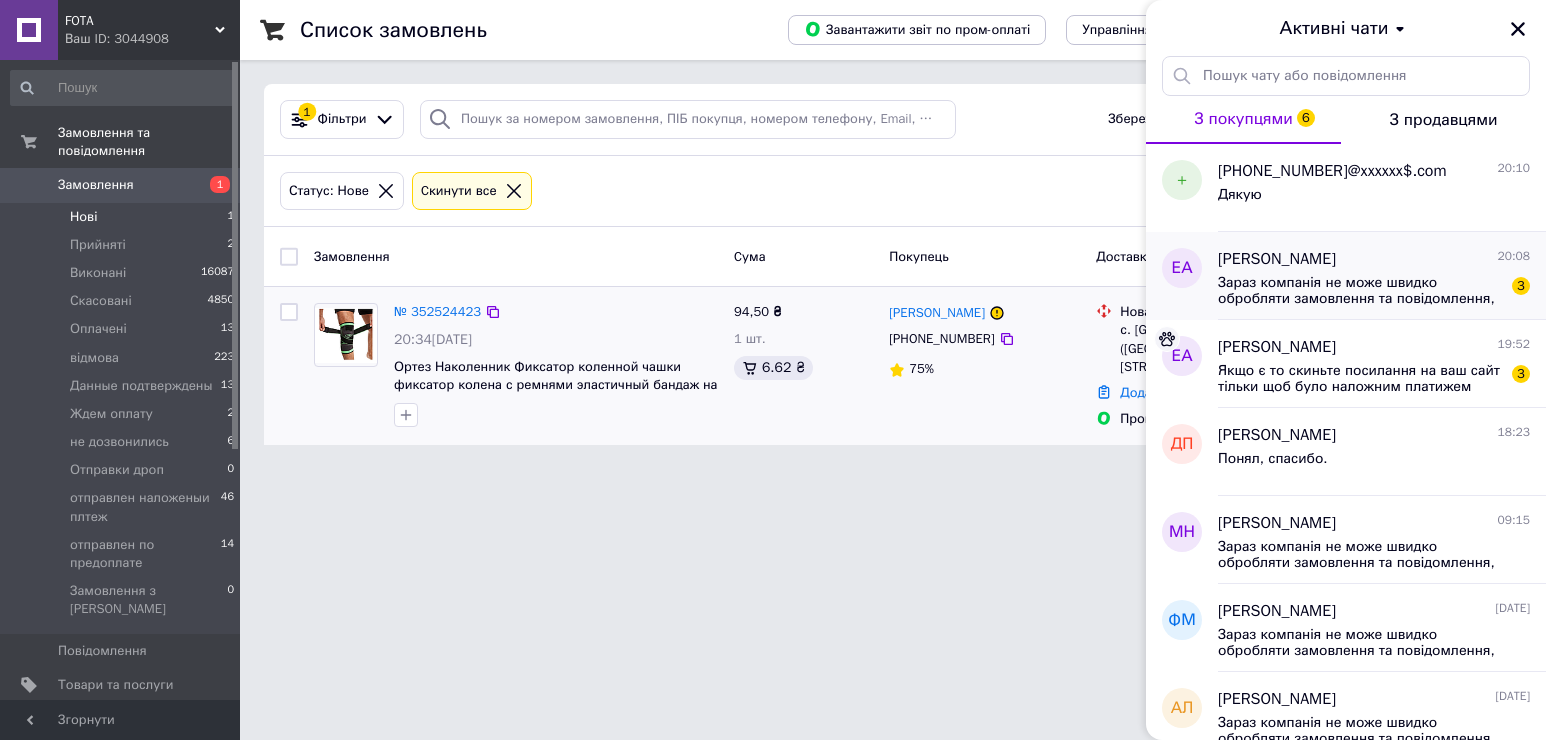 click on "Зараз компанія не може швидко обробляти замовлення та повідомлення, оскільки за її графіком роботи сьогодні вихідний. Ваша заявка буде оброблена в найближчий робочий день." at bounding box center [1360, 291] 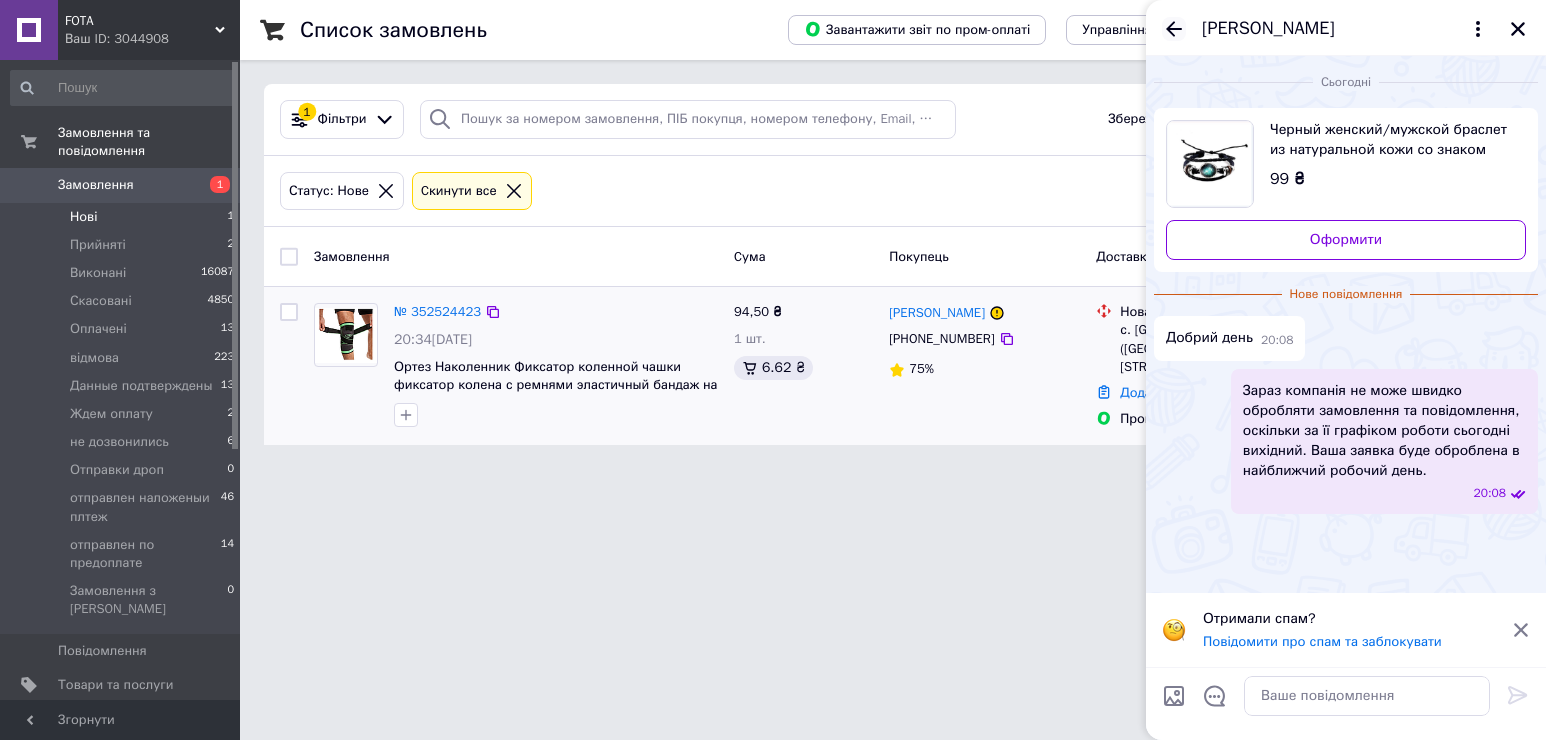 click 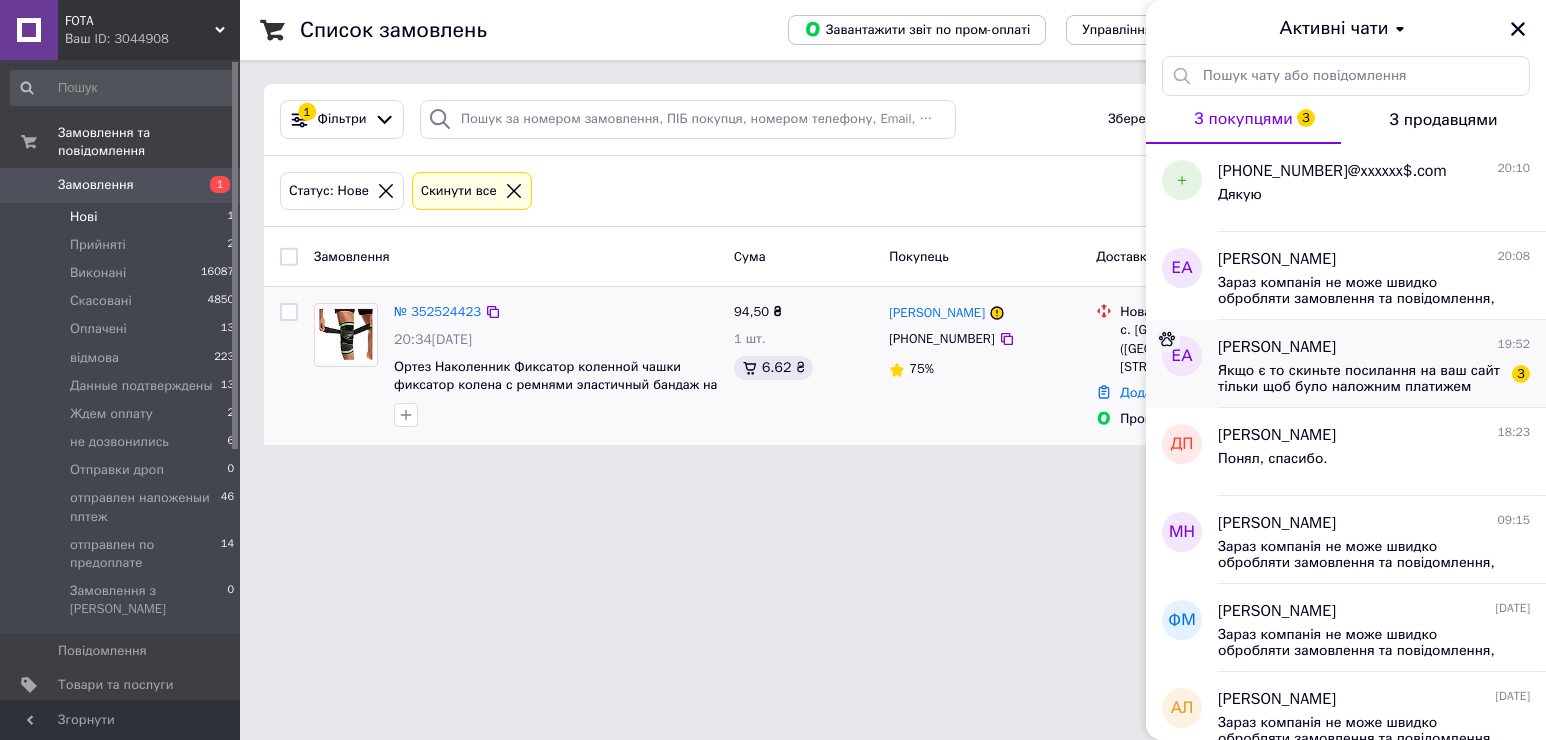 click on "Якщо є то скиньте посилання на ваш сайт тільки щоб було наложним платижем" at bounding box center [1360, 379] 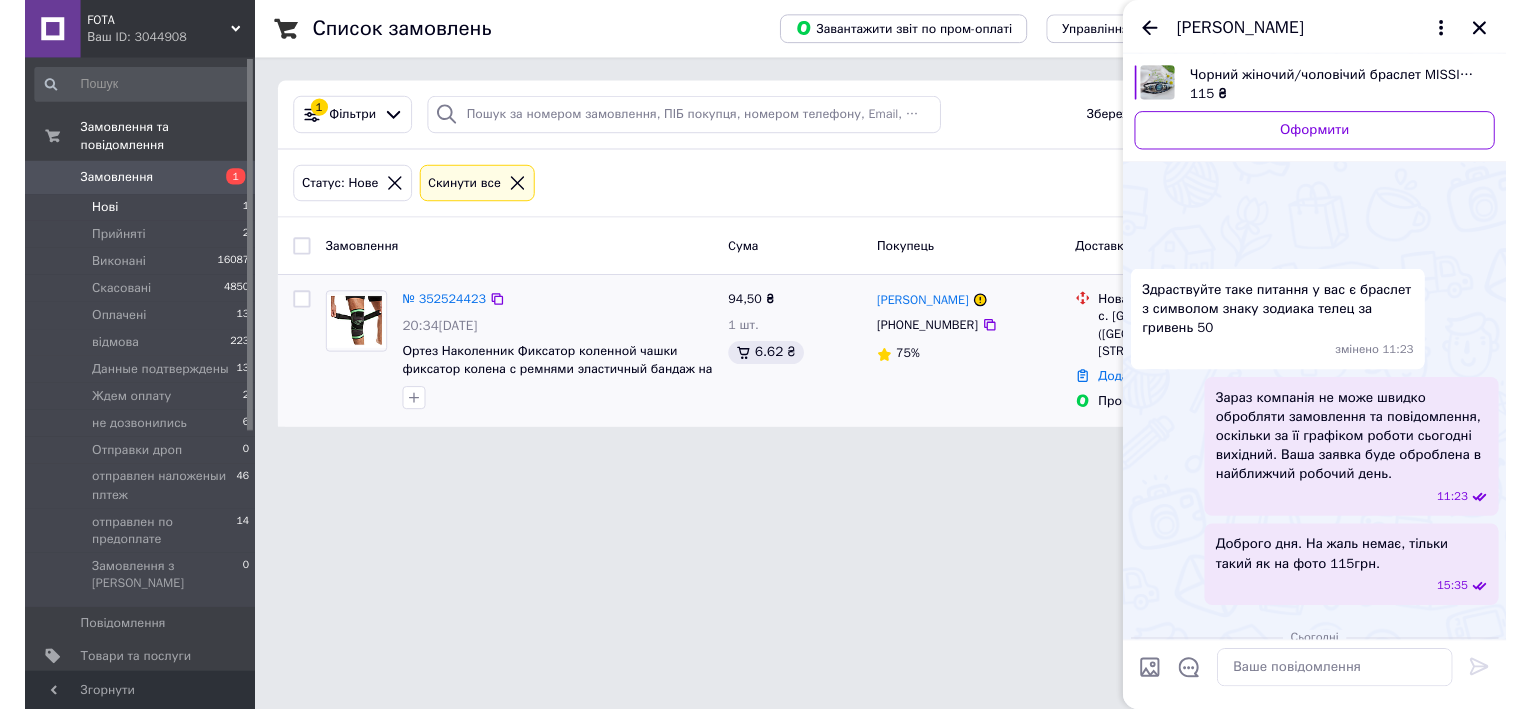 scroll, scrollTop: 416, scrollLeft: 0, axis: vertical 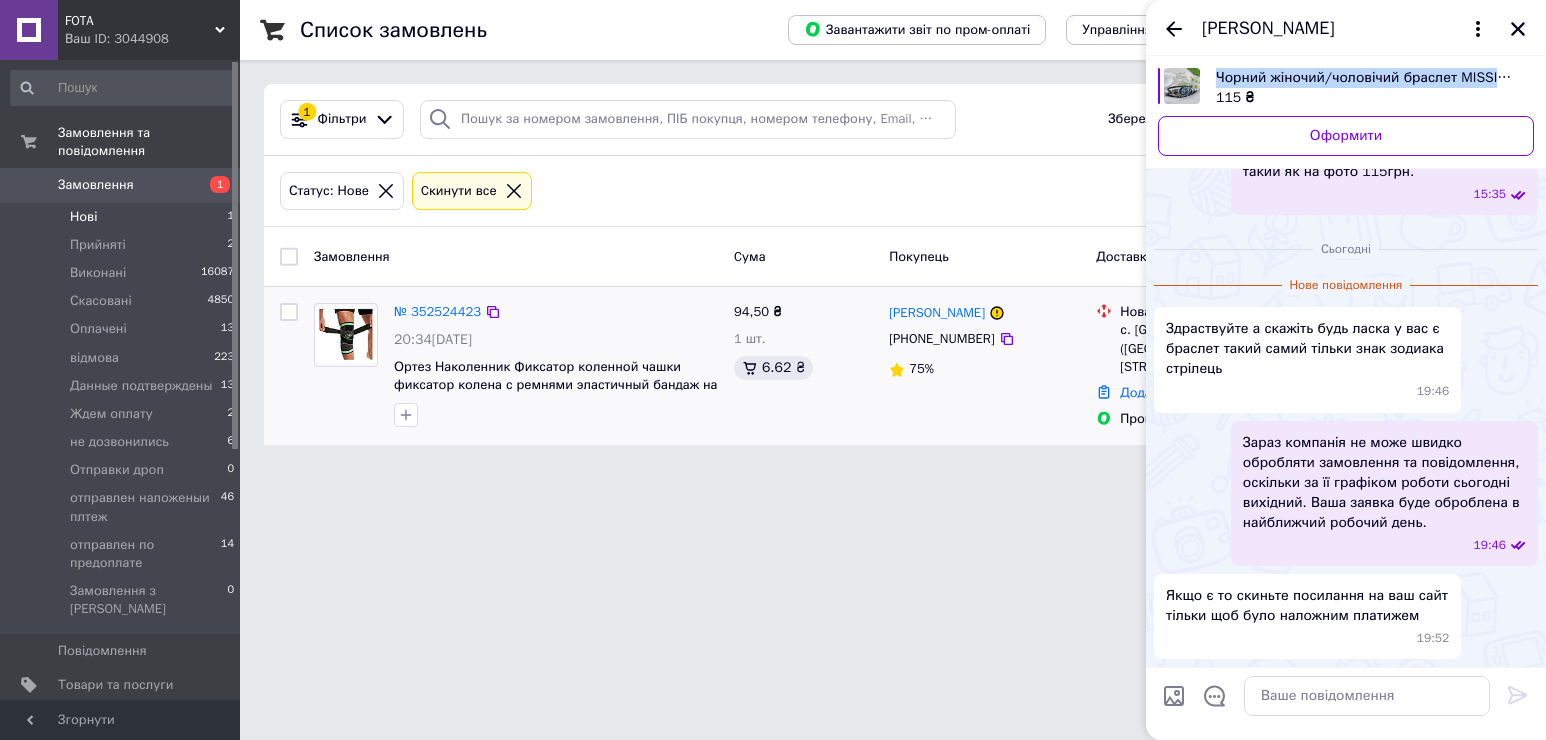 drag, startPoint x: 1215, startPoint y: 73, endPoint x: 1507, endPoint y: 84, distance: 292.20712 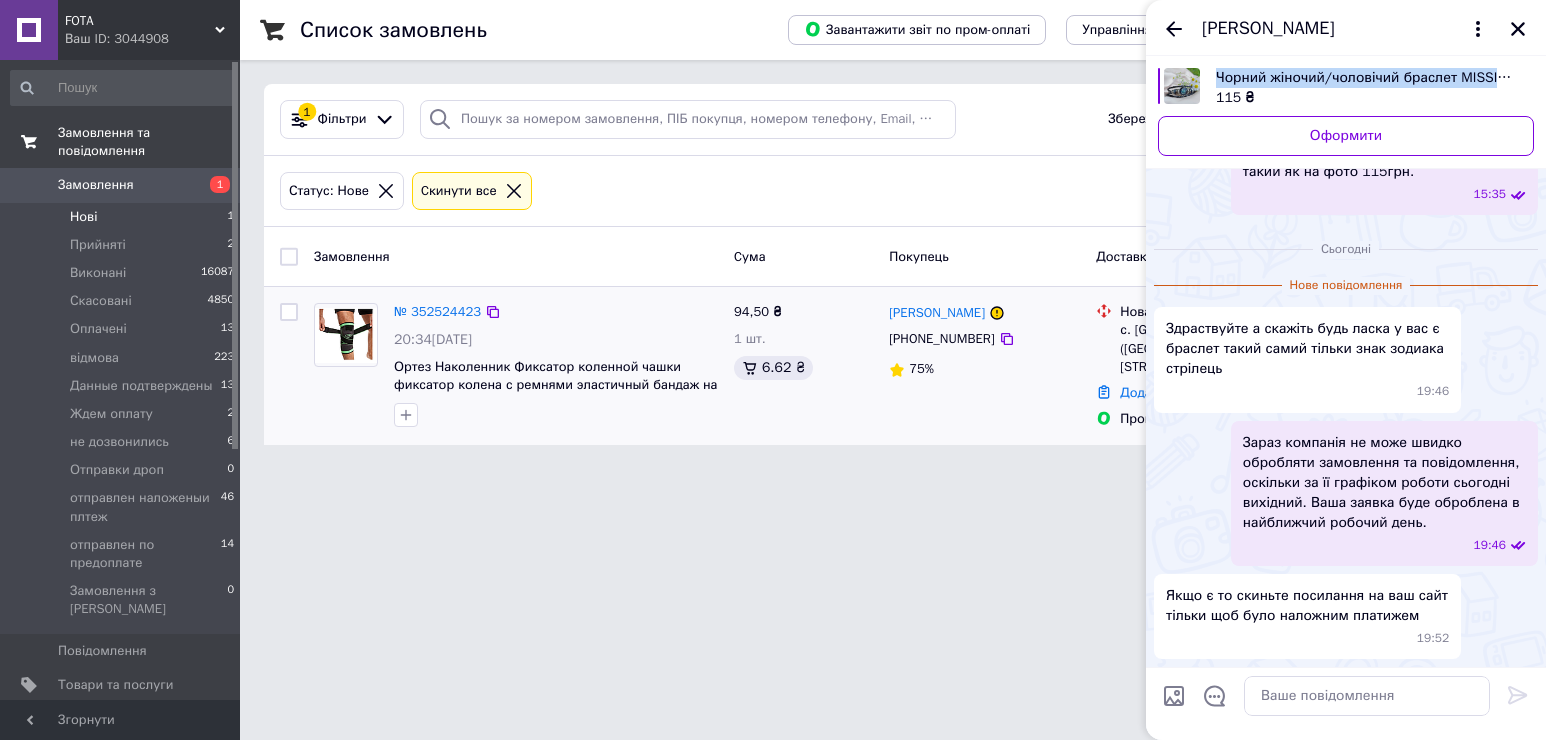 click on "Замовлення та повідомлення" at bounding box center [149, 142] 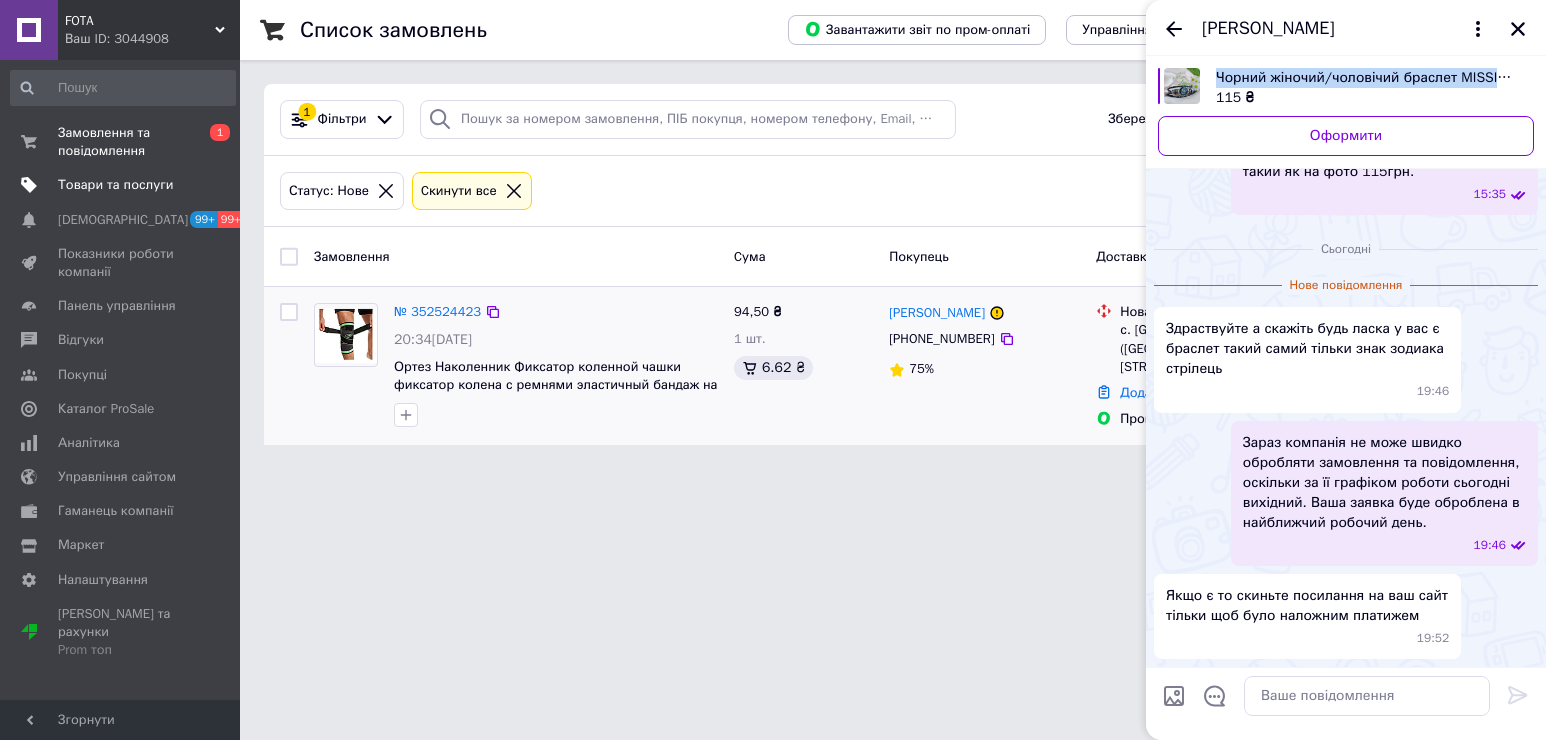 click on "Товари та послуги" at bounding box center [115, 185] 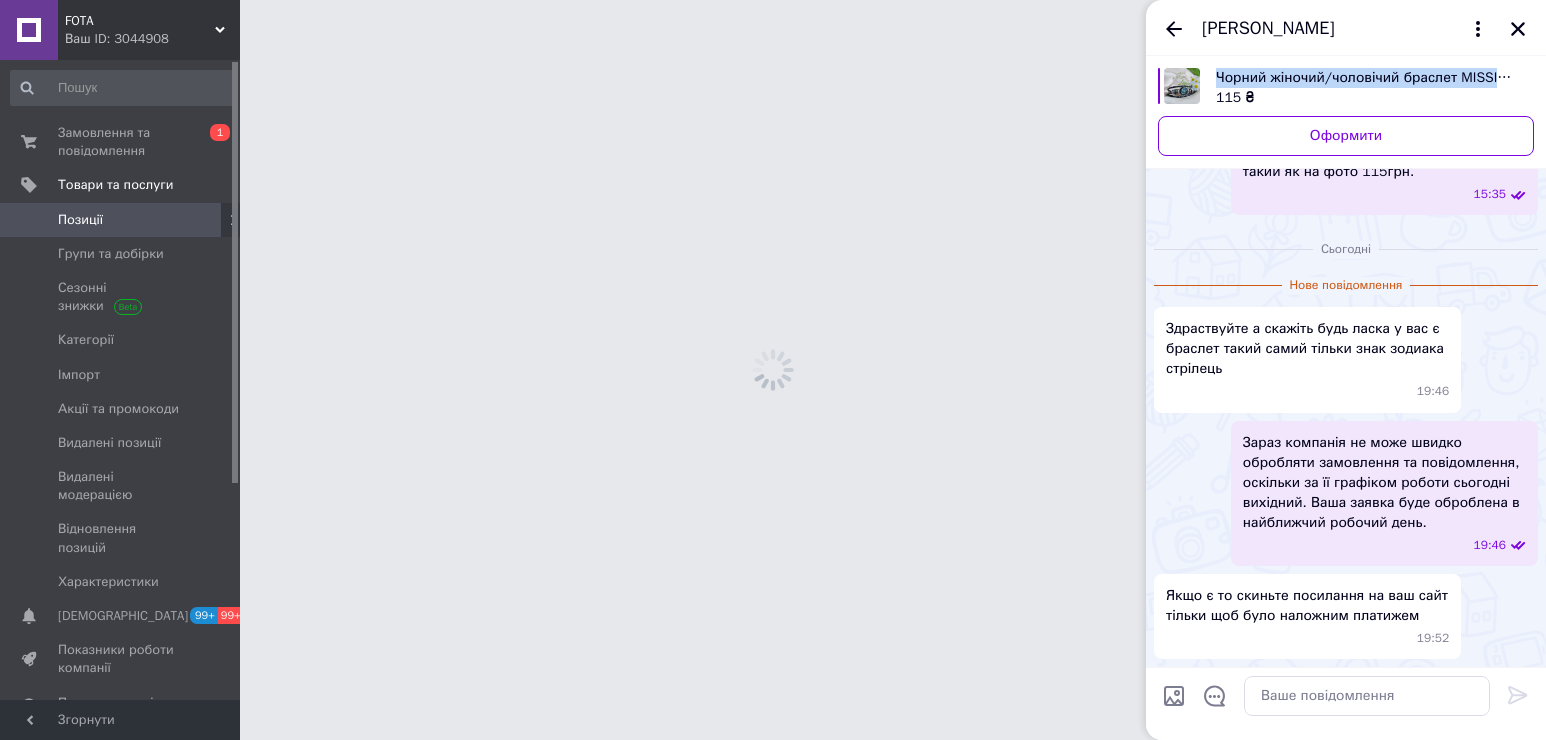 click on "Позиції" at bounding box center [121, 220] 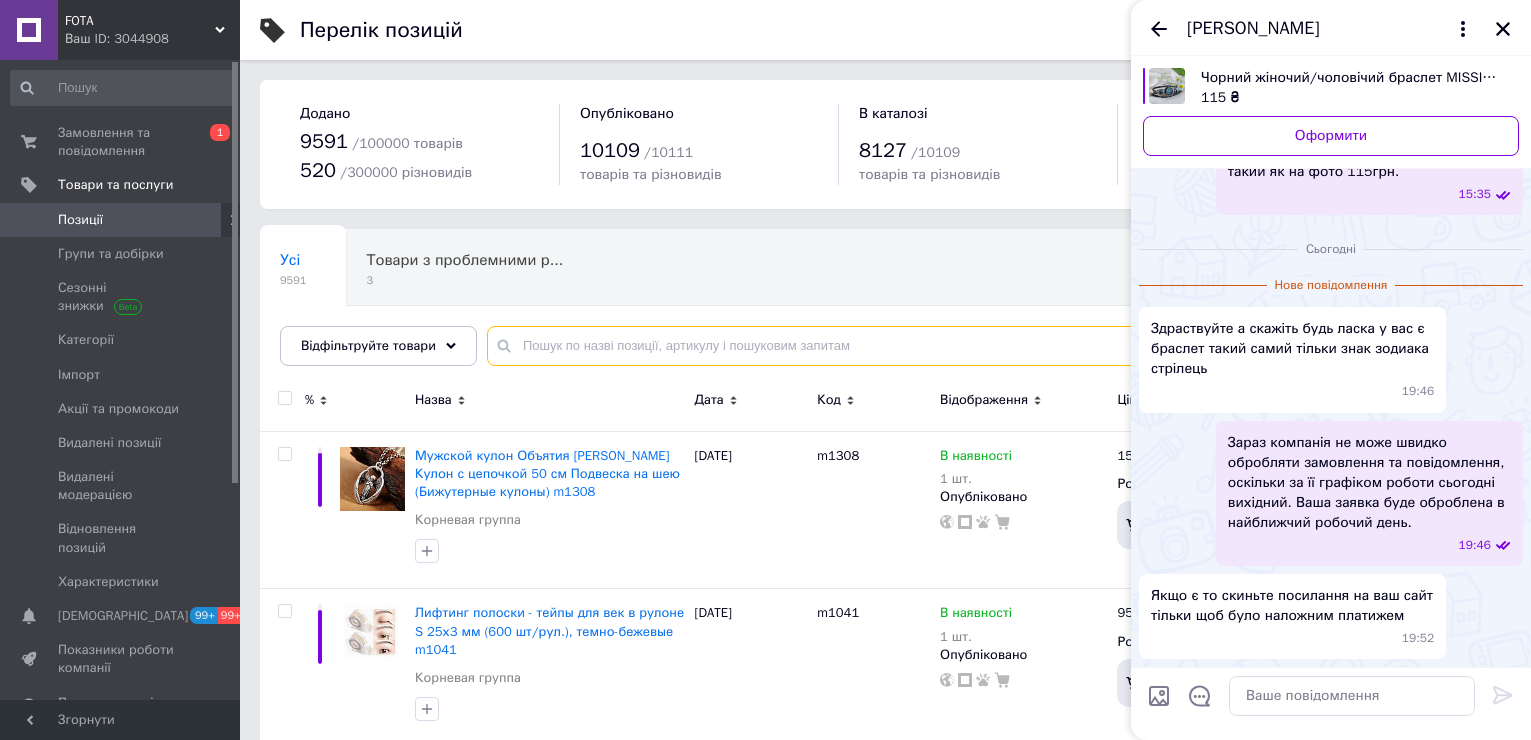 click at bounding box center [989, 346] 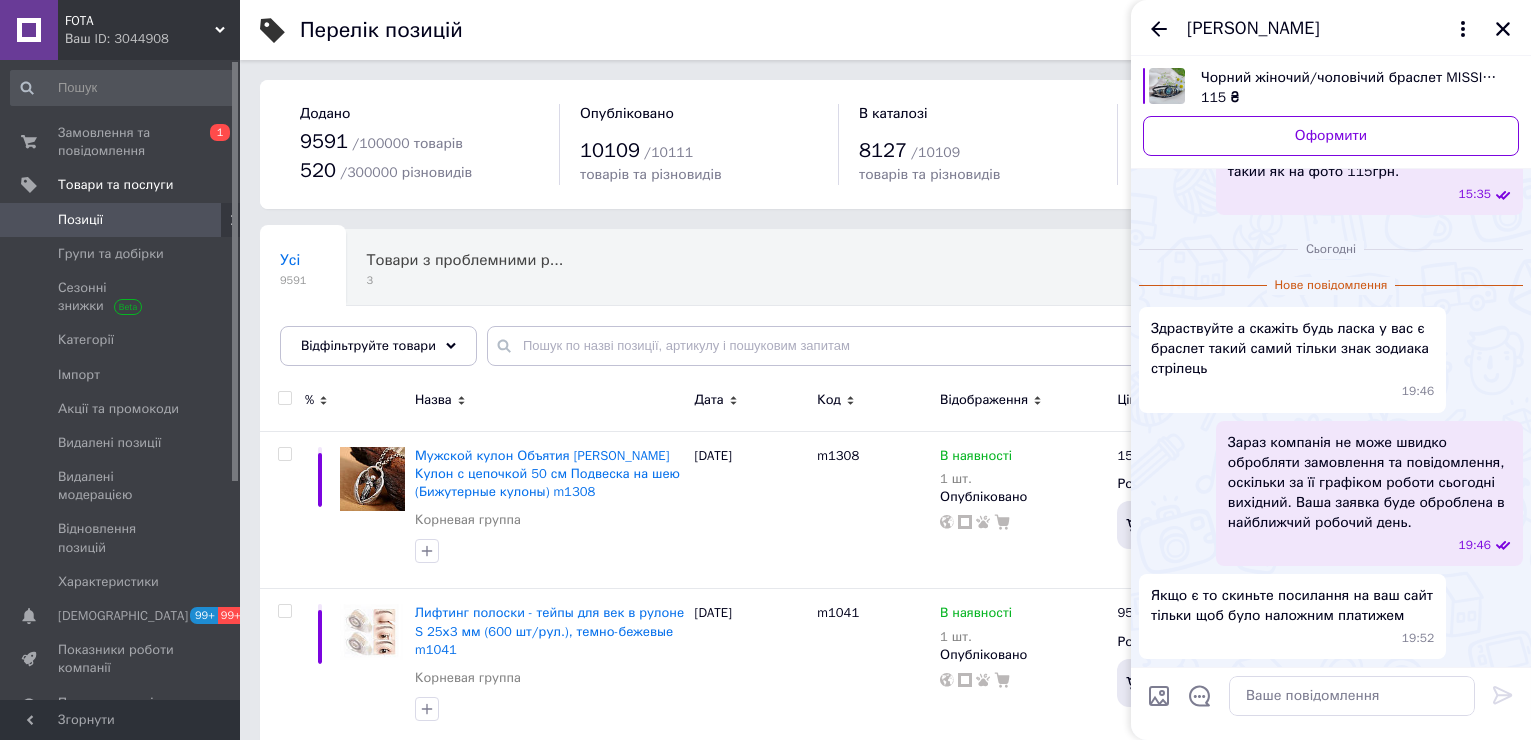 click on "Усі 9591 Товари з проблемними р... 3 Коренева група 5355 Видалити Редагувати Ok Відфільтровано...  Зберегти" at bounding box center (885, 307) 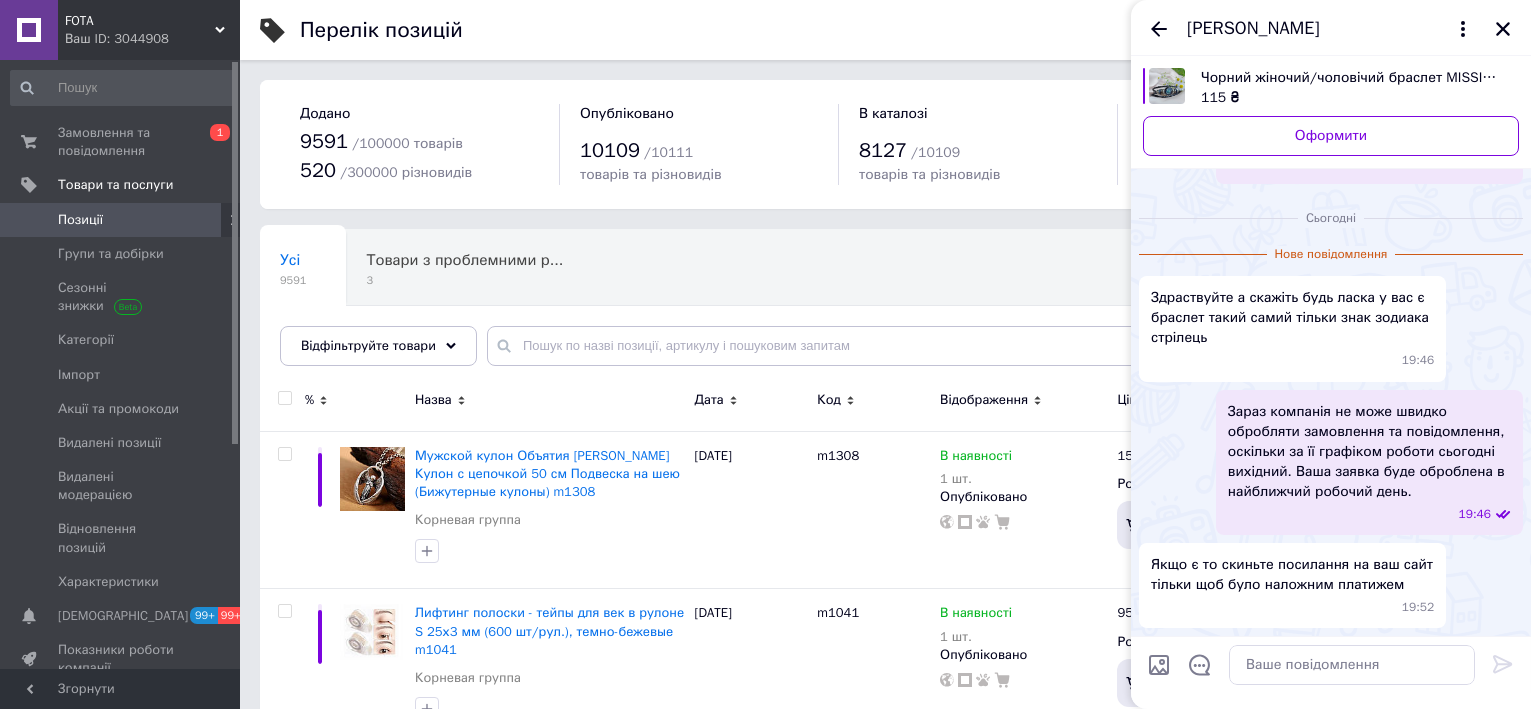 scroll, scrollTop: 365, scrollLeft: 0, axis: vertical 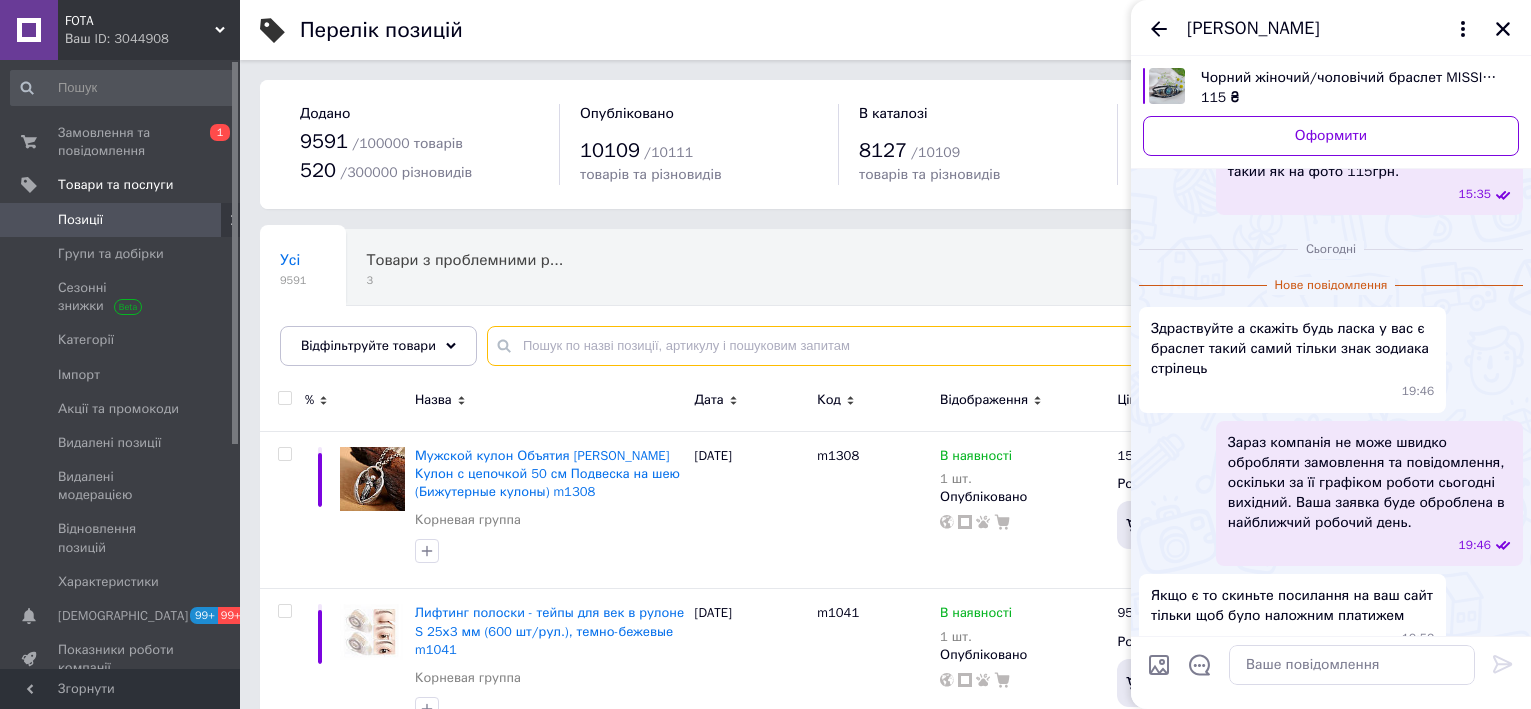 click at bounding box center [989, 346] 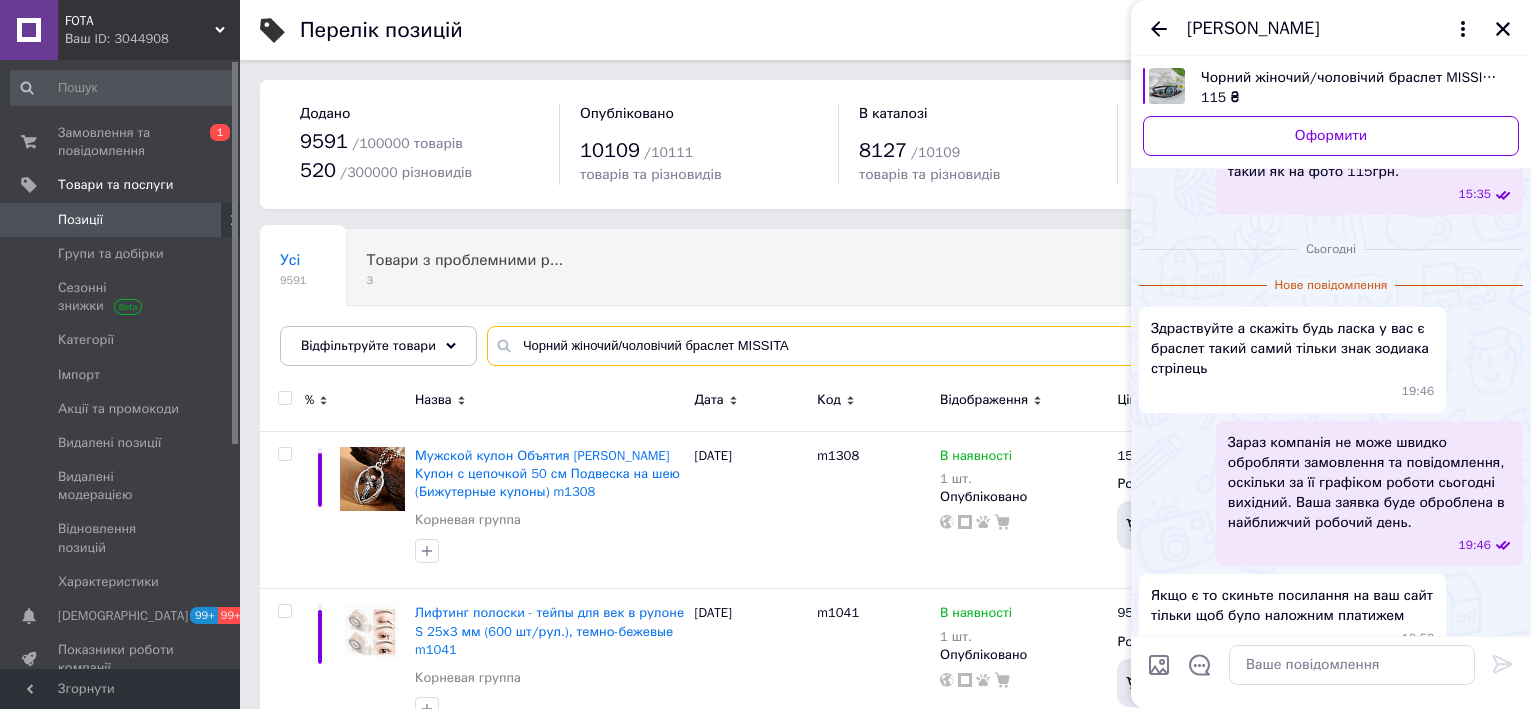 type on "Чорний жіночий/чоловічий браслет MISSITA" 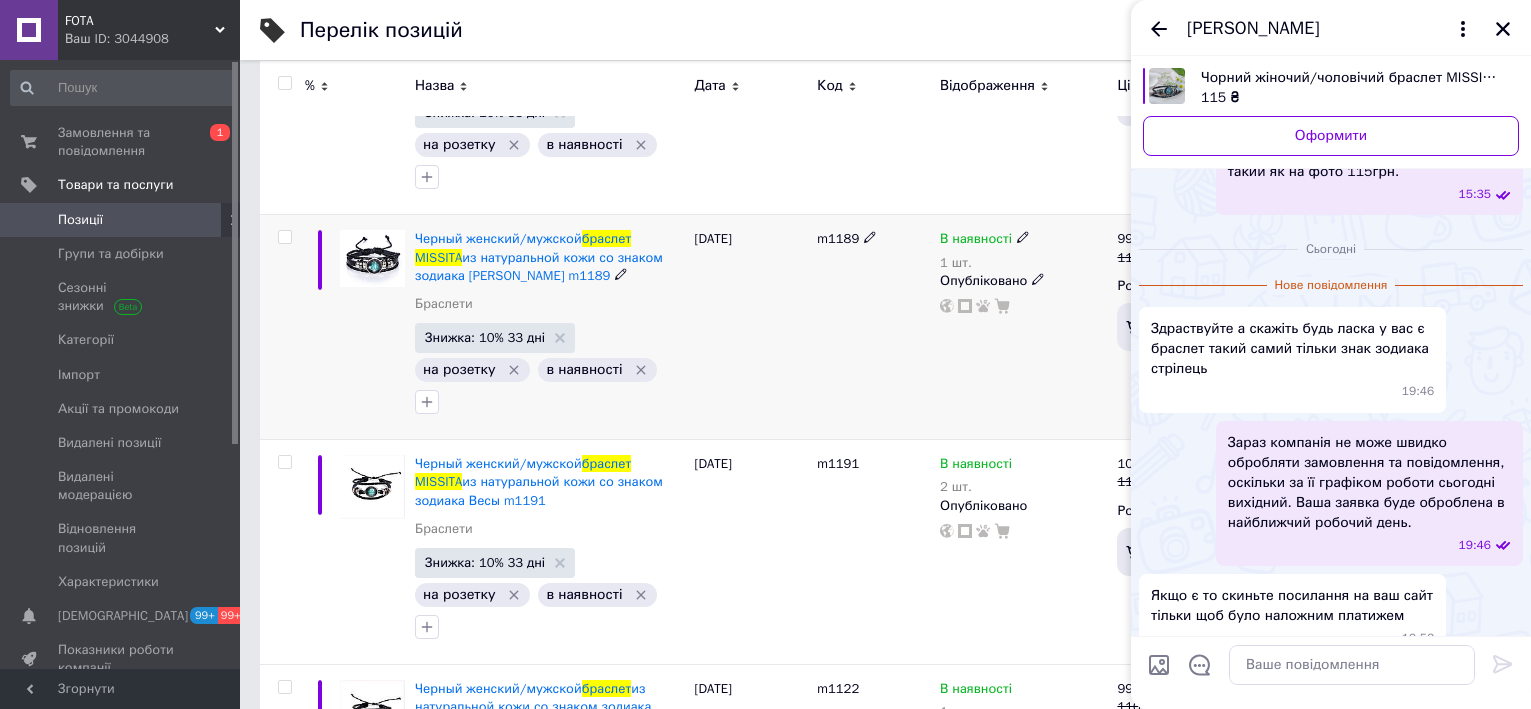 scroll, scrollTop: 1285, scrollLeft: 0, axis: vertical 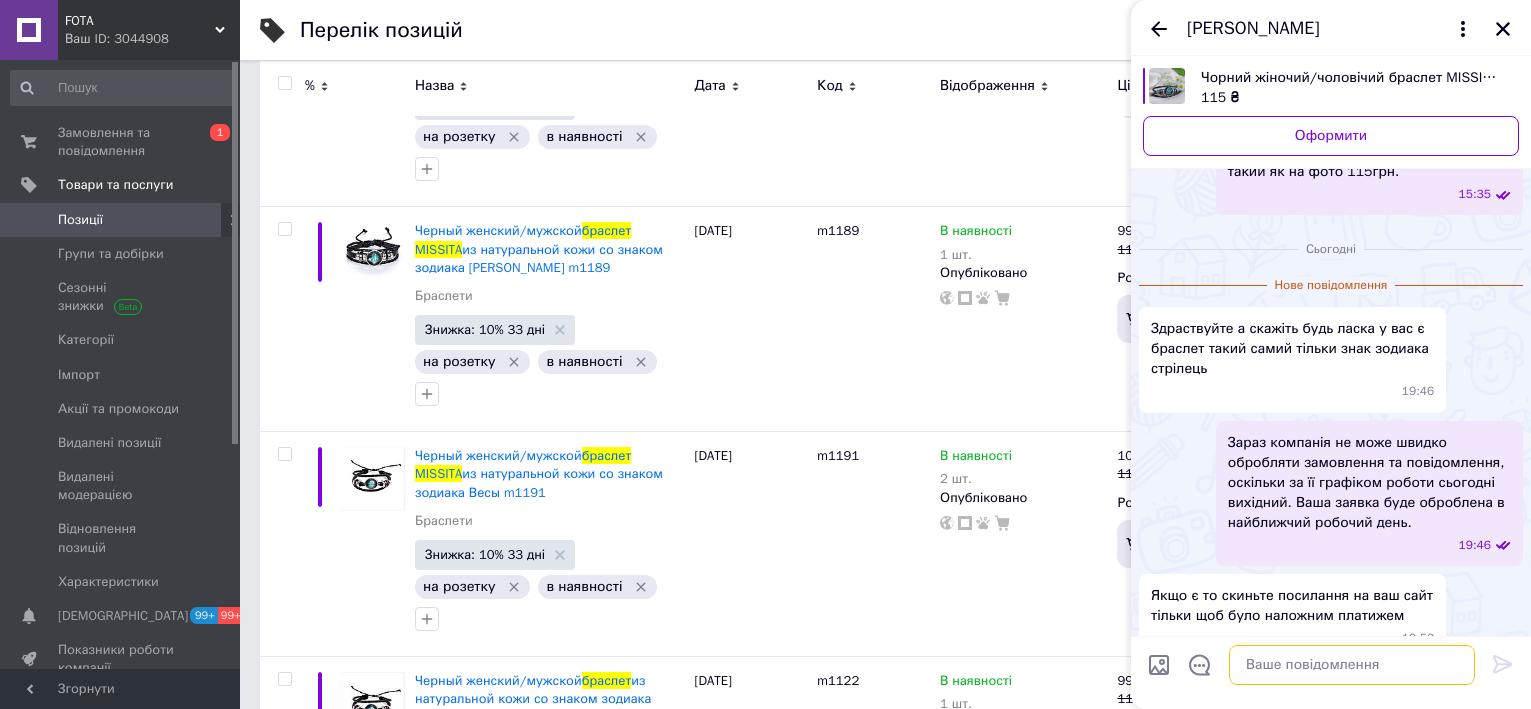 click at bounding box center [1352, 665] 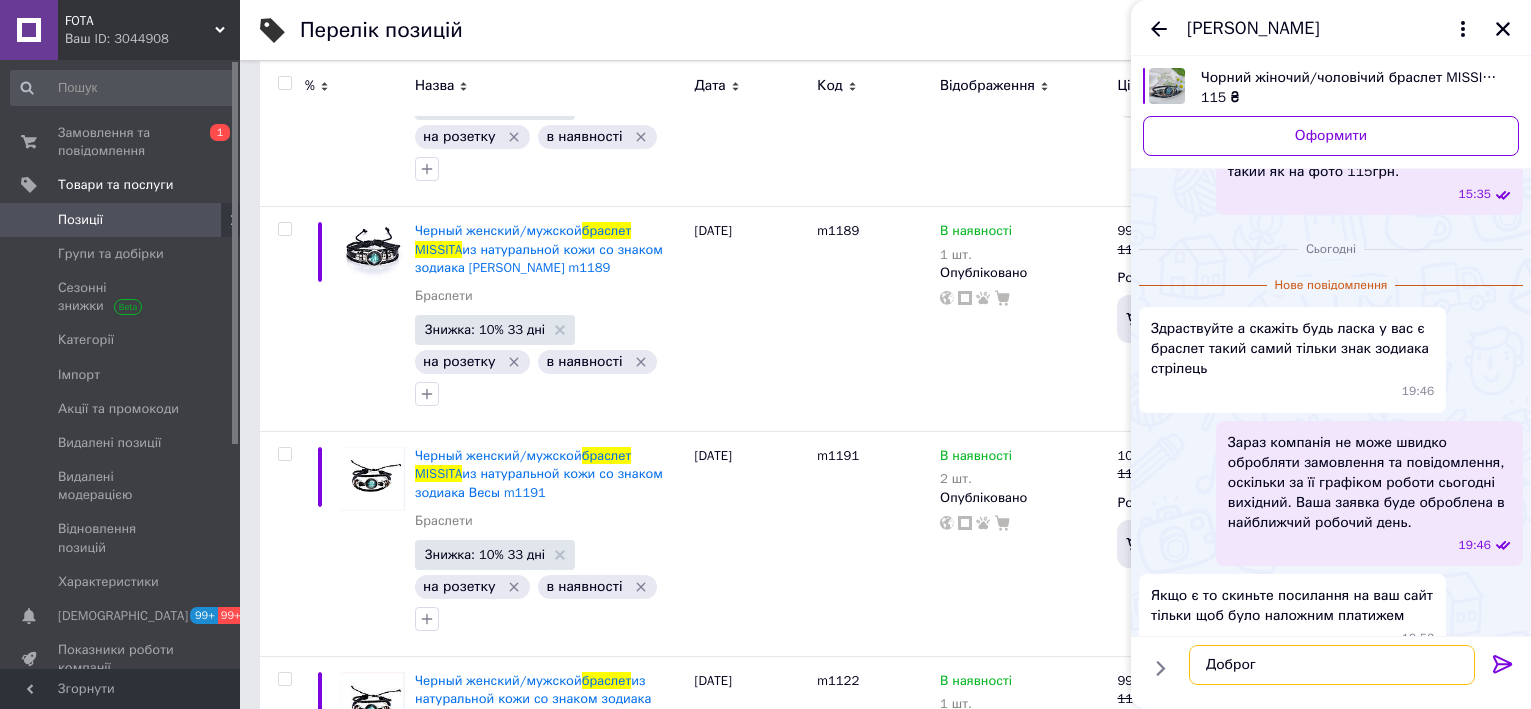 type on "Доброго" 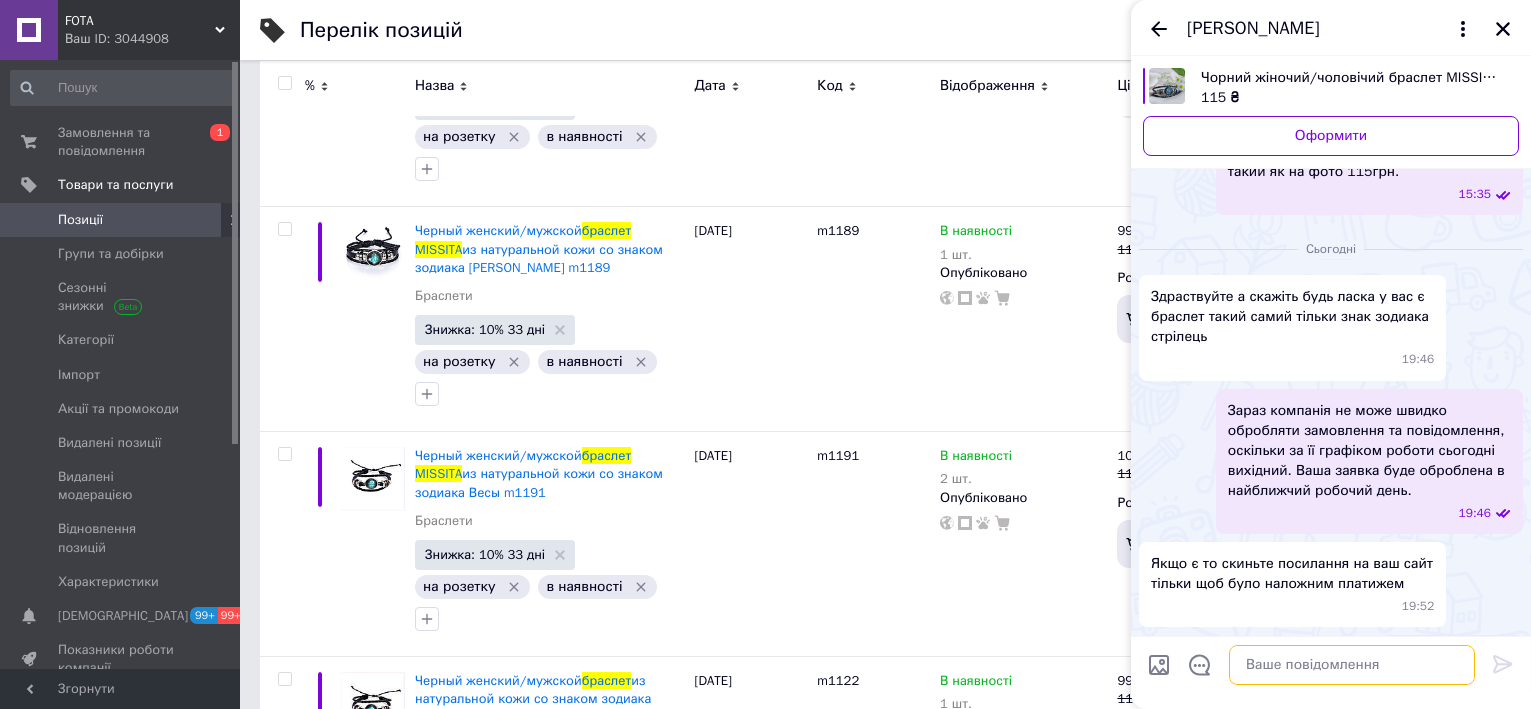 scroll, scrollTop: 417, scrollLeft: 0, axis: vertical 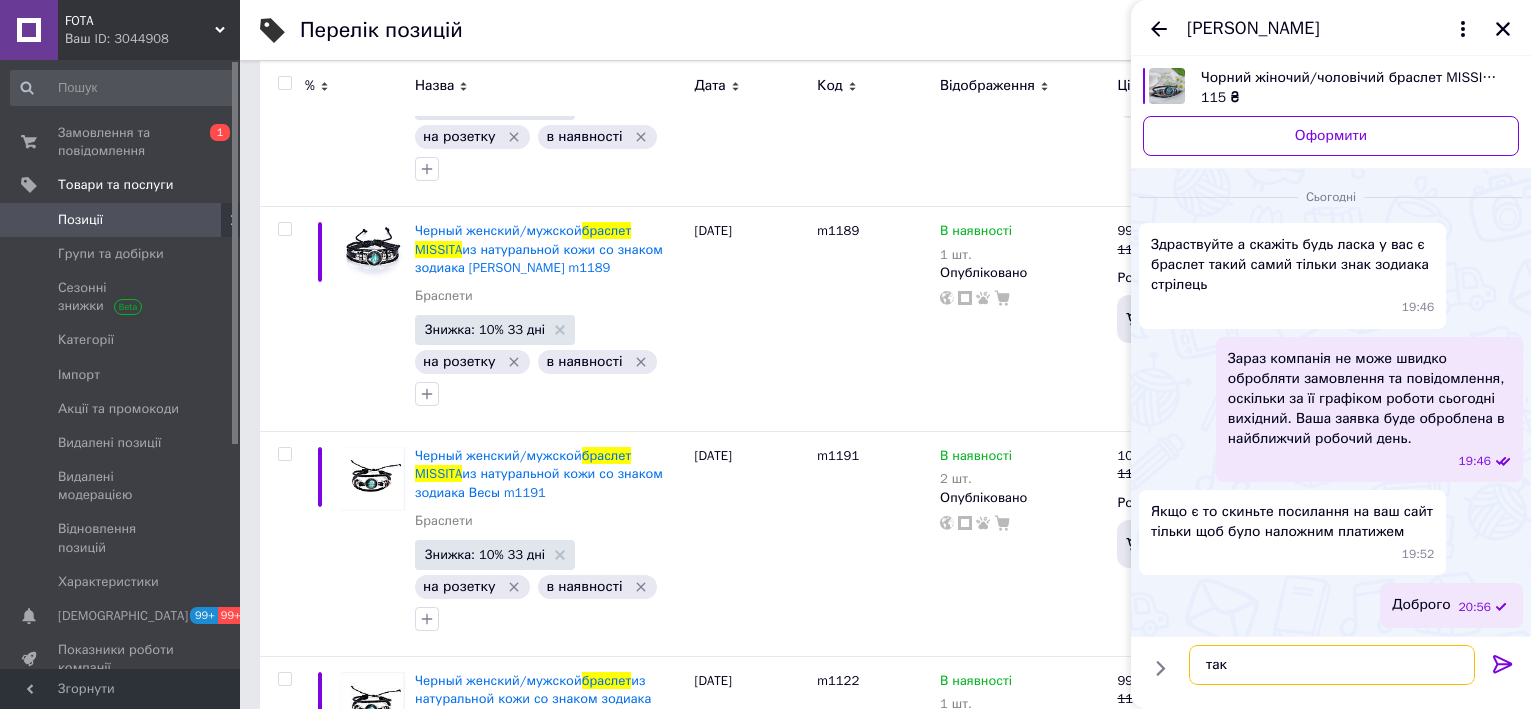 type on "так є" 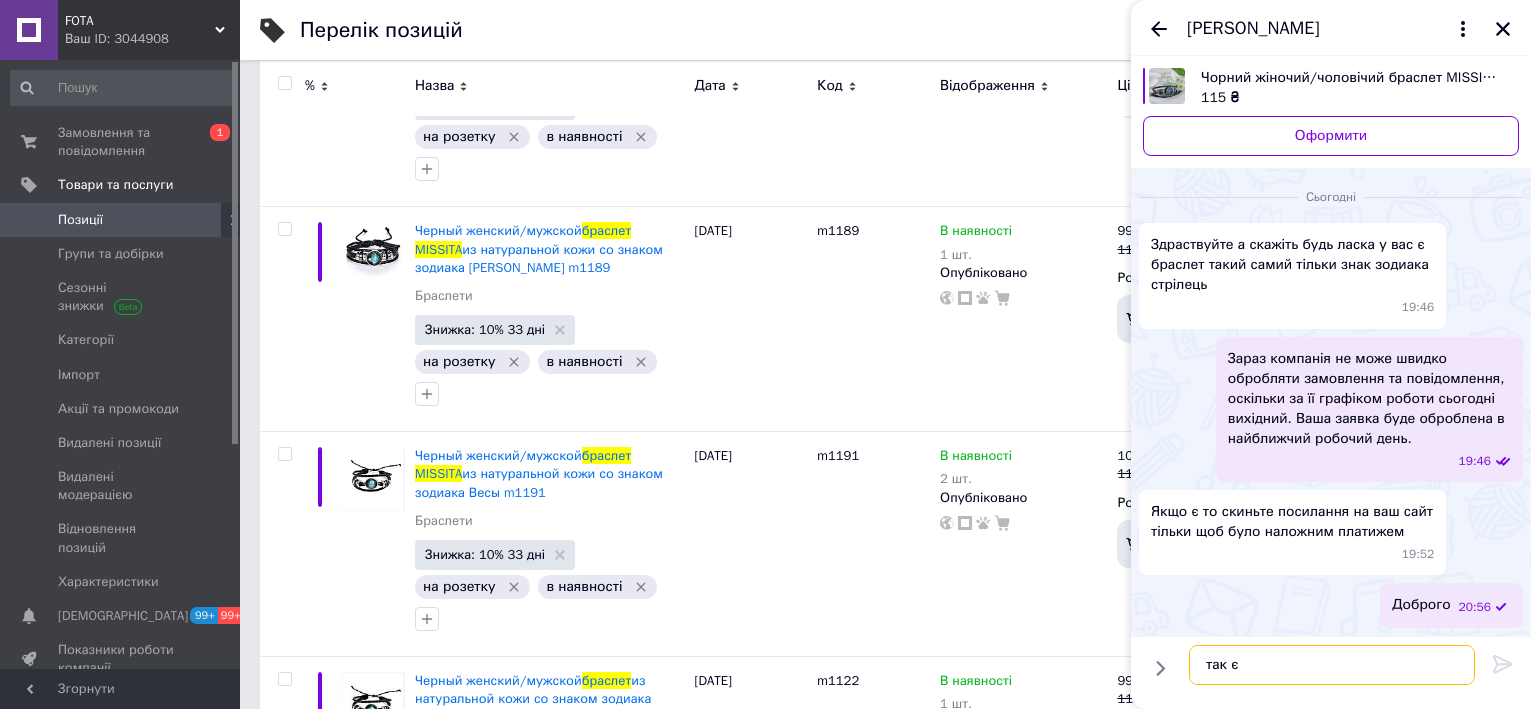 type 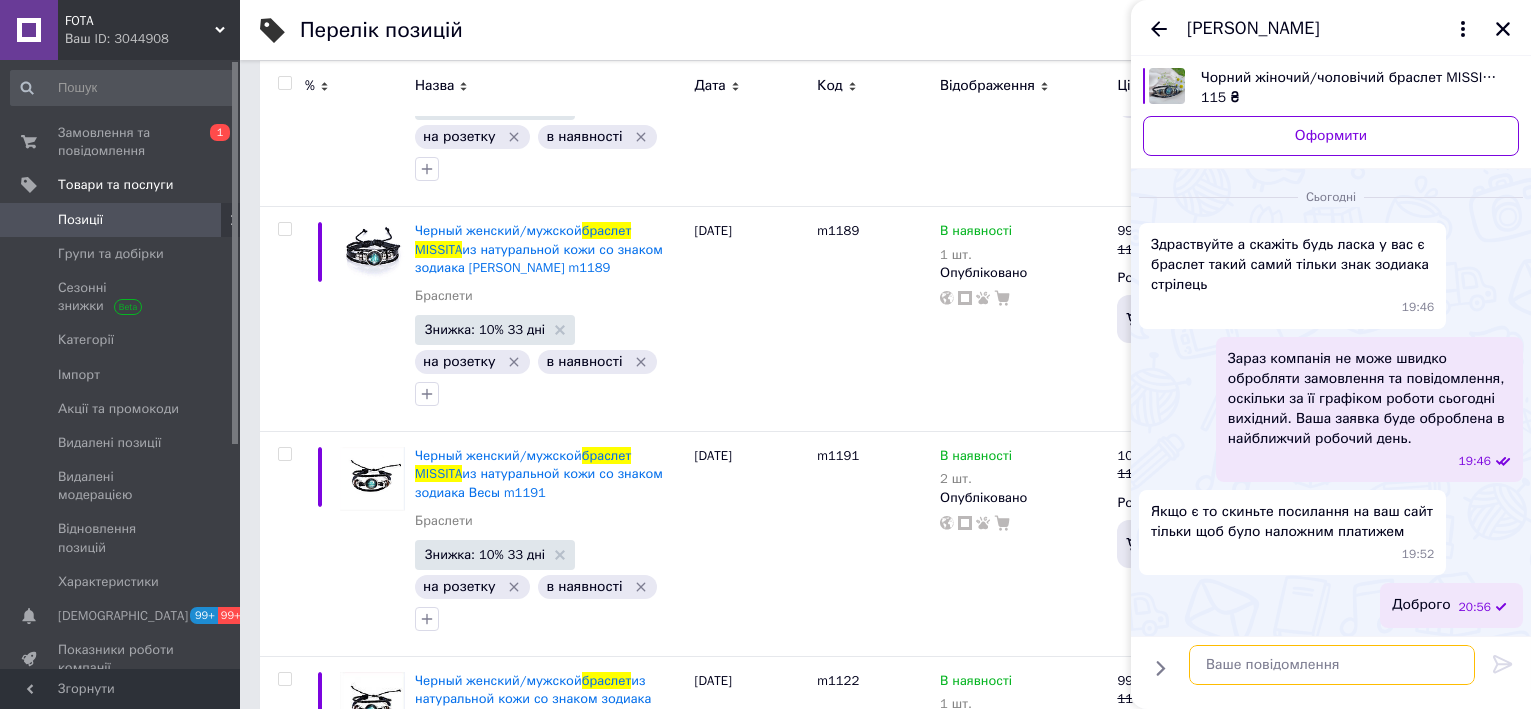 scroll, scrollTop: 470, scrollLeft: 0, axis: vertical 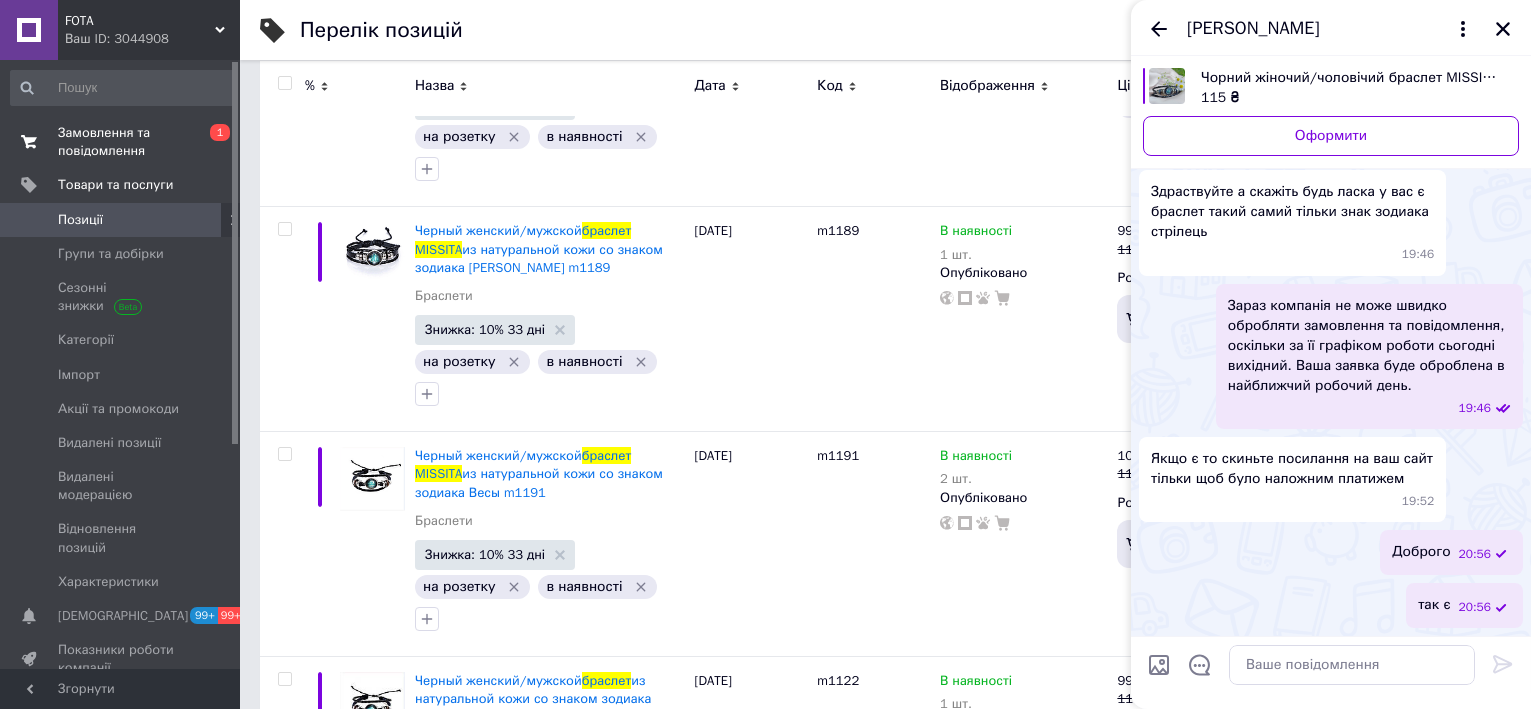 click on "Замовлення та повідомлення" at bounding box center [121, 142] 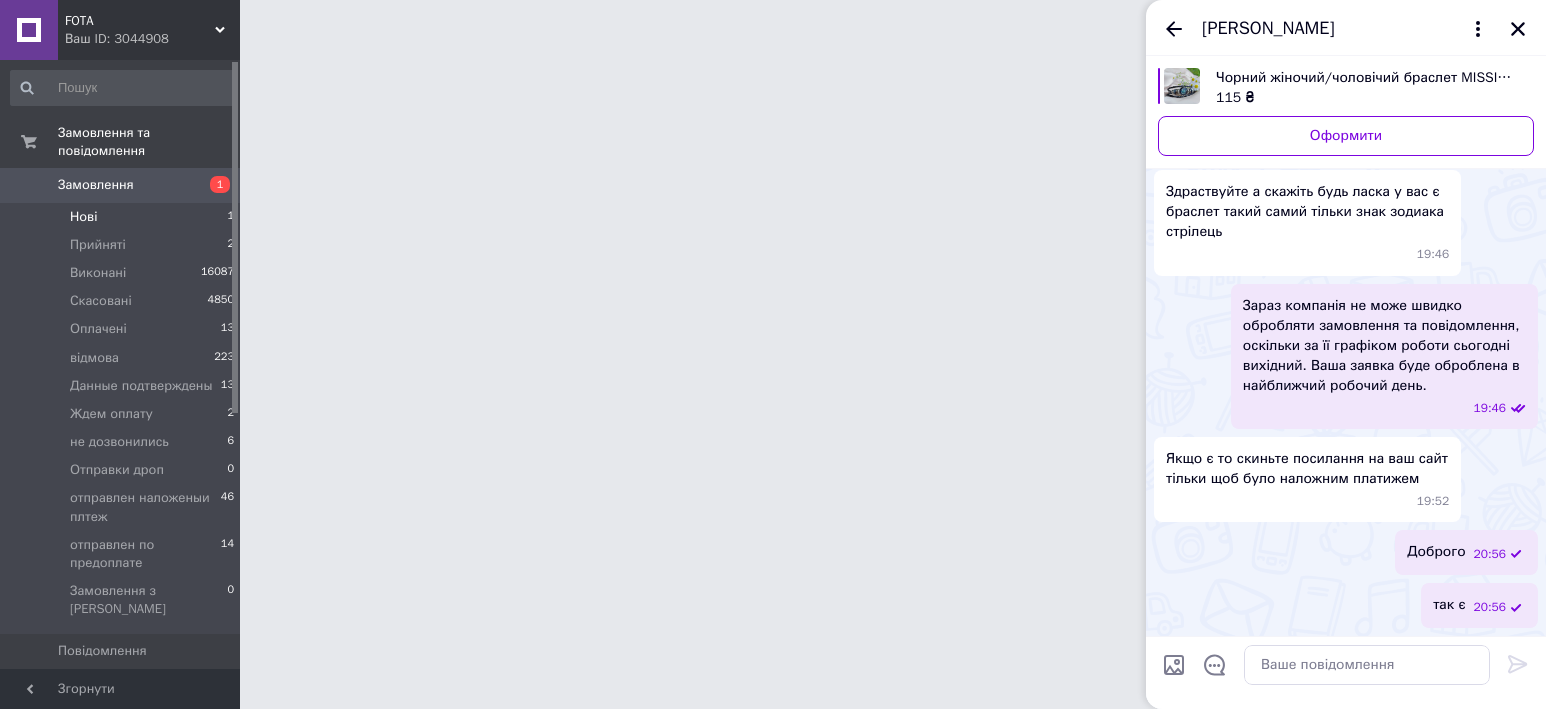 click on "Нові 1" at bounding box center (123, 217) 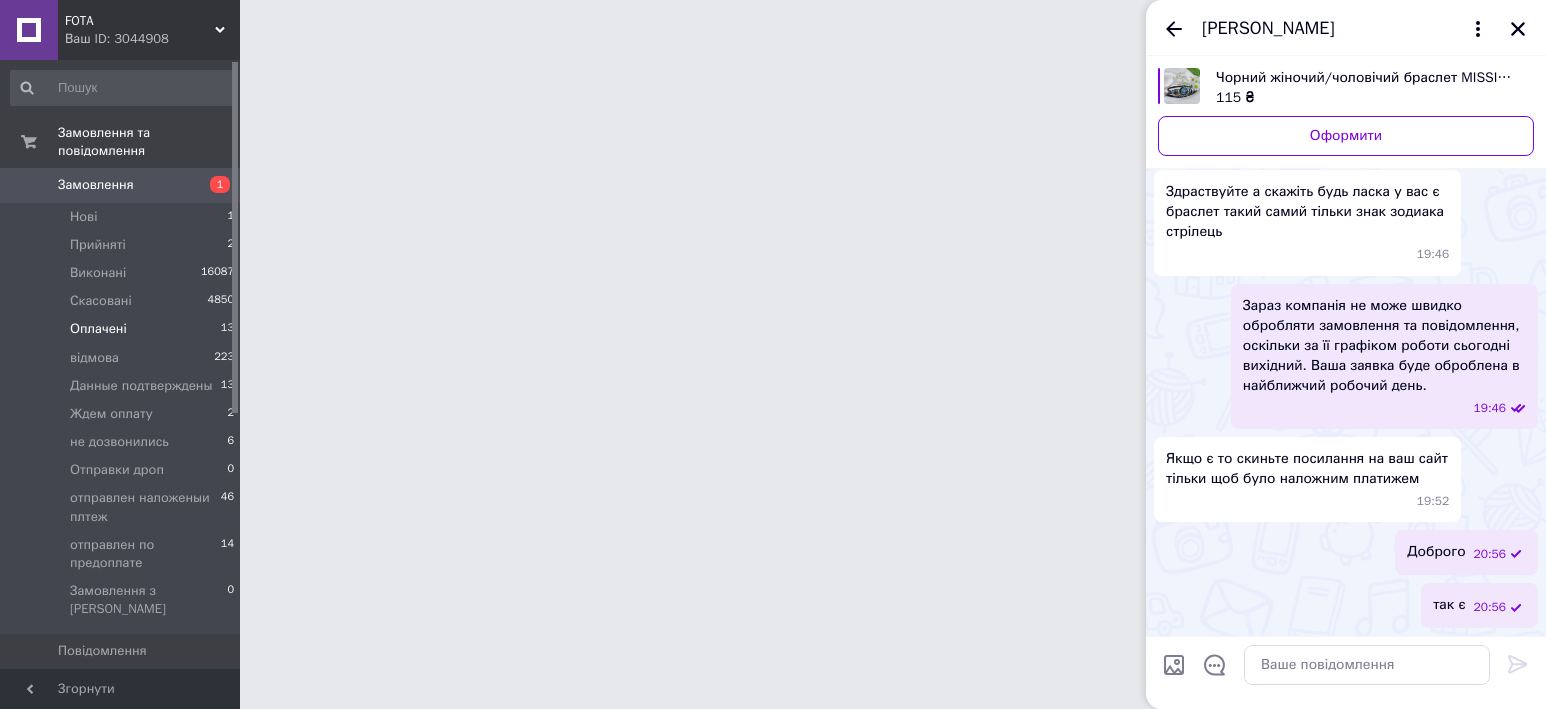 click on "Оплачені 13" at bounding box center [123, 329] 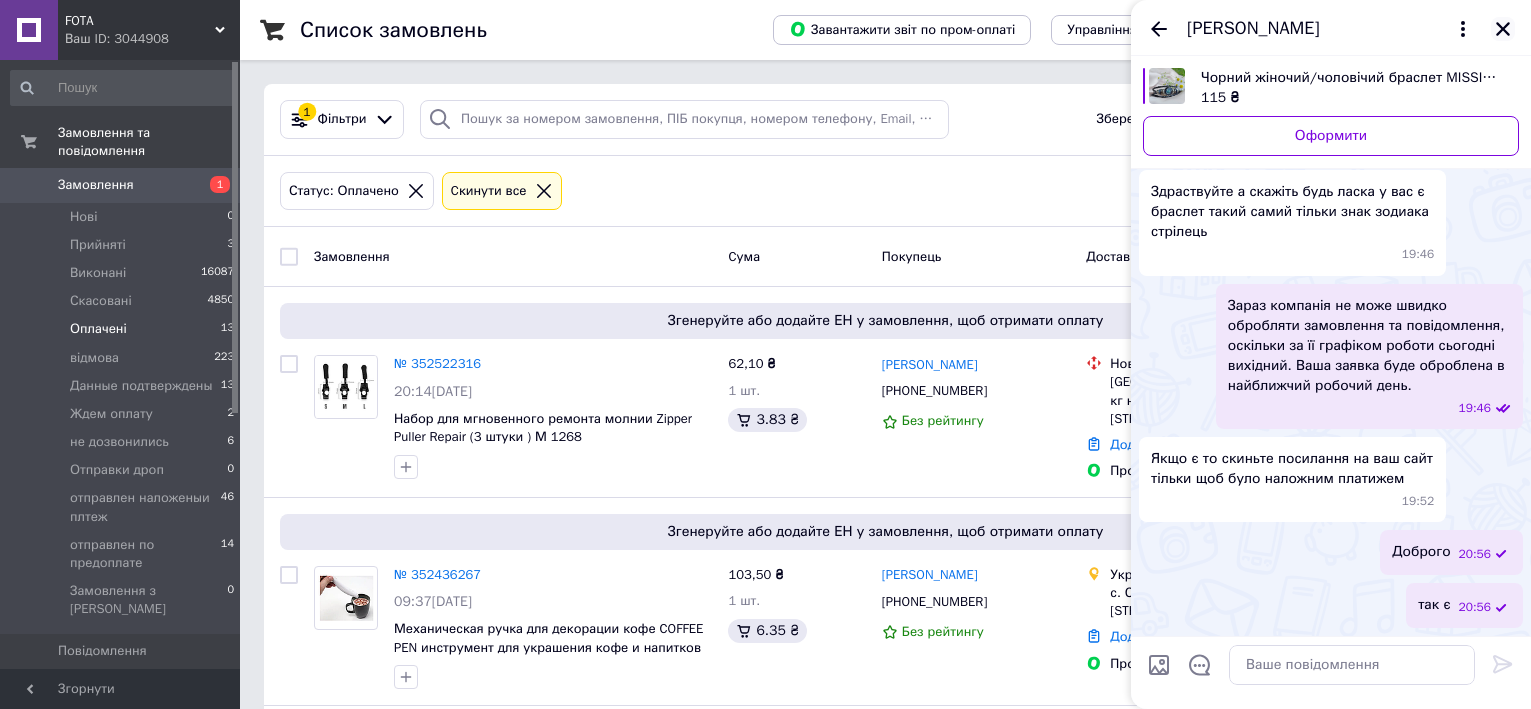click 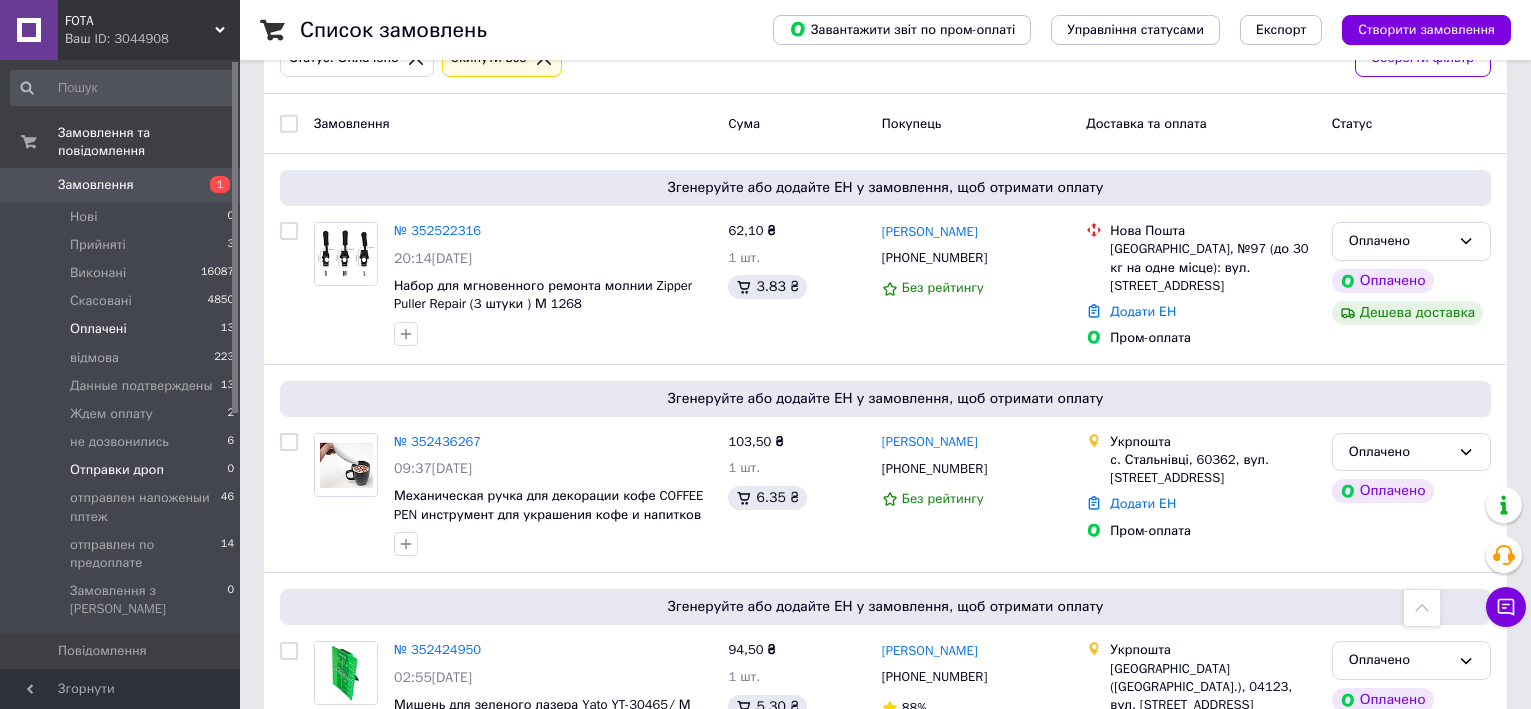 scroll, scrollTop: 0, scrollLeft: 0, axis: both 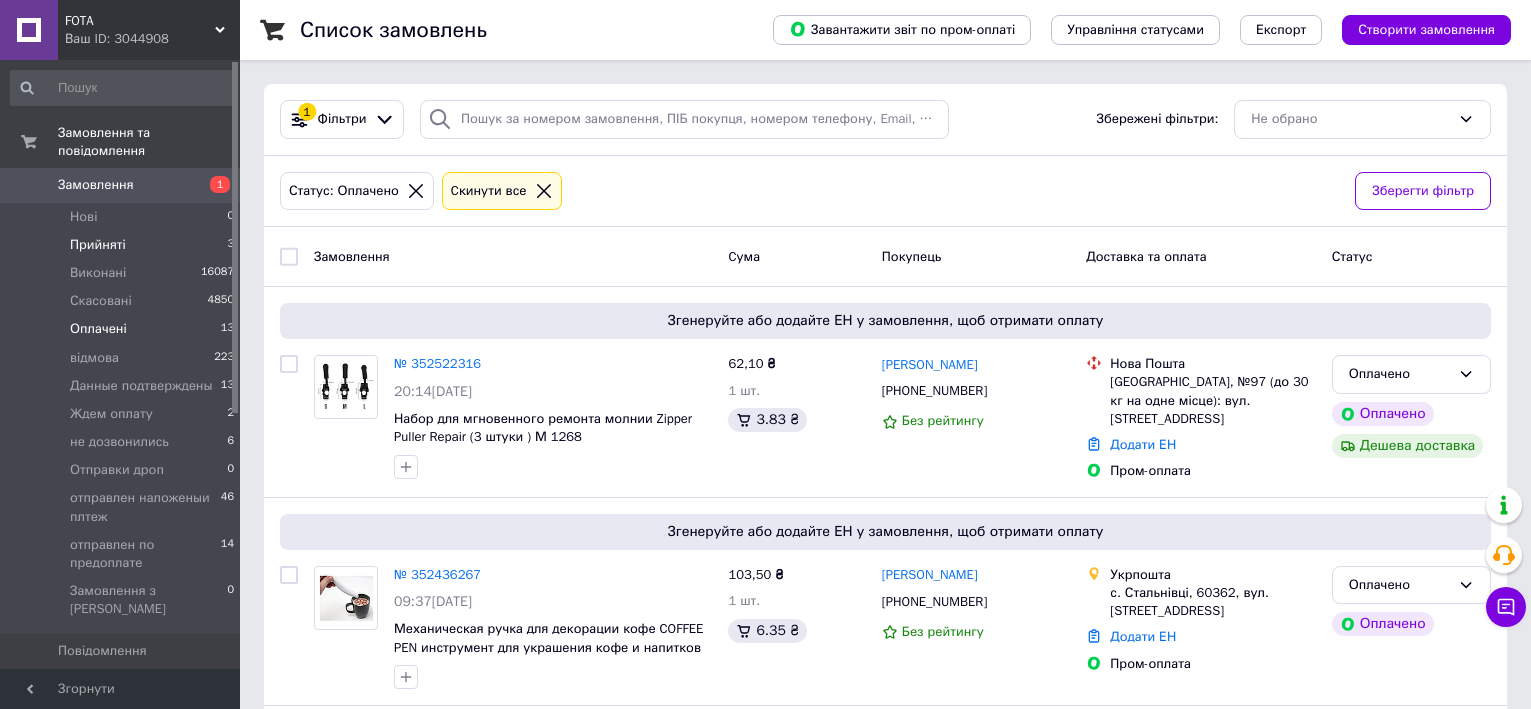 click on "Прийняті" at bounding box center (98, 245) 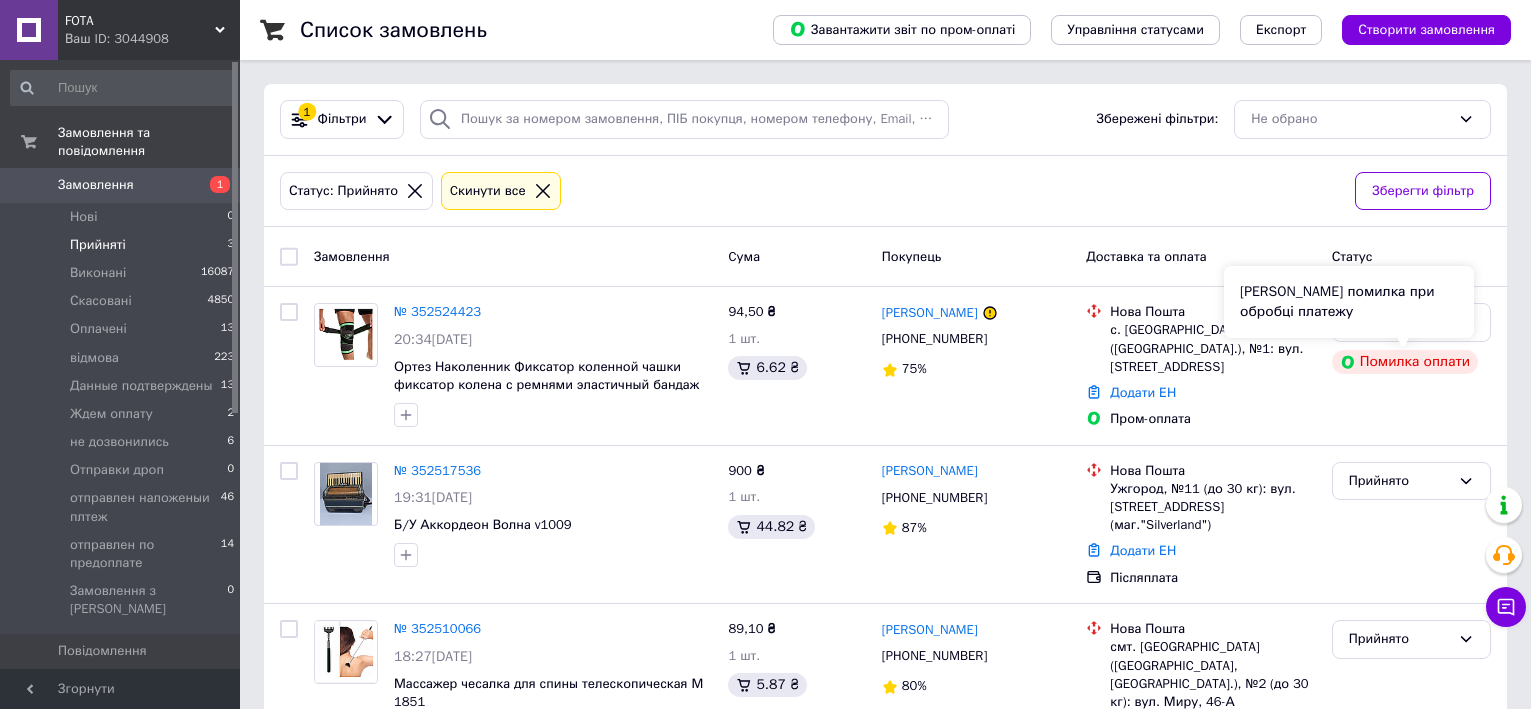 click on "Сталася помилка при обробці платежу" at bounding box center [1349, 302] 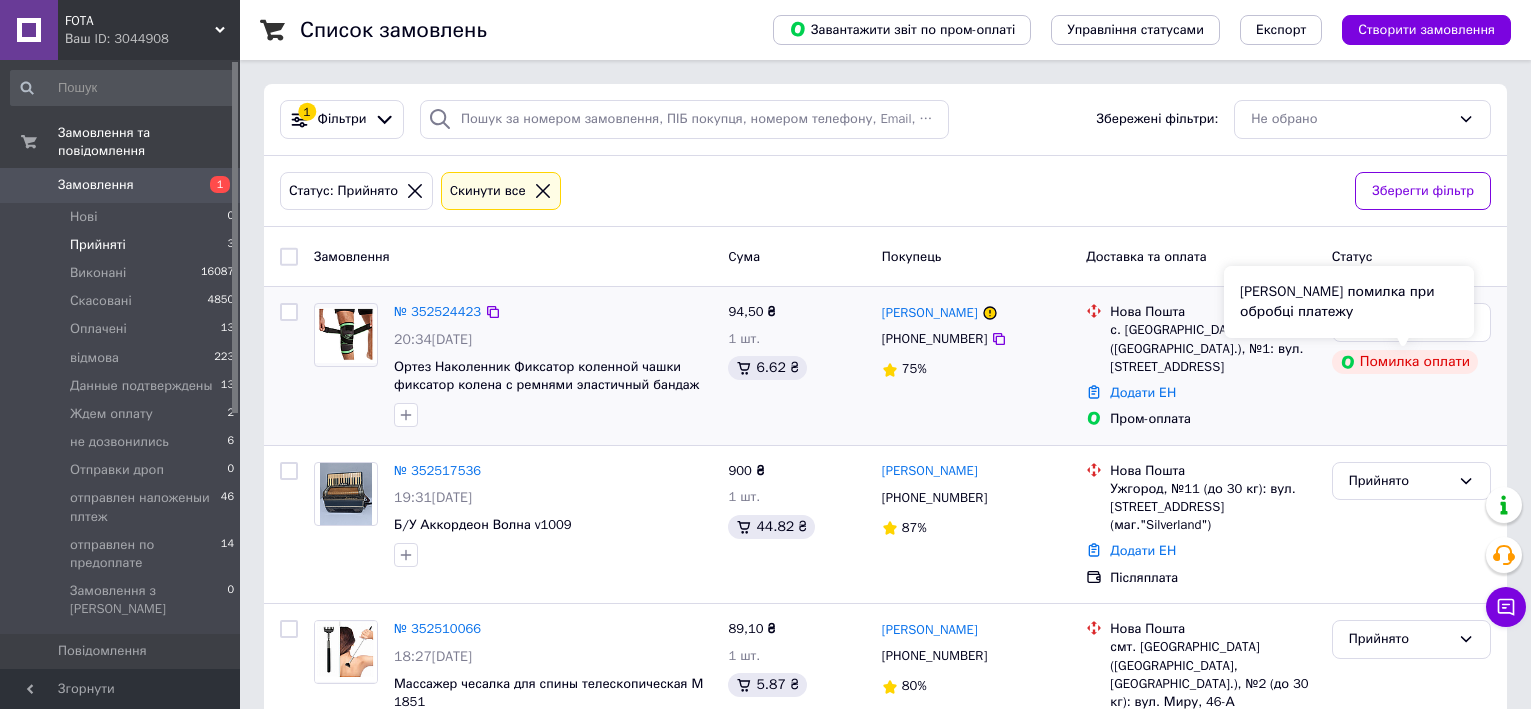 click on "Сталася помилка при обробці платежу" at bounding box center [1349, 302] 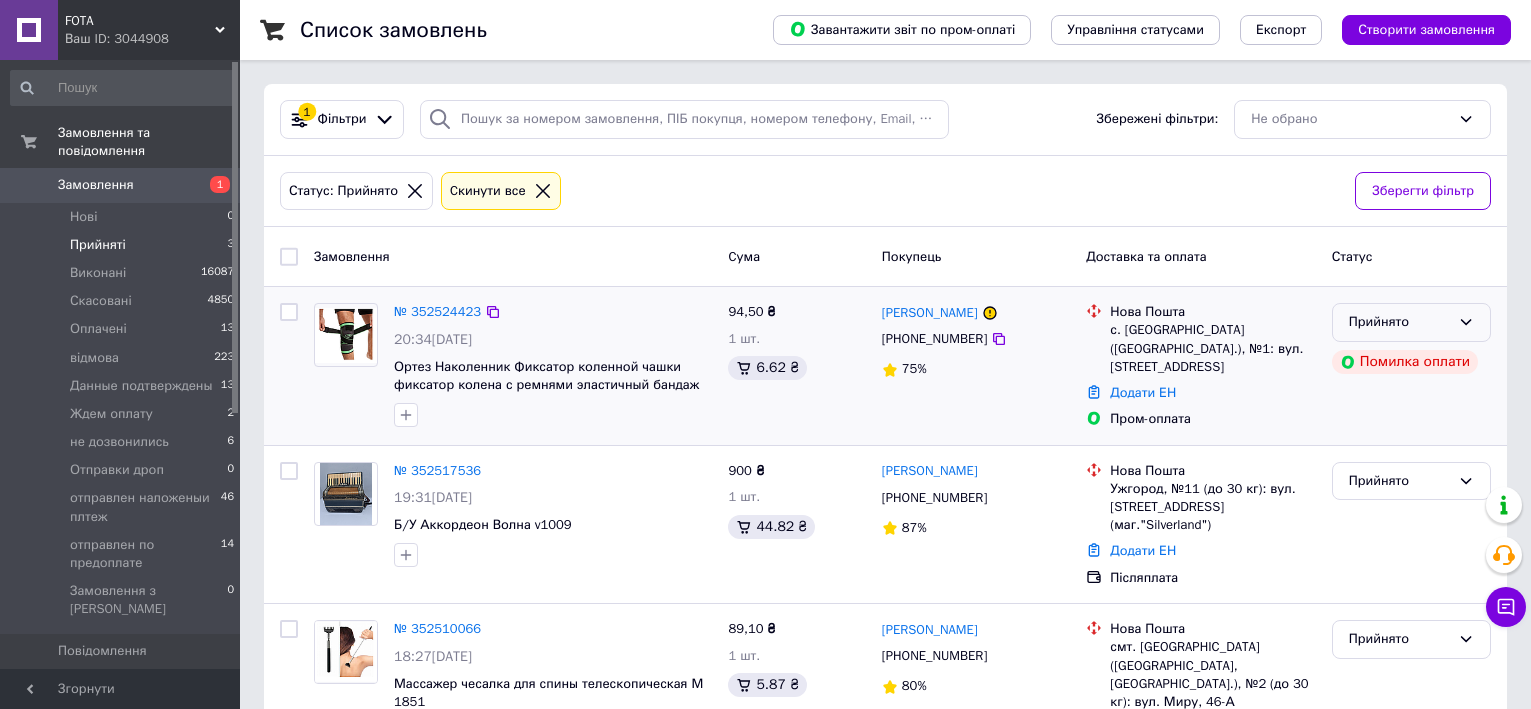 click 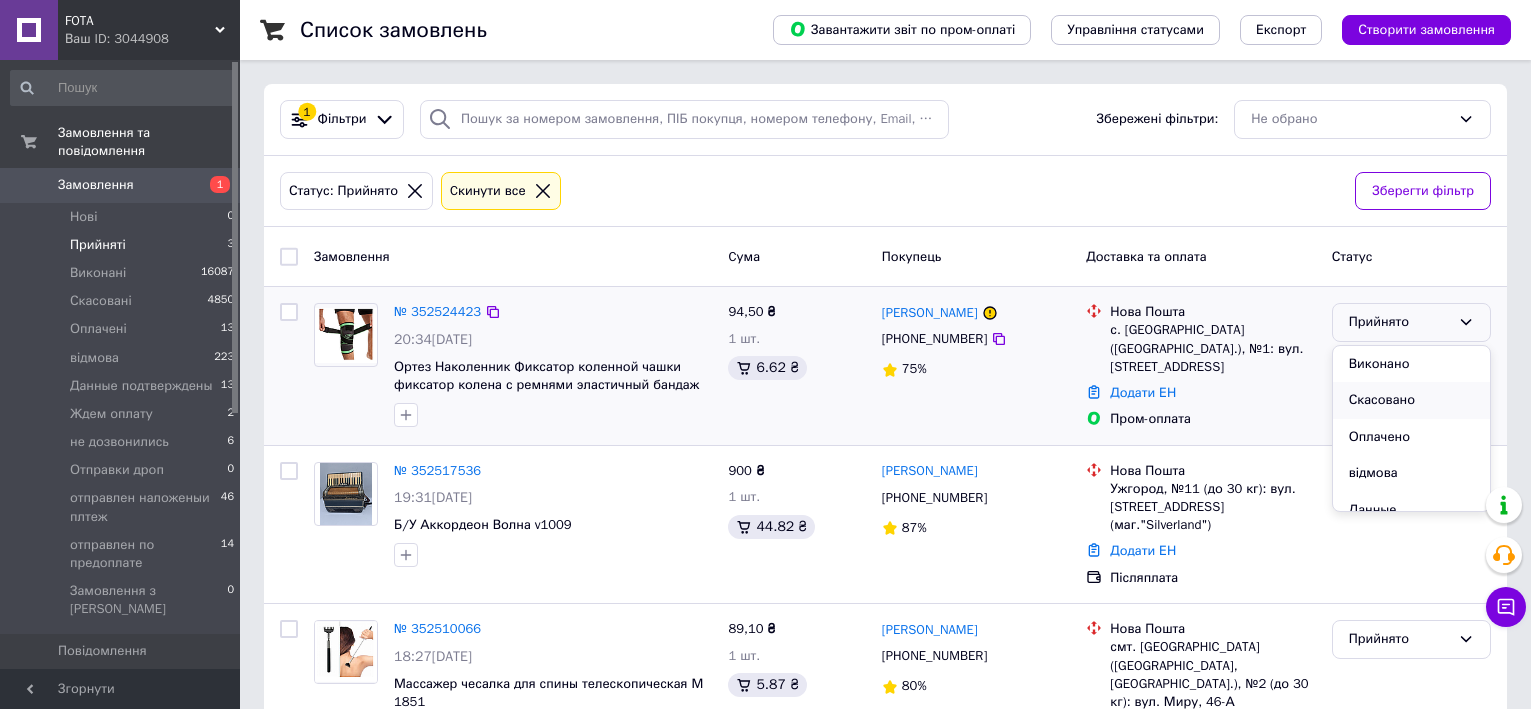 click on "Скасовано" at bounding box center [1411, 400] 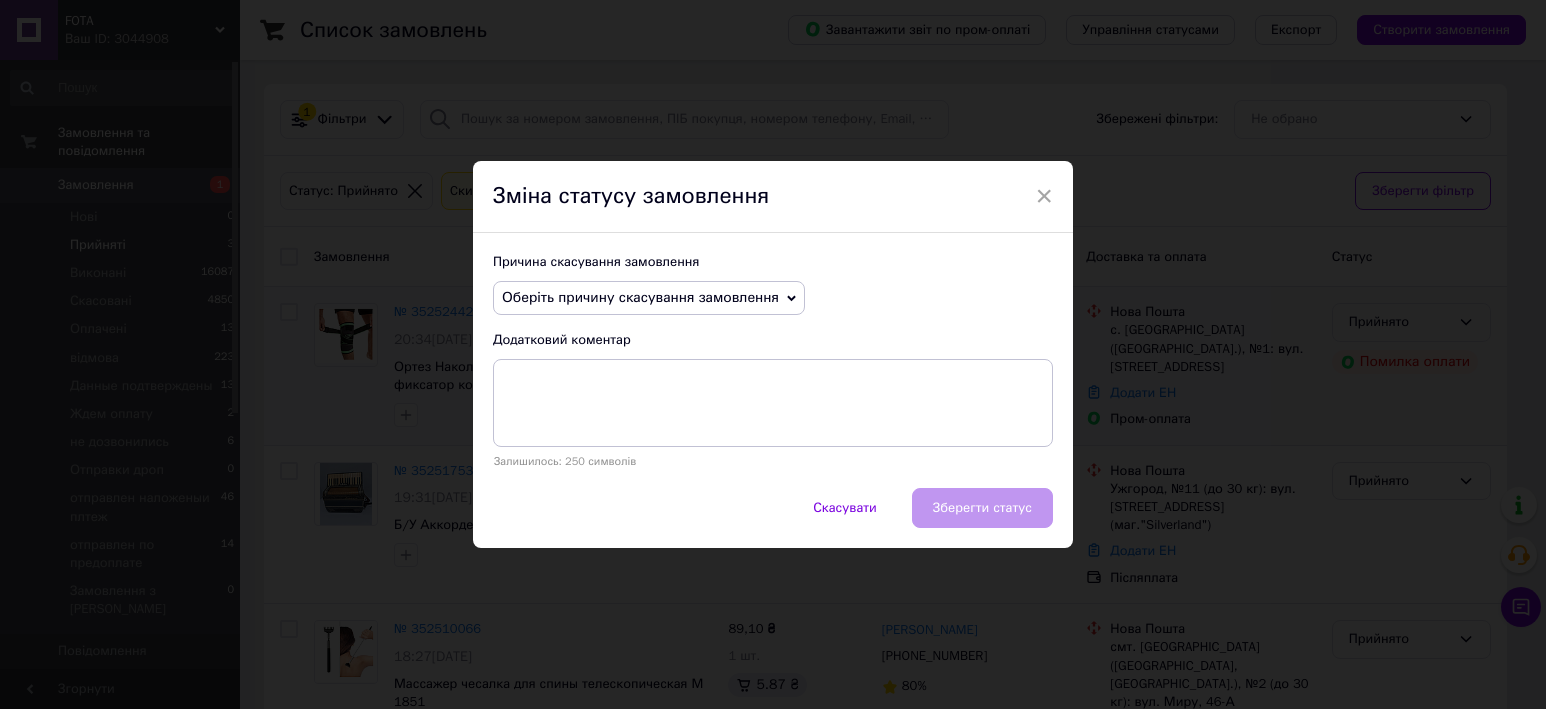 click on "Оберіть причину скасування замовлення" at bounding box center [649, 298] 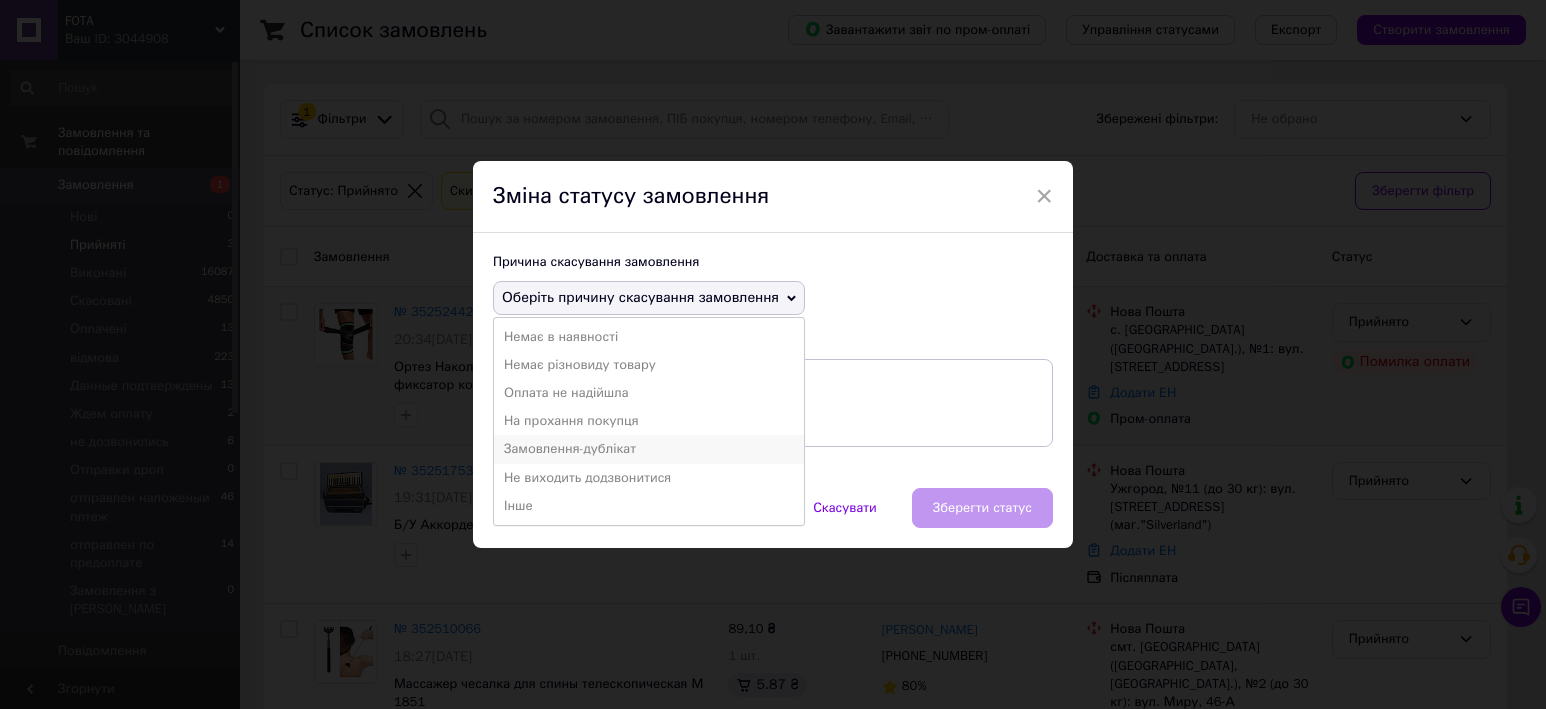 click on "Замовлення-дублікат" at bounding box center [649, 449] 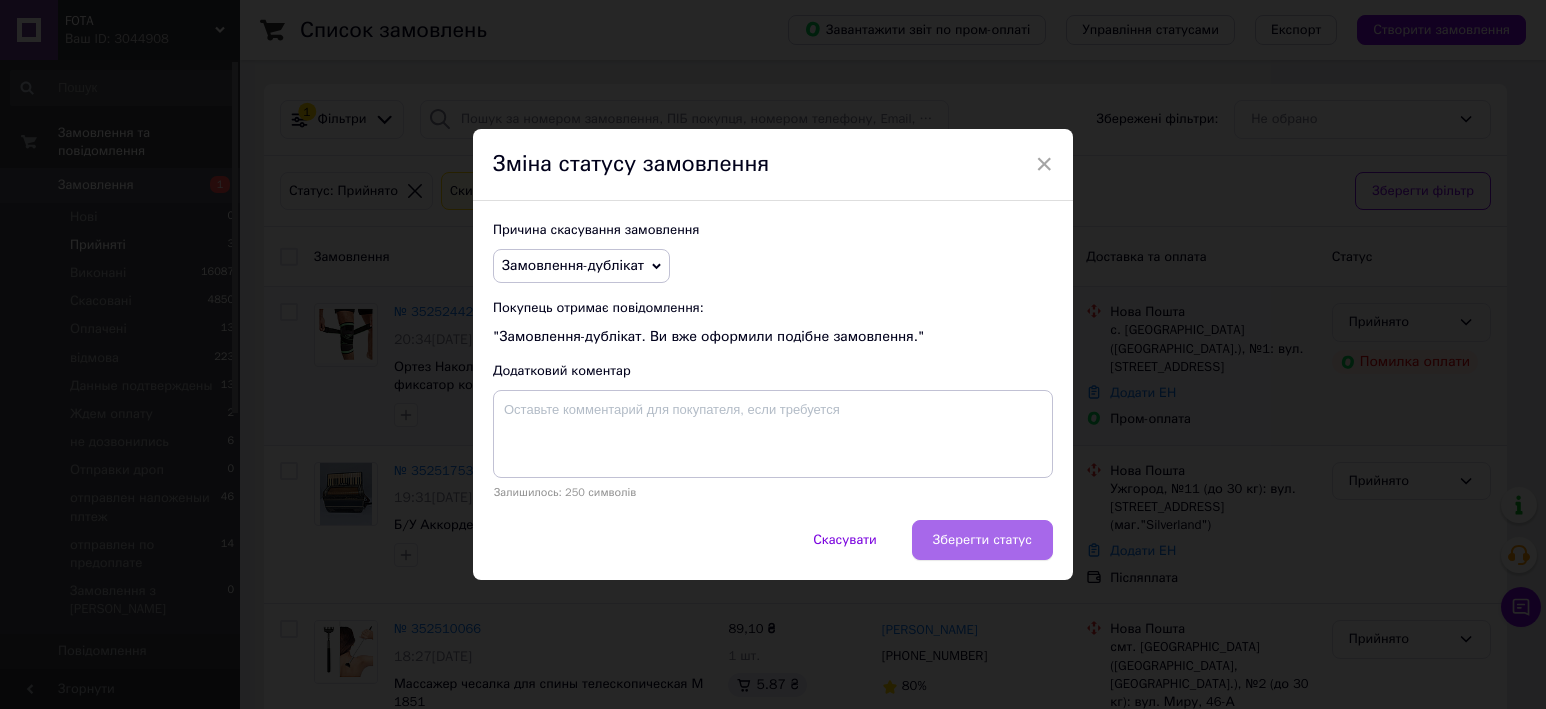 click on "Зберегти статус" at bounding box center [982, 540] 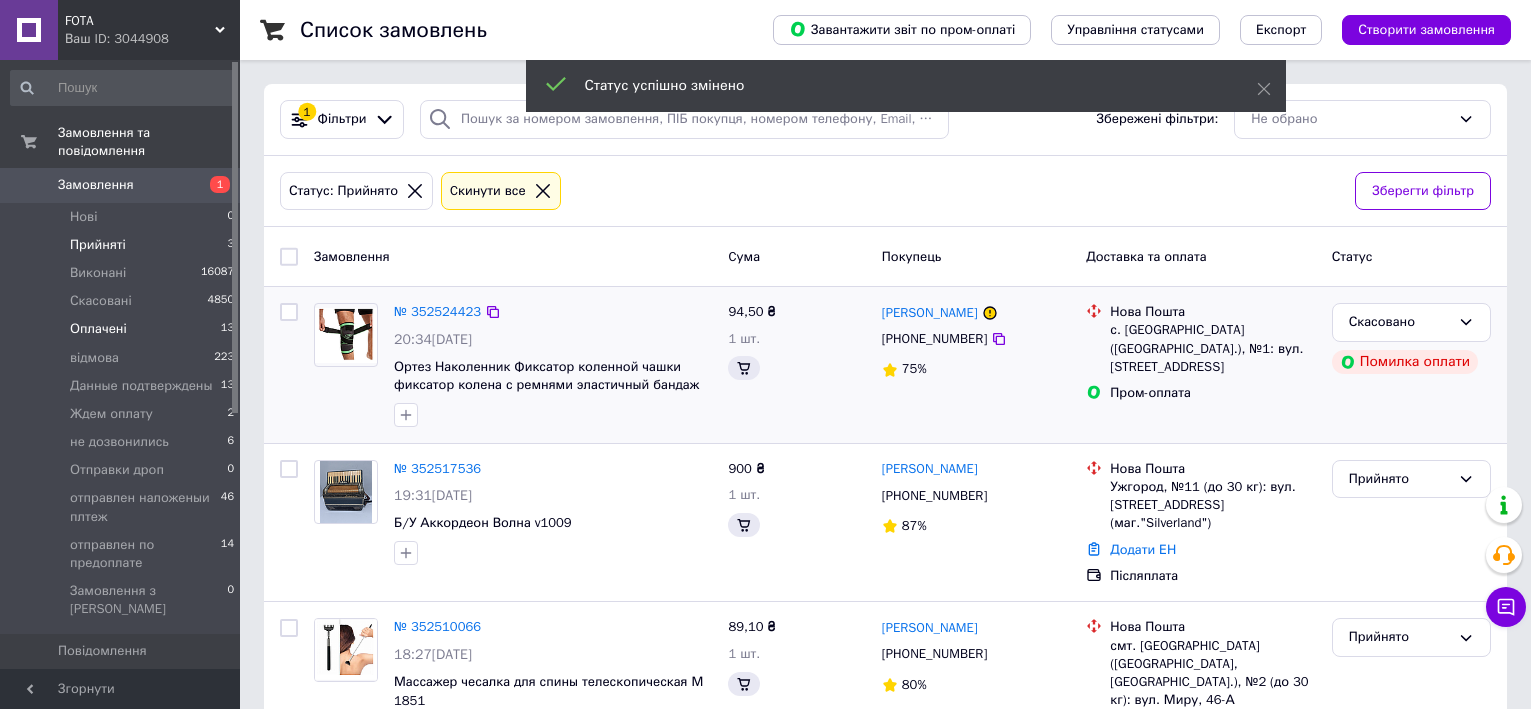 click on "Оплачені" at bounding box center (98, 329) 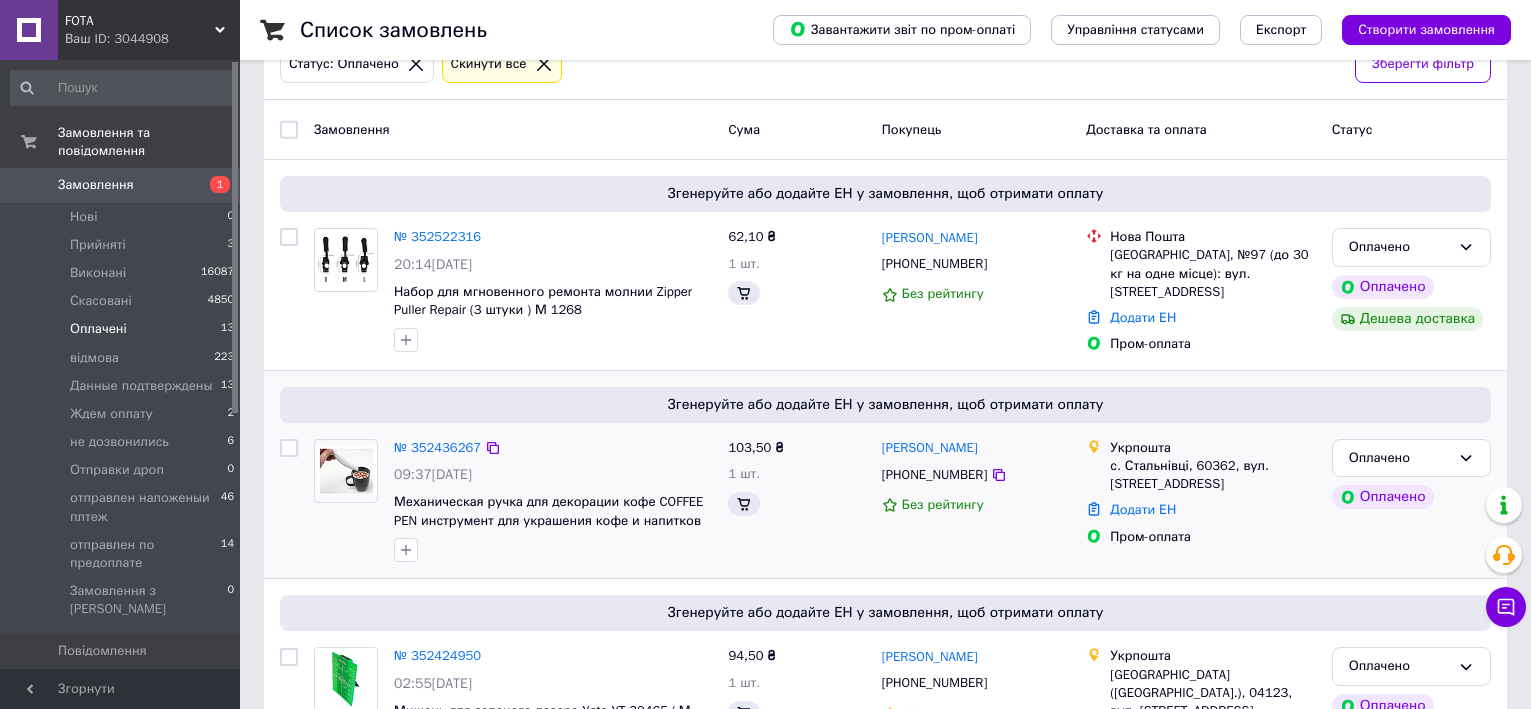 scroll, scrollTop: 200, scrollLeft: 0, axis: vertical 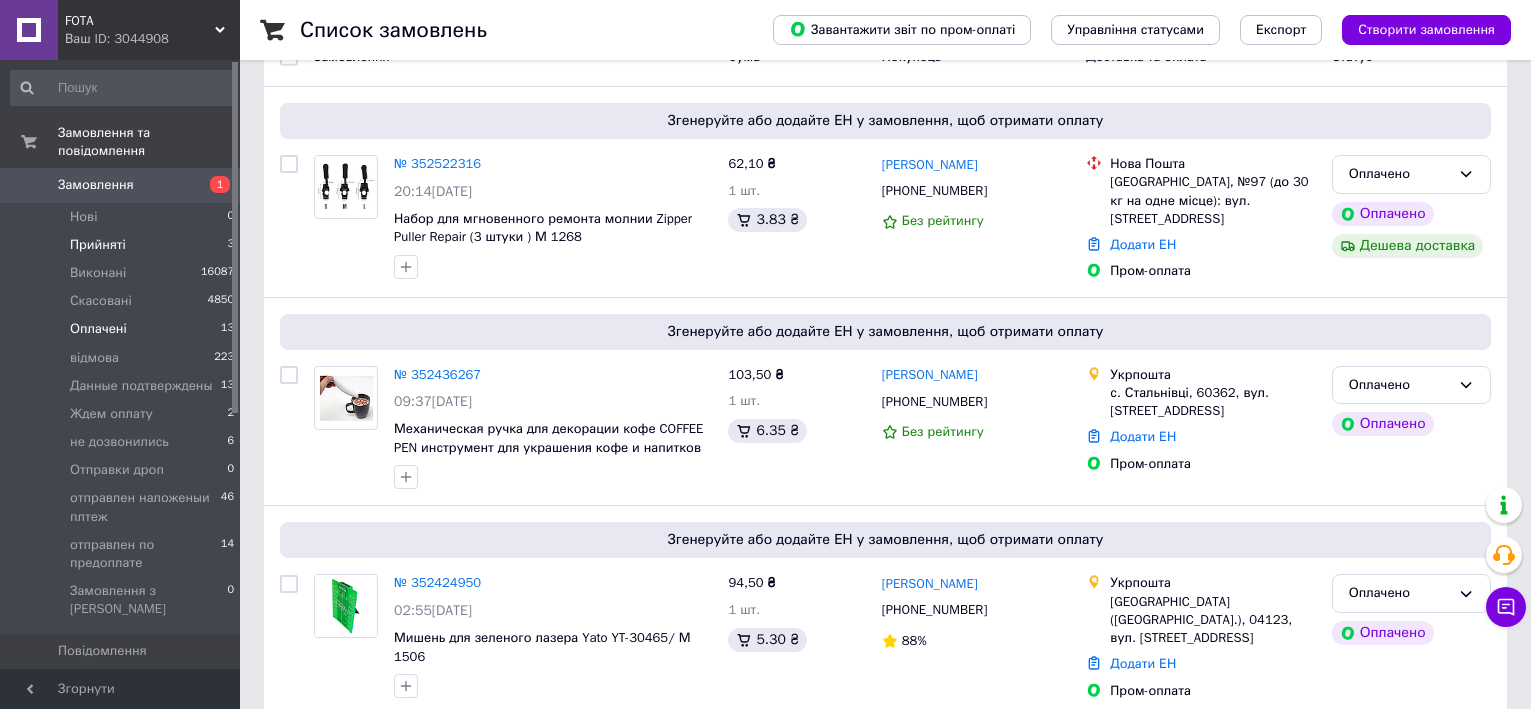 click on "Прийняті" at bounding box center (98, 245) 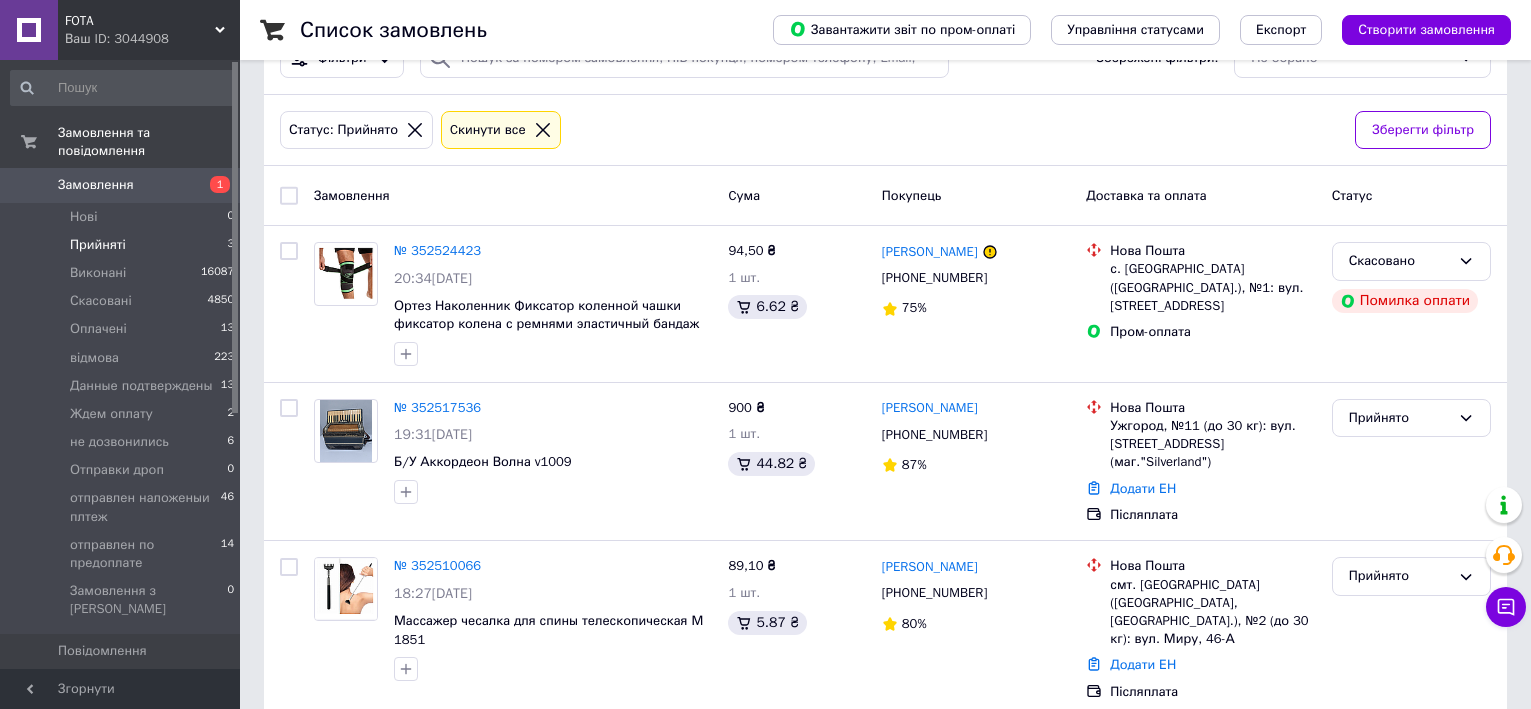 scroll, scrollTop: 93, scrollLeft: 0, axis: vertical 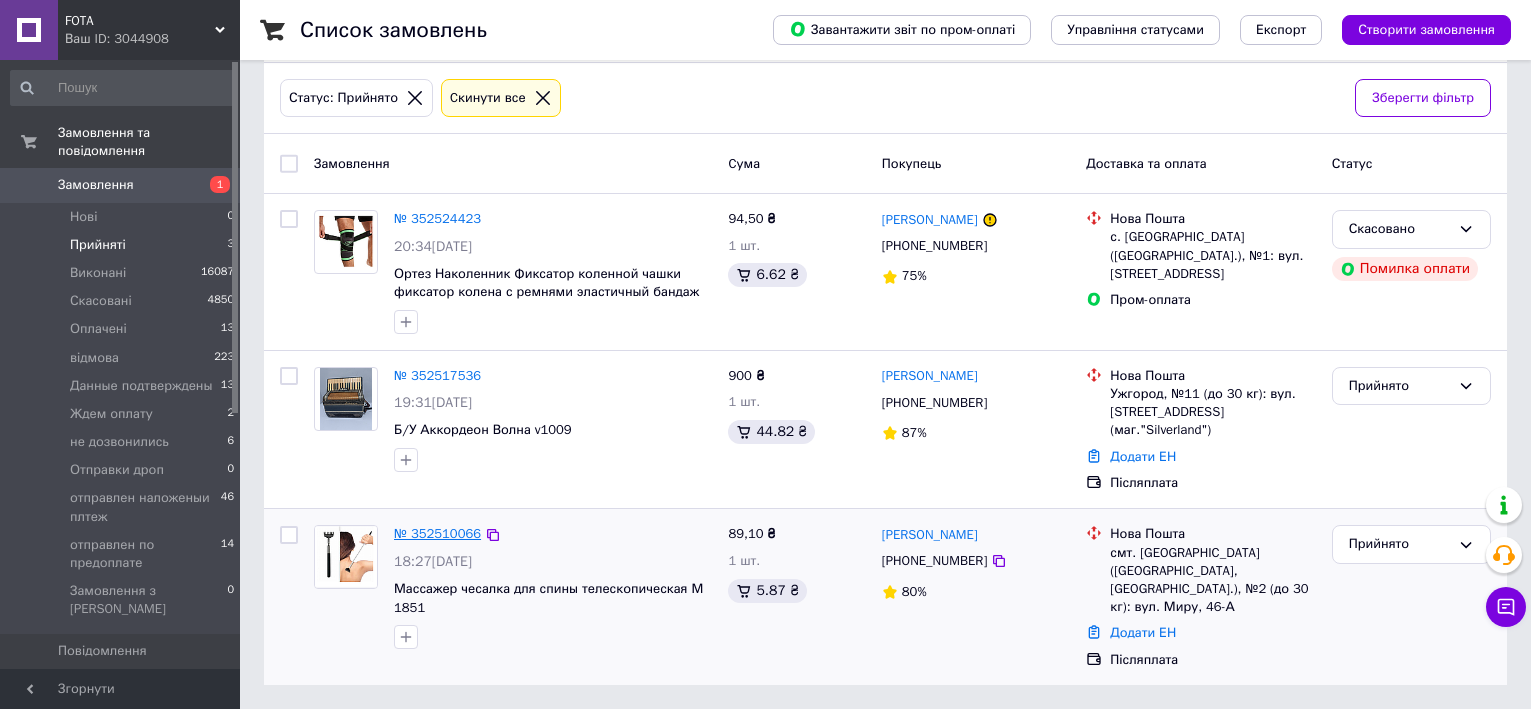 click on "№ 352510066" at bounding box center (437, 533) 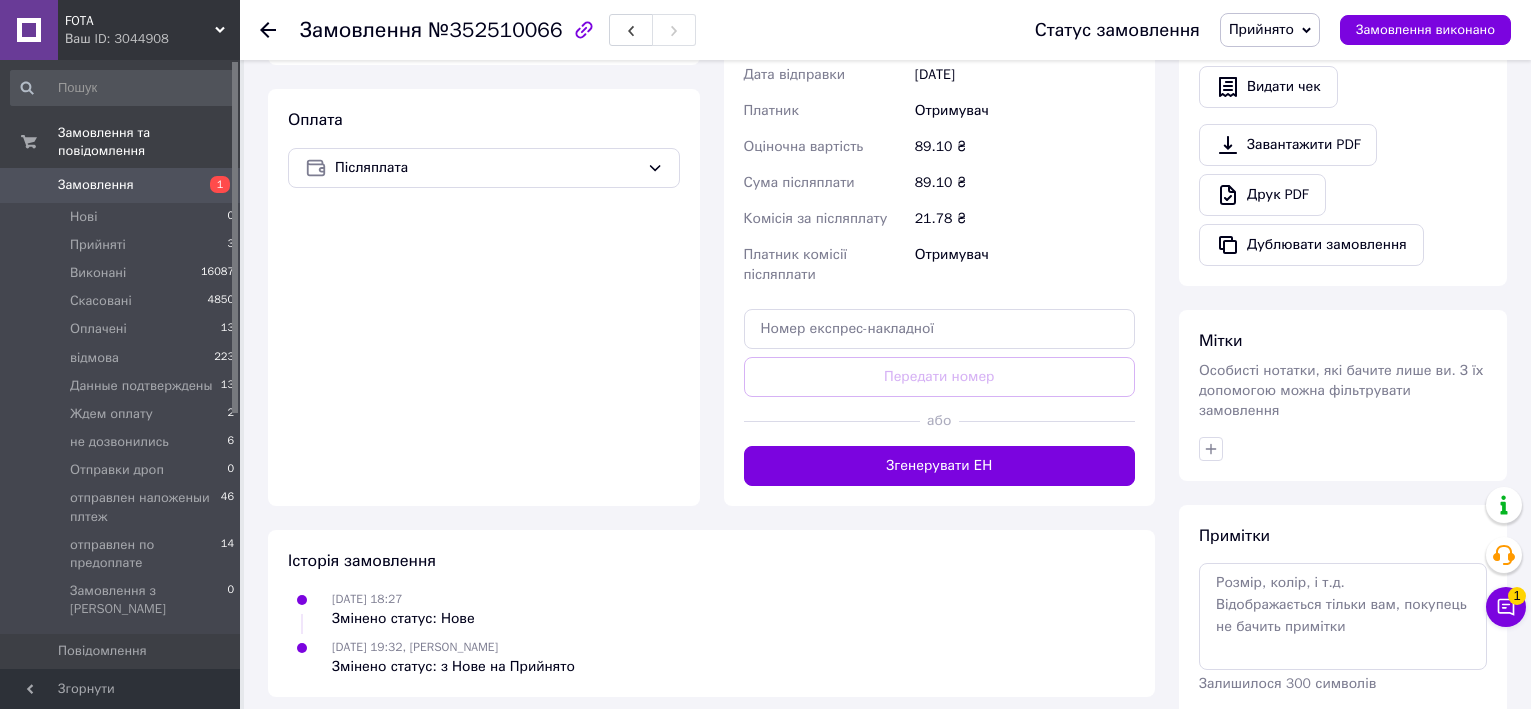scroll, scrollTop: 626, scrollLeft: 0, axis: vertical 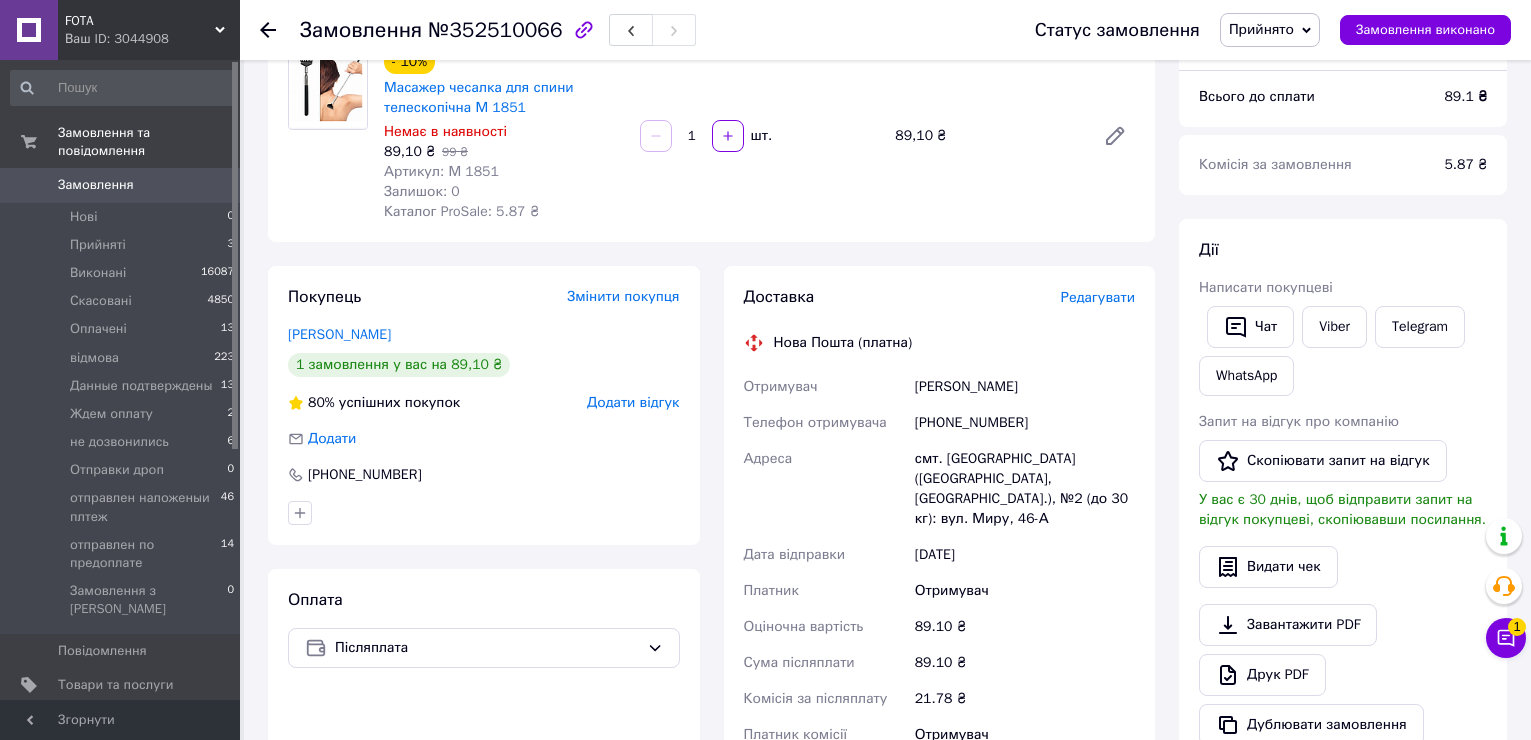 click 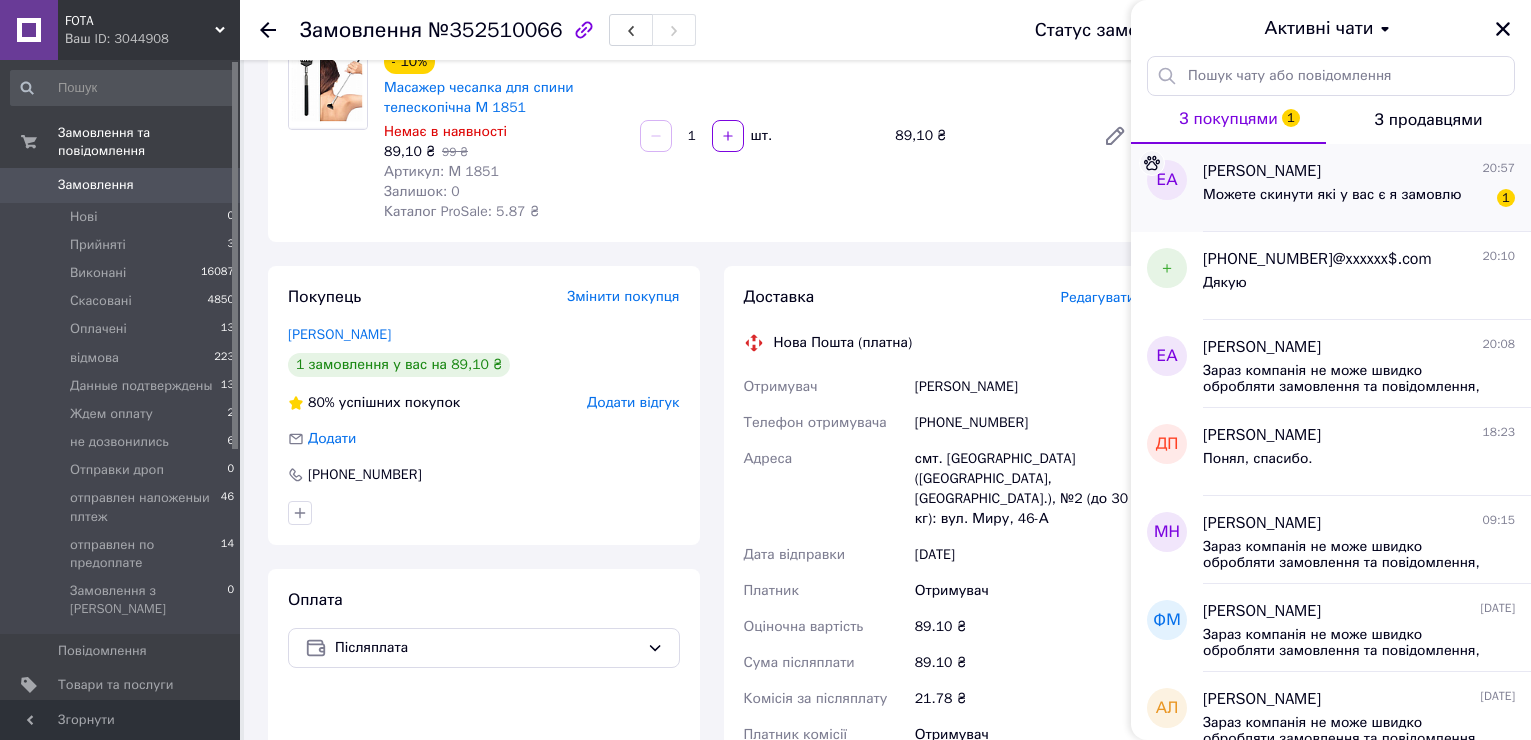 click on "[PERSON_NAME]" at bounding box center (1262, 171) 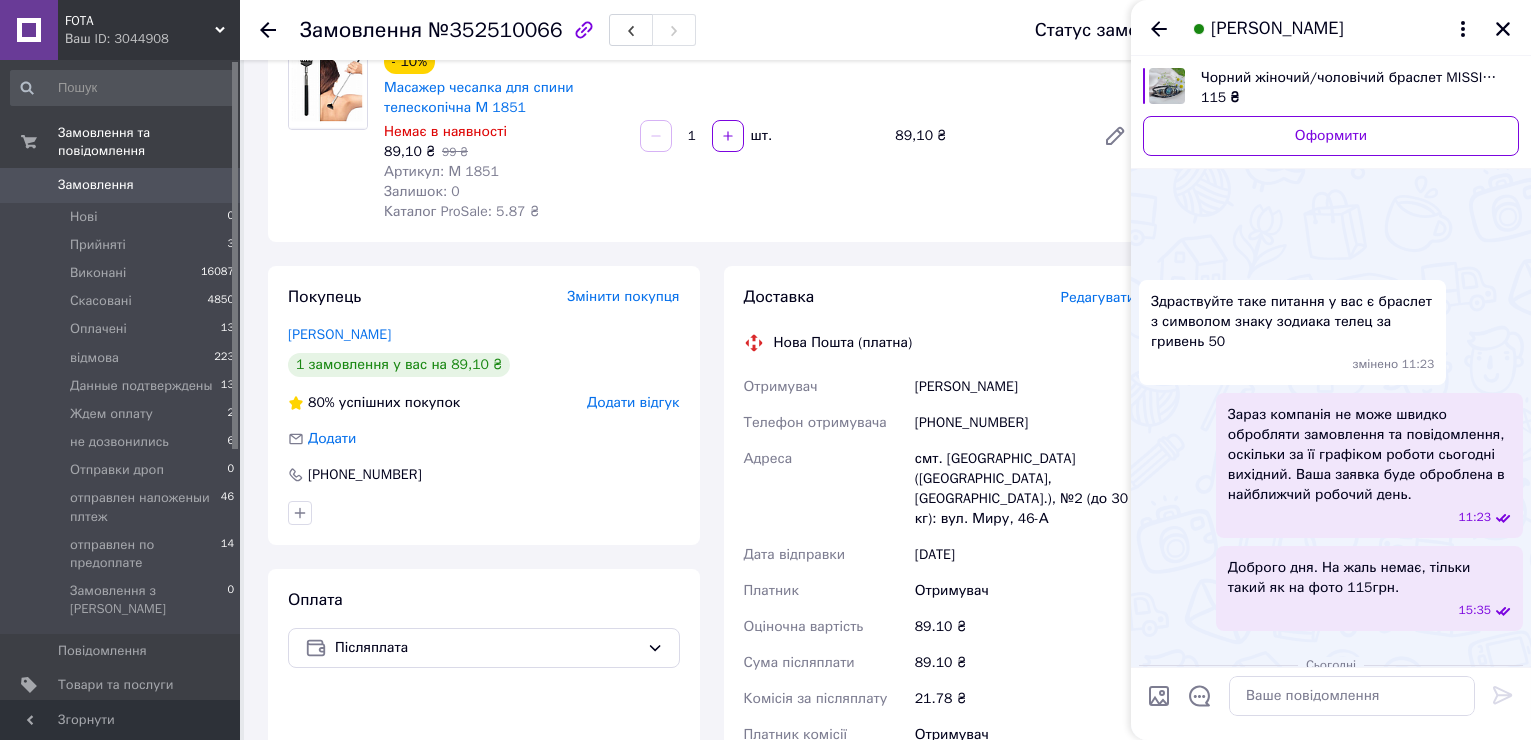 scroll, scrollTop: 579, scrollLeft: 0, axis: vertical 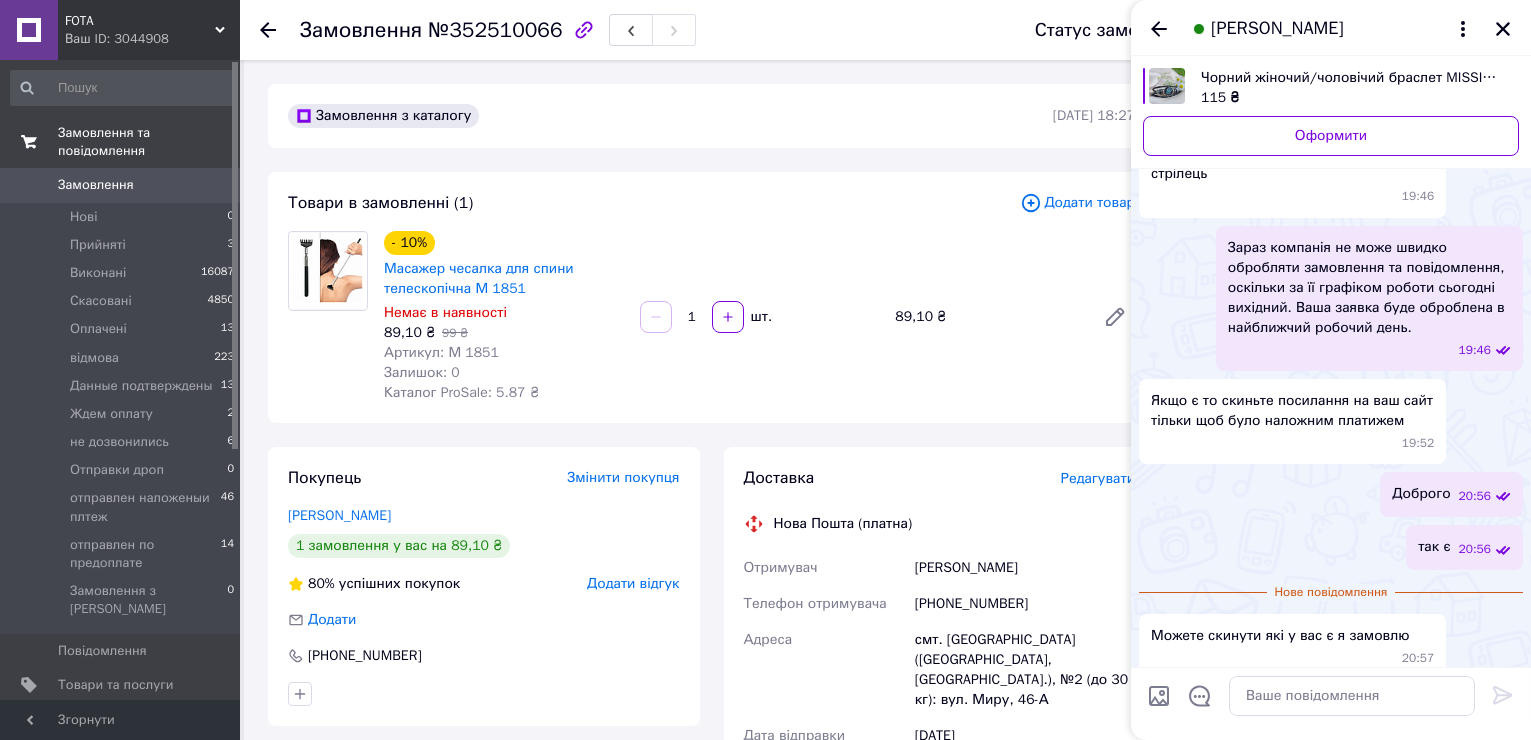 click on "Замовлення та повідомлення" at bounding box center (149, 142) 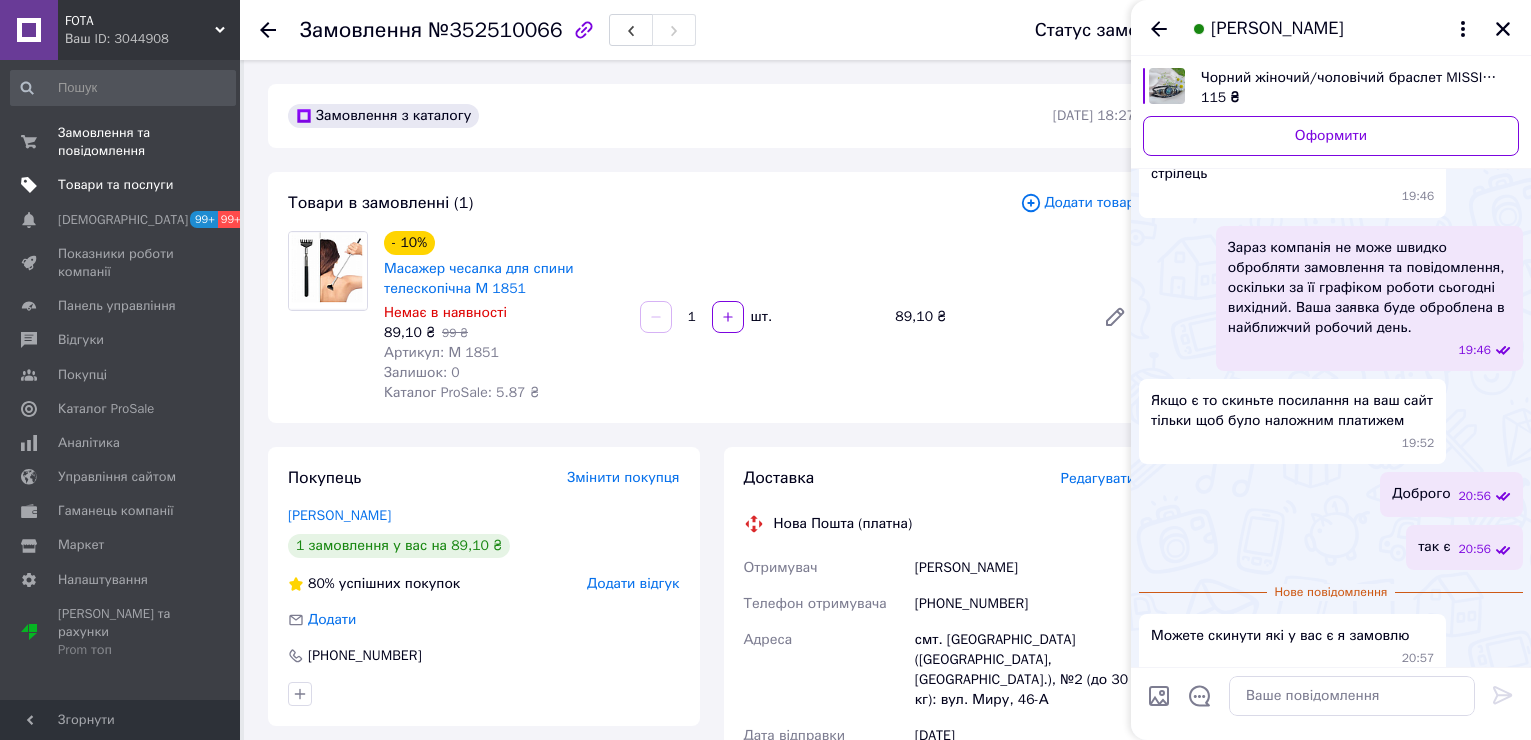 click on "Товари та послуги" at bounding box center (115, 185) 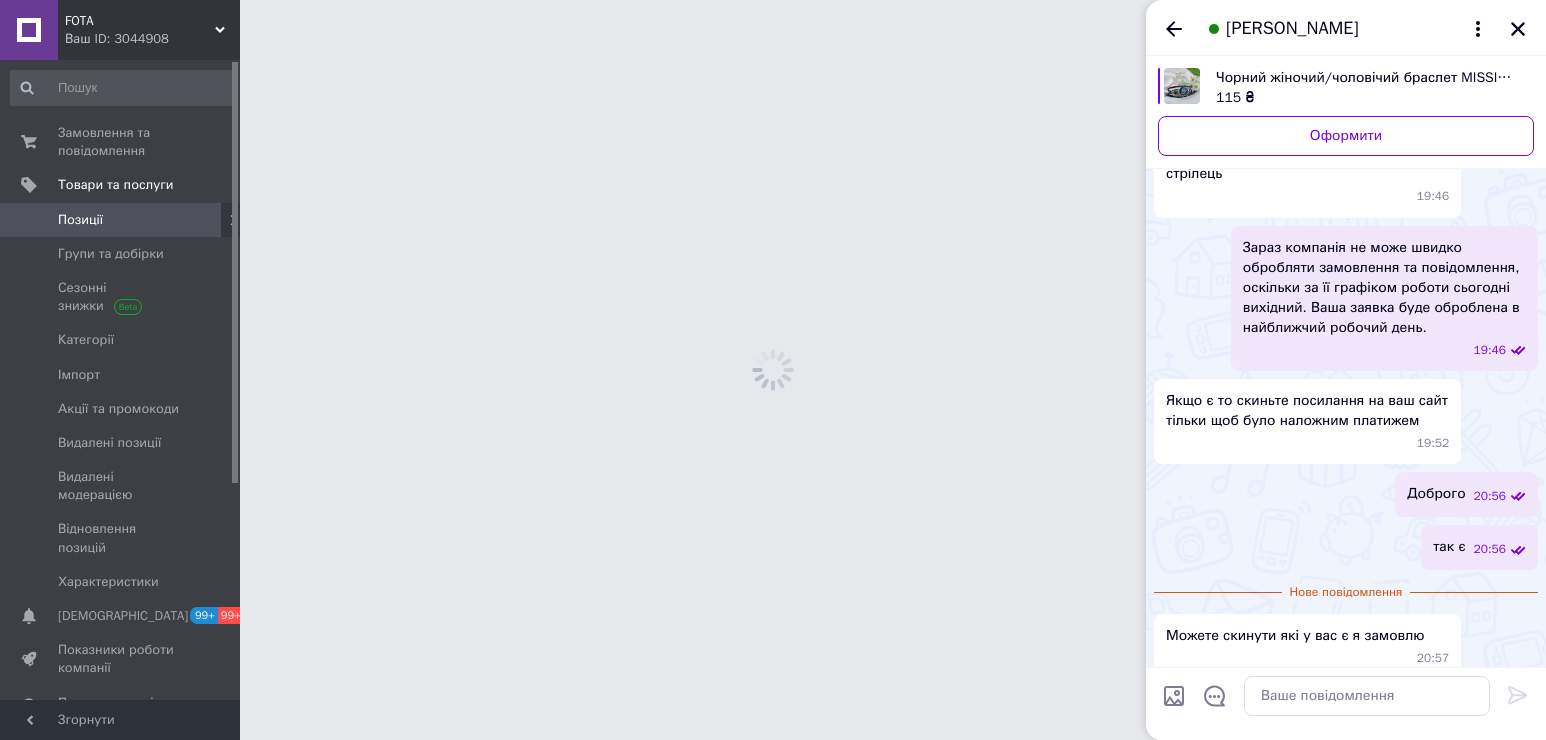 click on "Позиції" at bounding box center [80, 220] 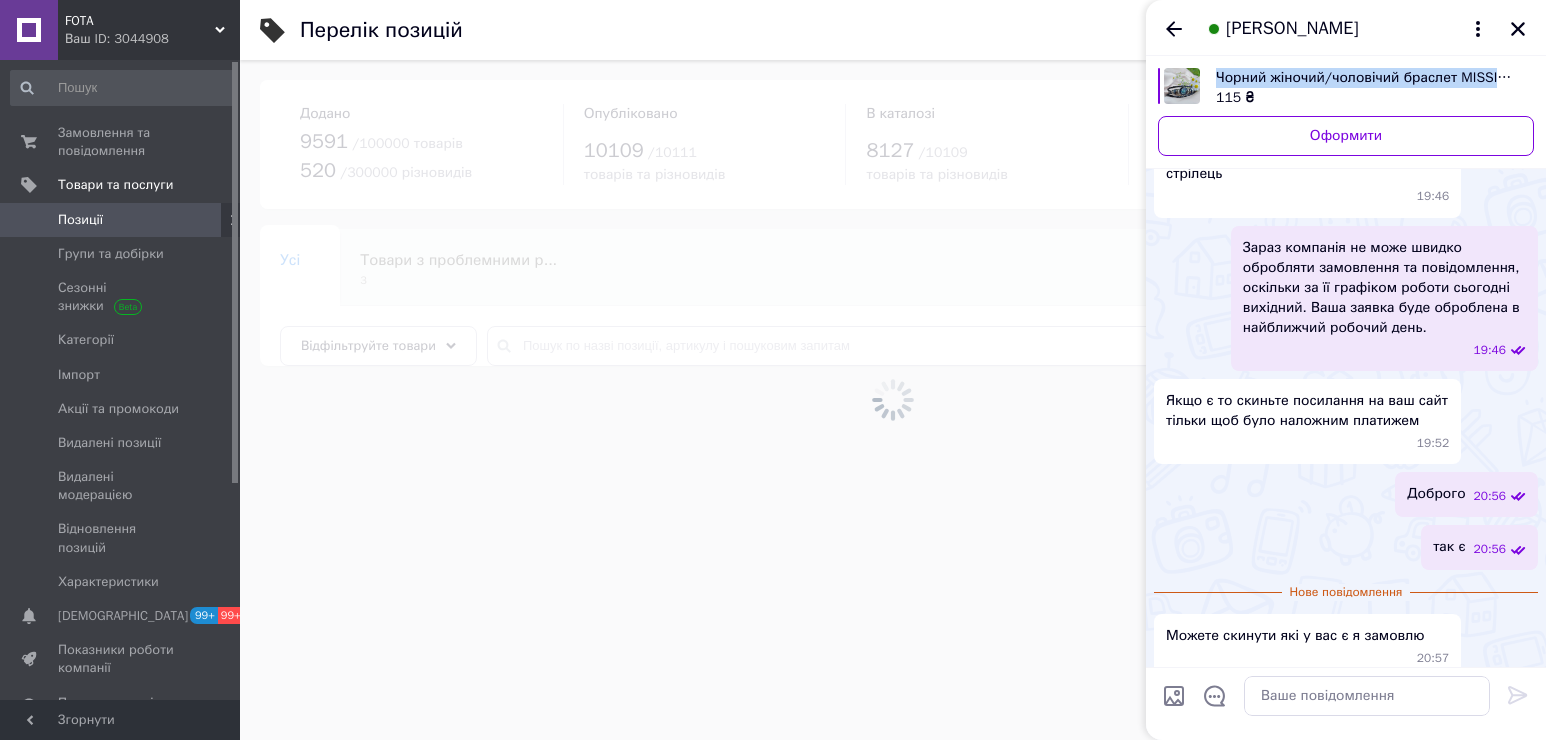 drag, startPoint x: 1217, startPoint y: 81, endPoint x: 1517, endPoint y: 71, distance: 300.16663 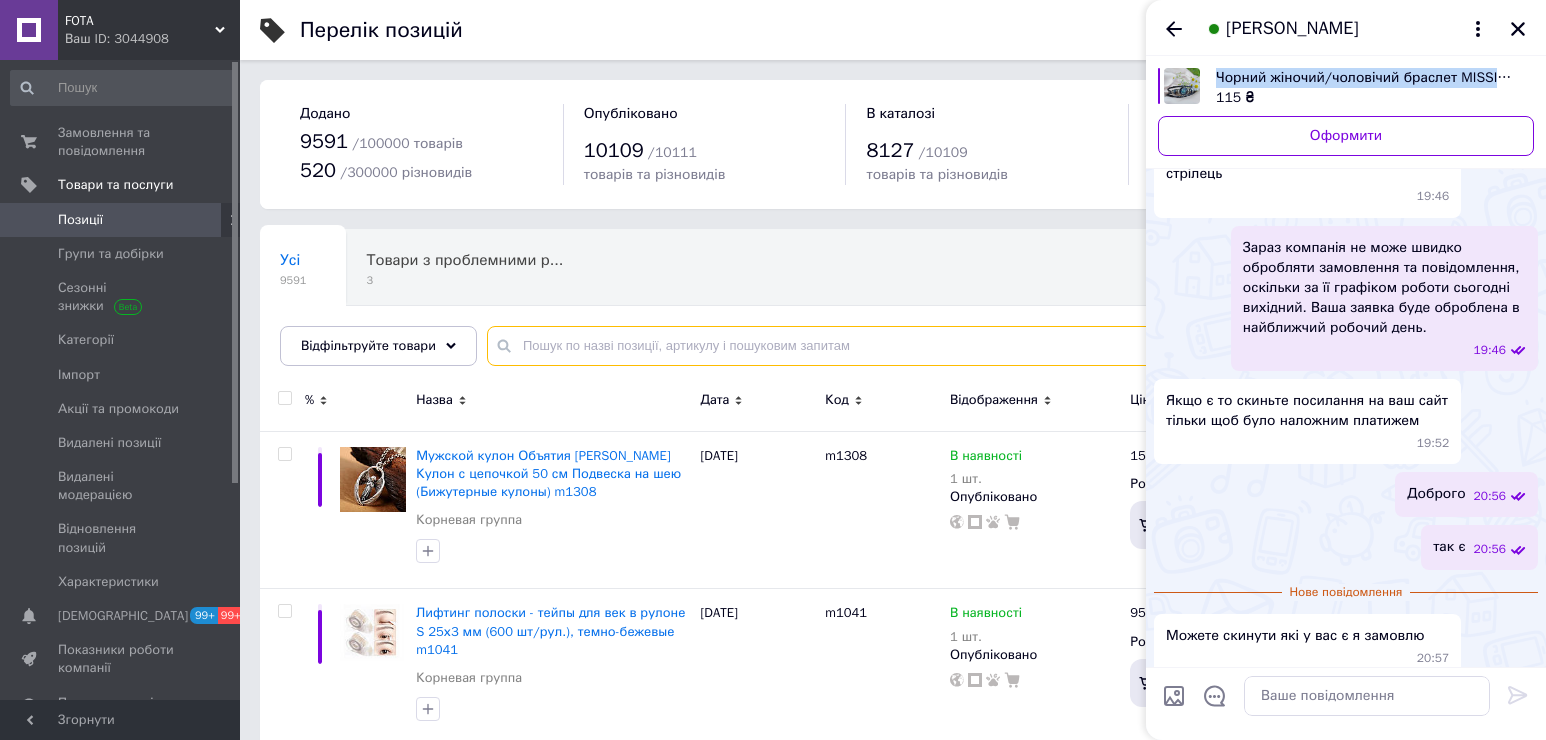 click at bounding box center [996, 346] 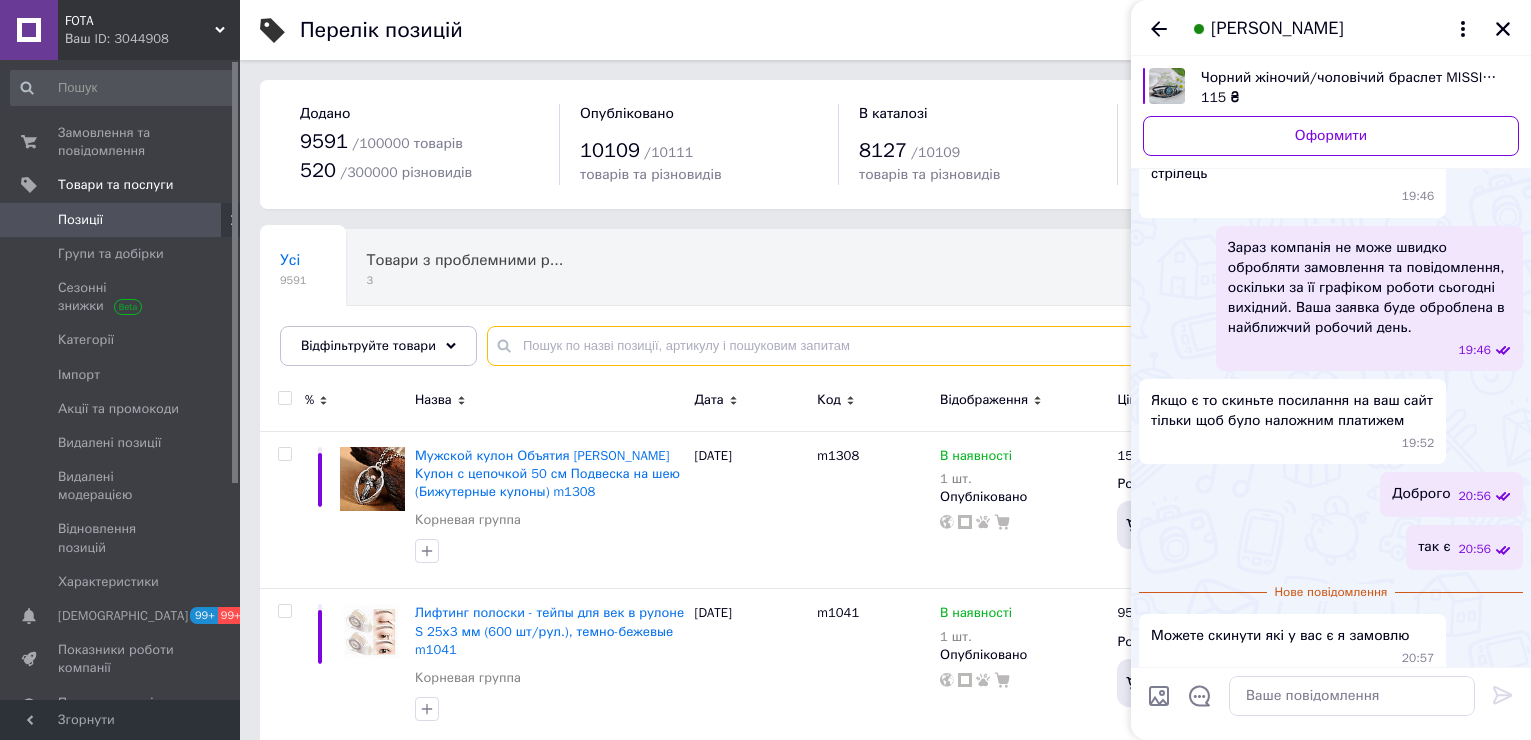 click at bounding box center [989, 346] 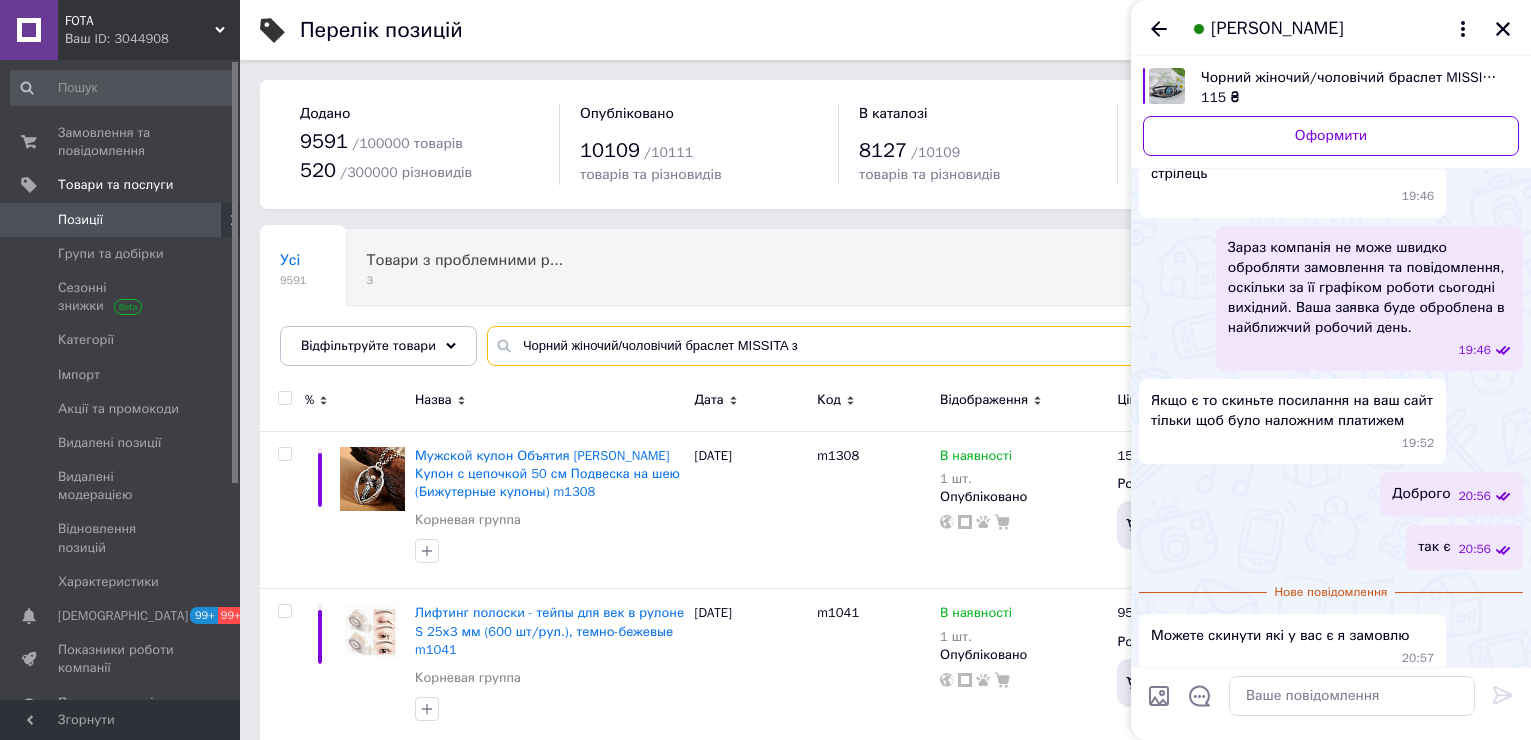 type on "Чорний жіночий/чоловічий браслет MISSITA з" 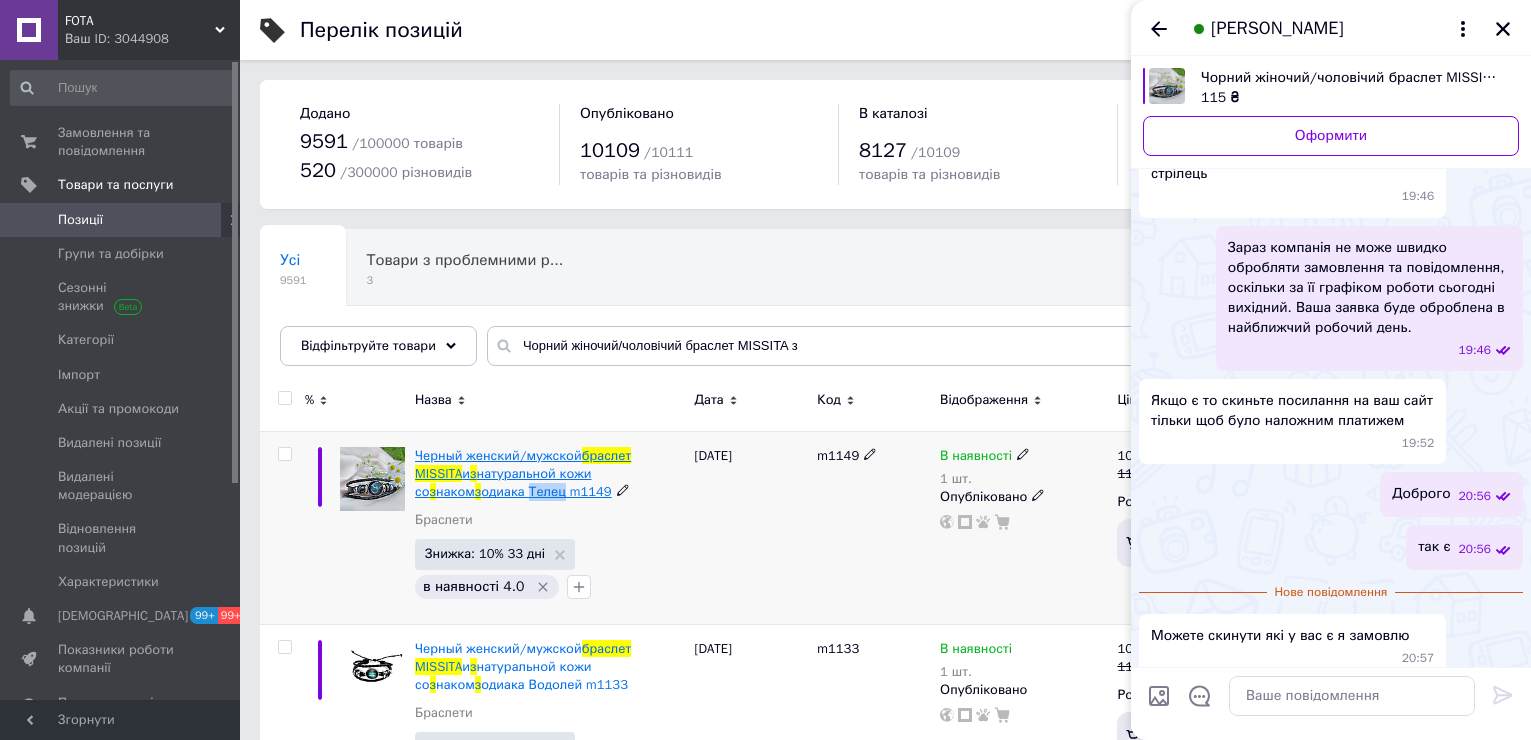 drag, startPoint x: 427, startPoint y: 497, endPoint x: 450, endPoint y: 497, distance: 23 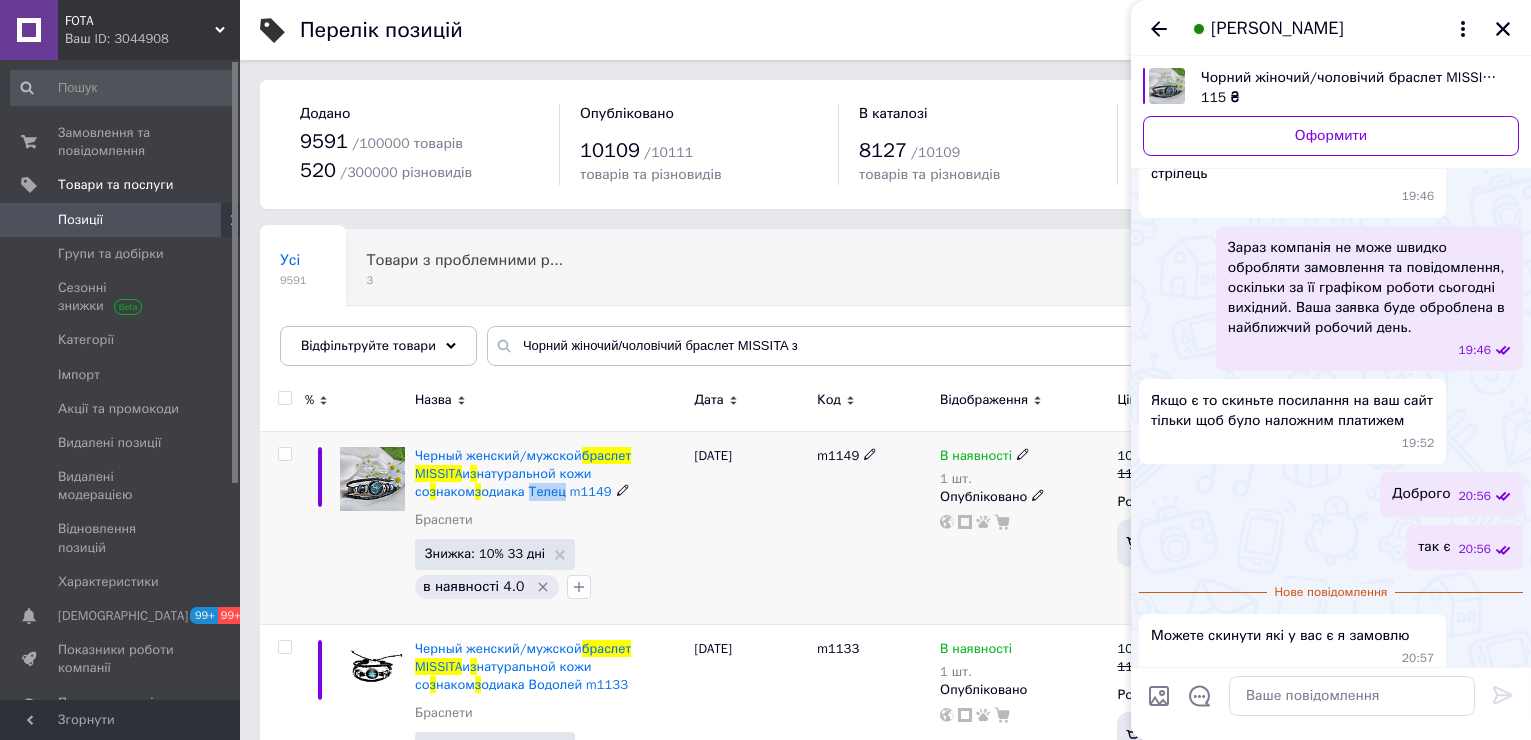 copy on "Телец" 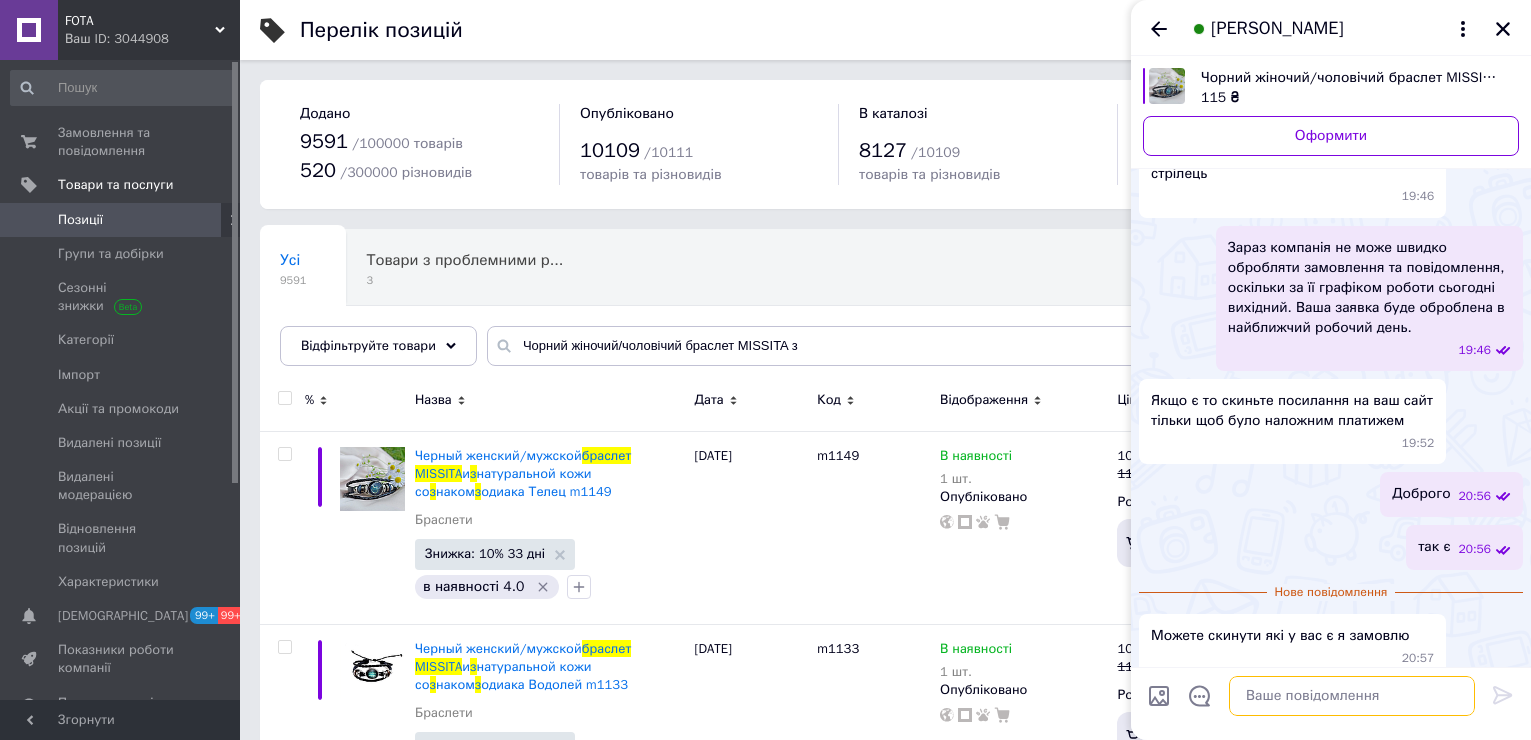 click at bounding box center (1352, 696) 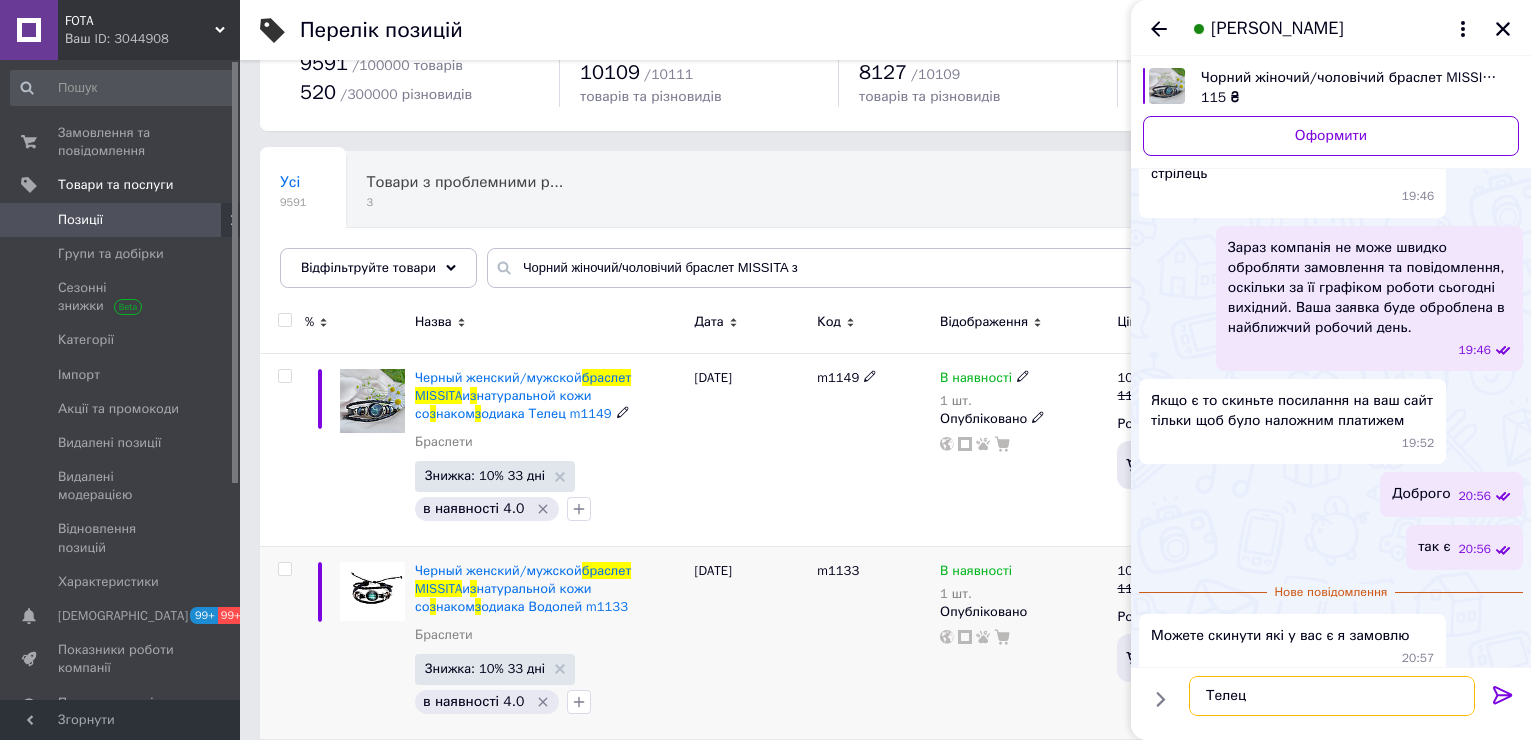scroll, scrollTop: 200, scrollLeft: 0, axis: vertical 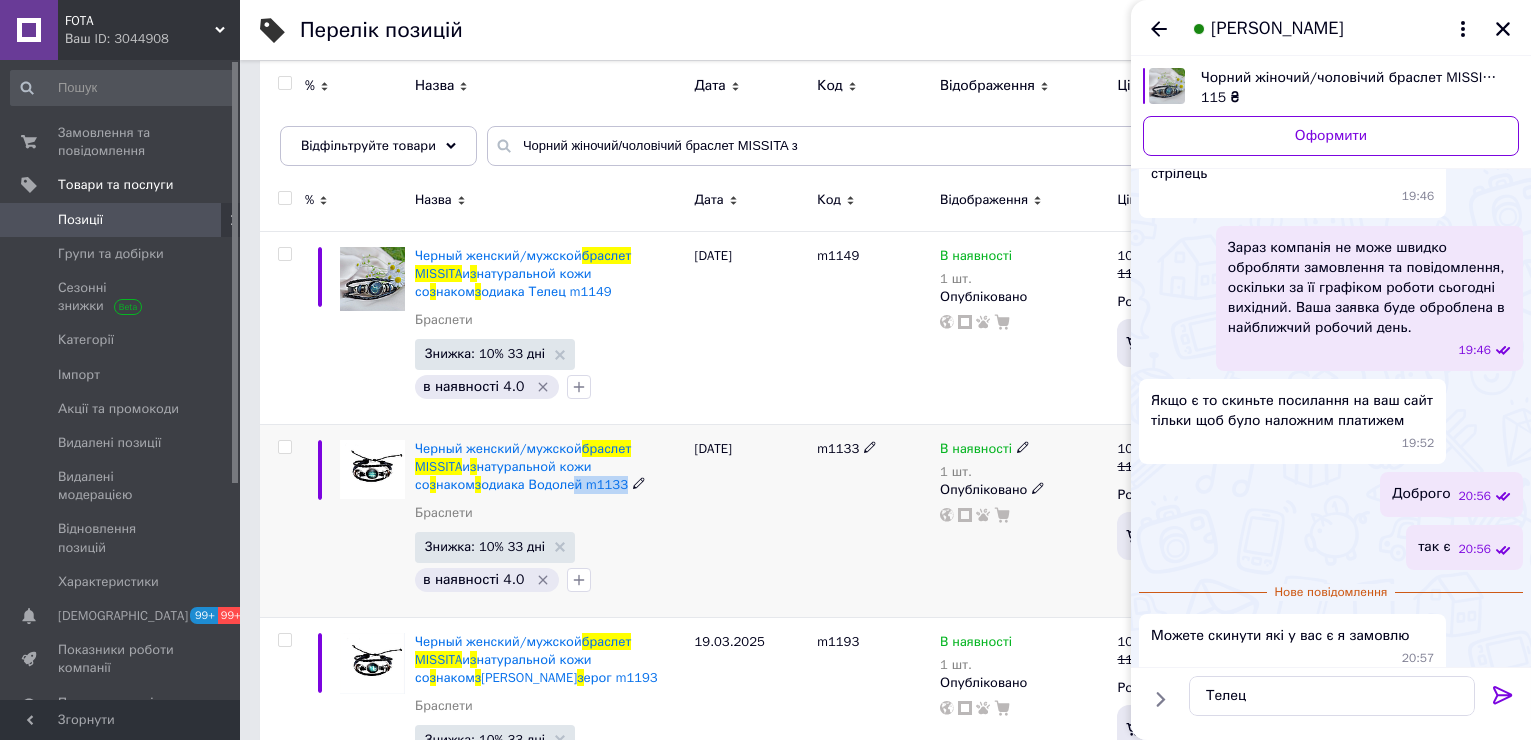 drag, startPoint x: 411, startPoint y: 495, endPoint x: 460, endPoint y: 493, distance: 49.0408 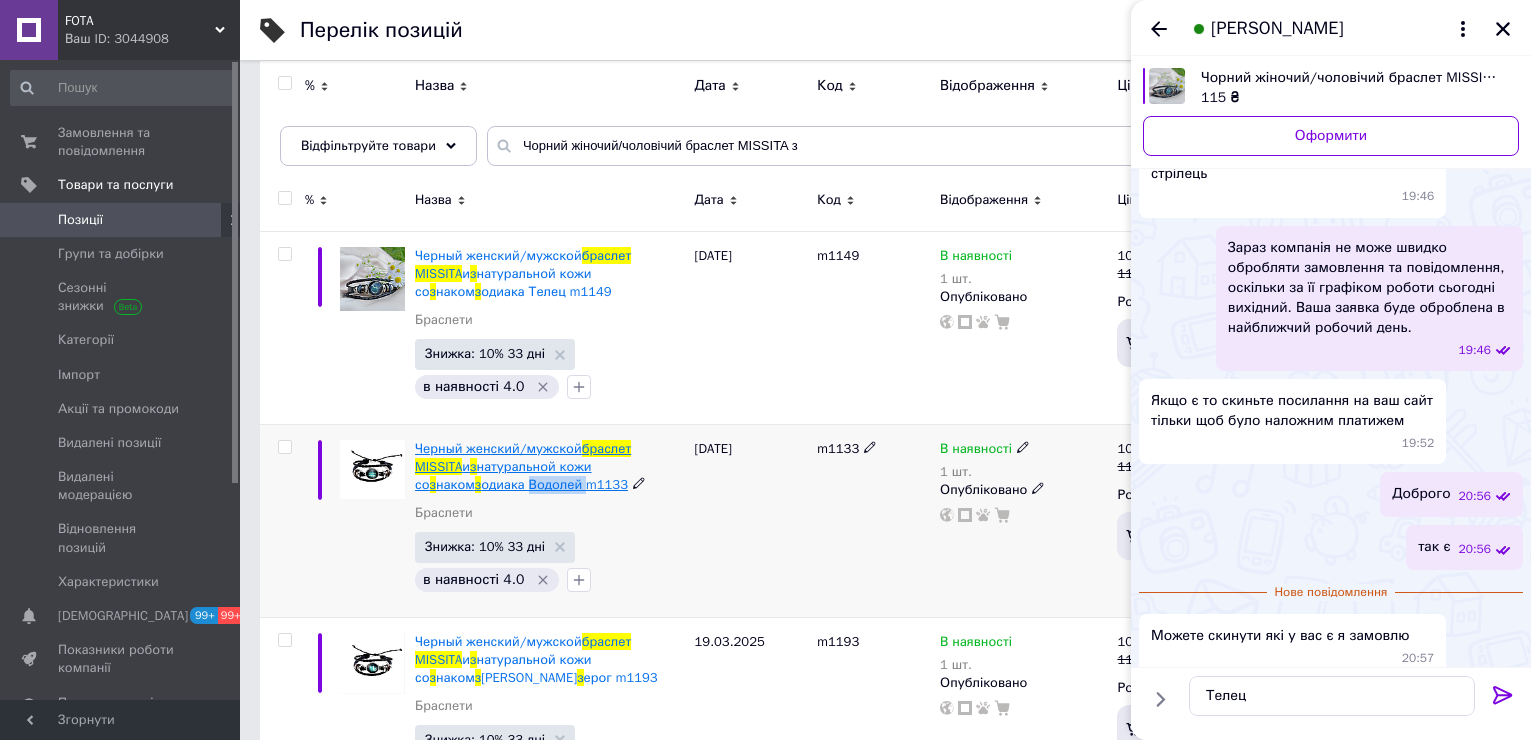 drag, startPoint x: 414, startPoint y: 483, endPoint x: 469, endPoint y: 485, distance: 55.03635 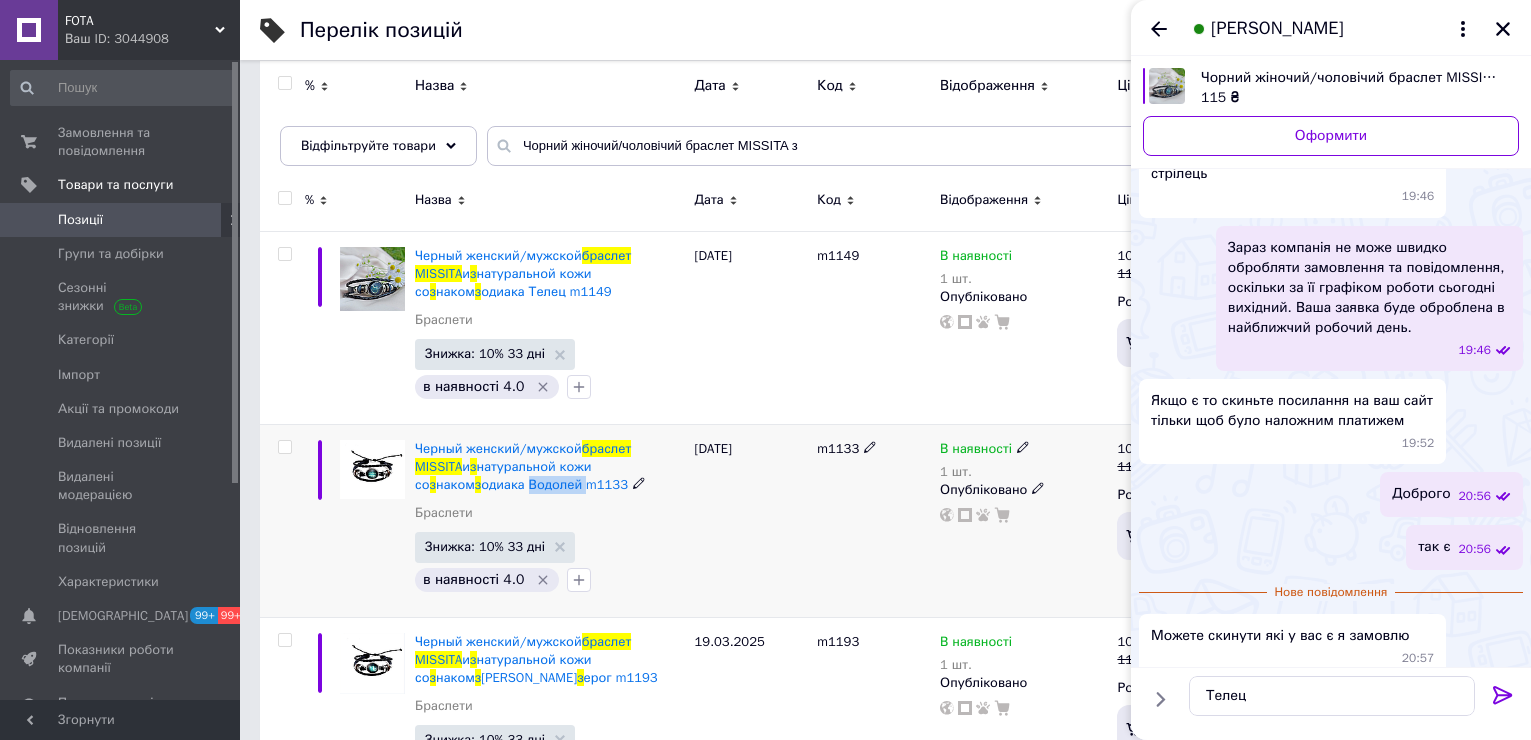 copy on "Водолей" 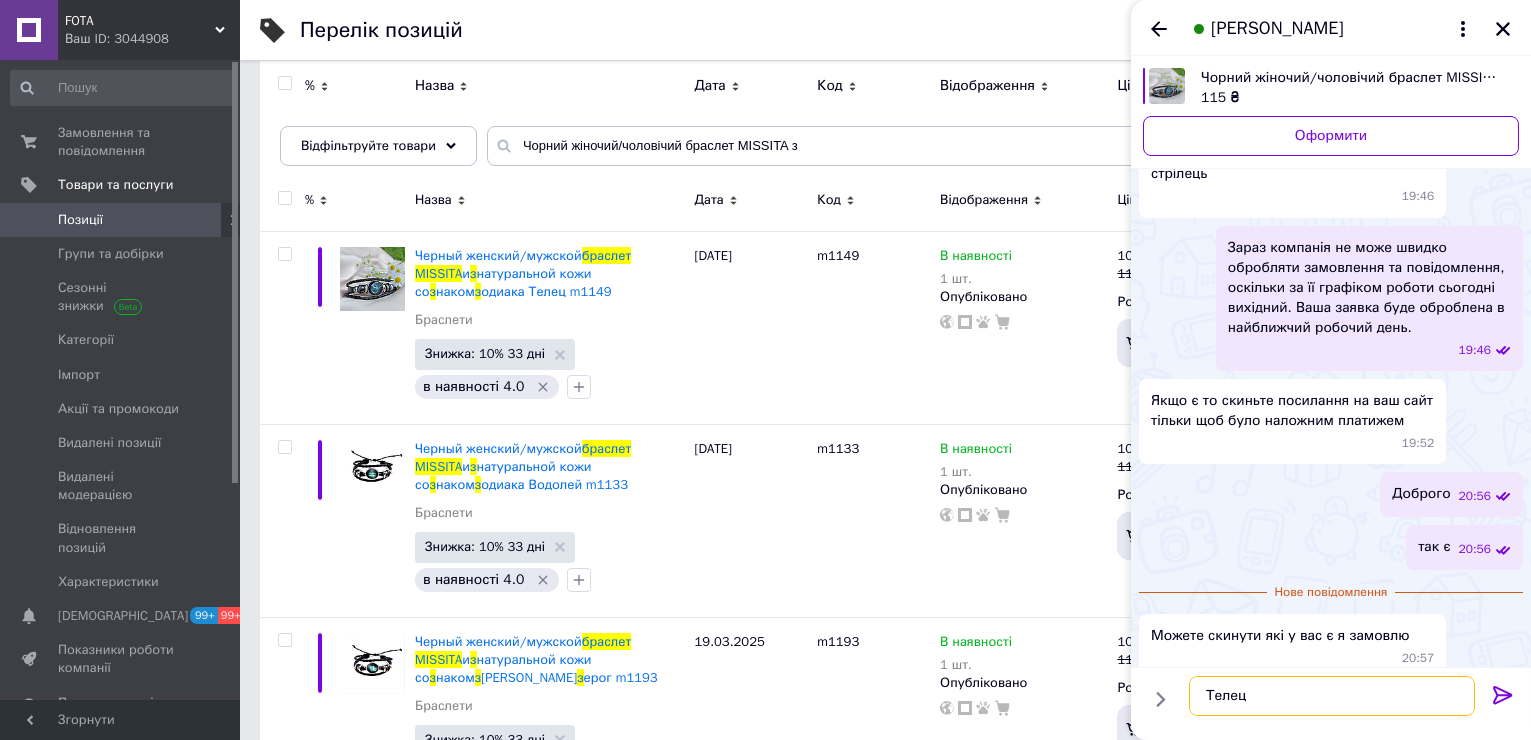 click on "Телец" at bounding box center (1332, 696) 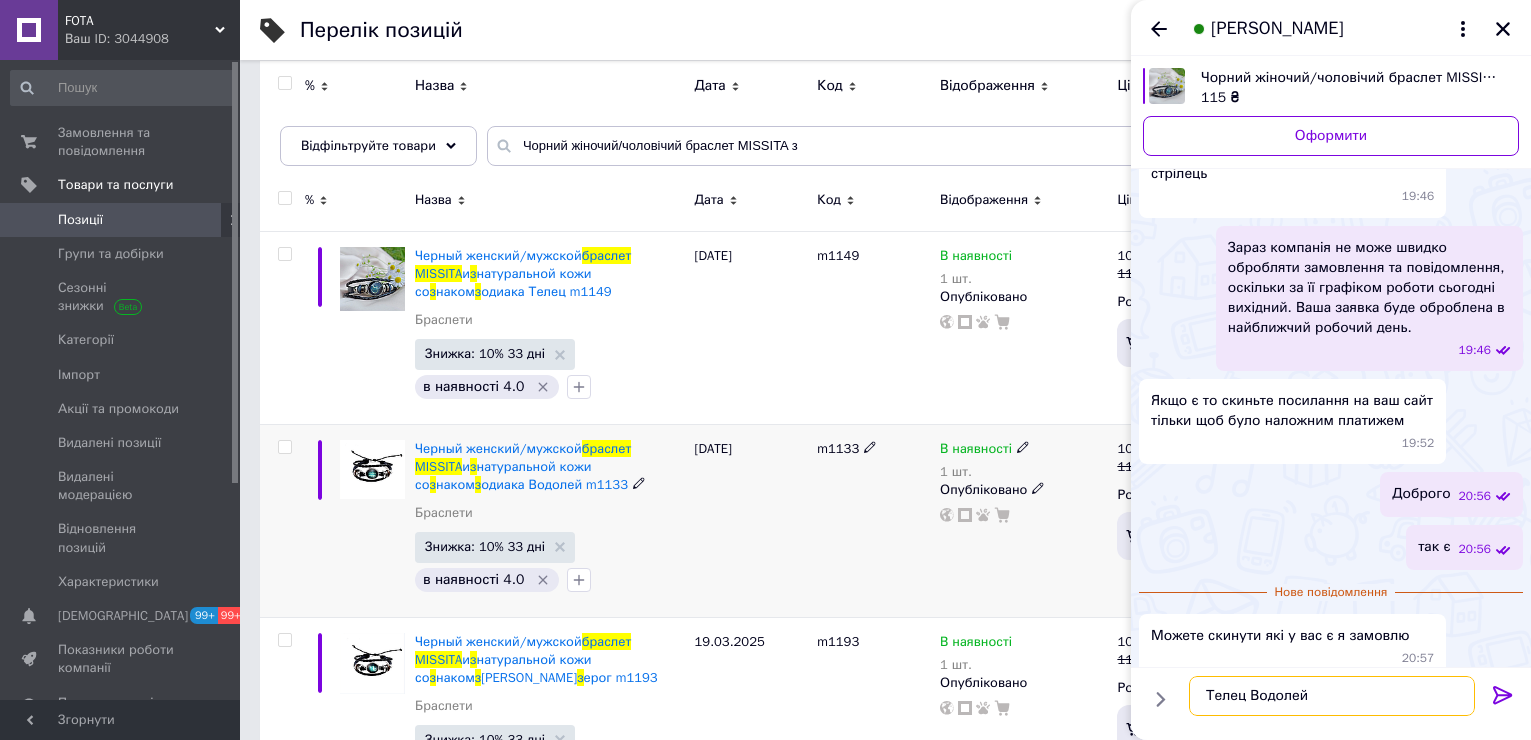 scroll, scrollTop: 300, scrollLeft: 0, axis: vertical 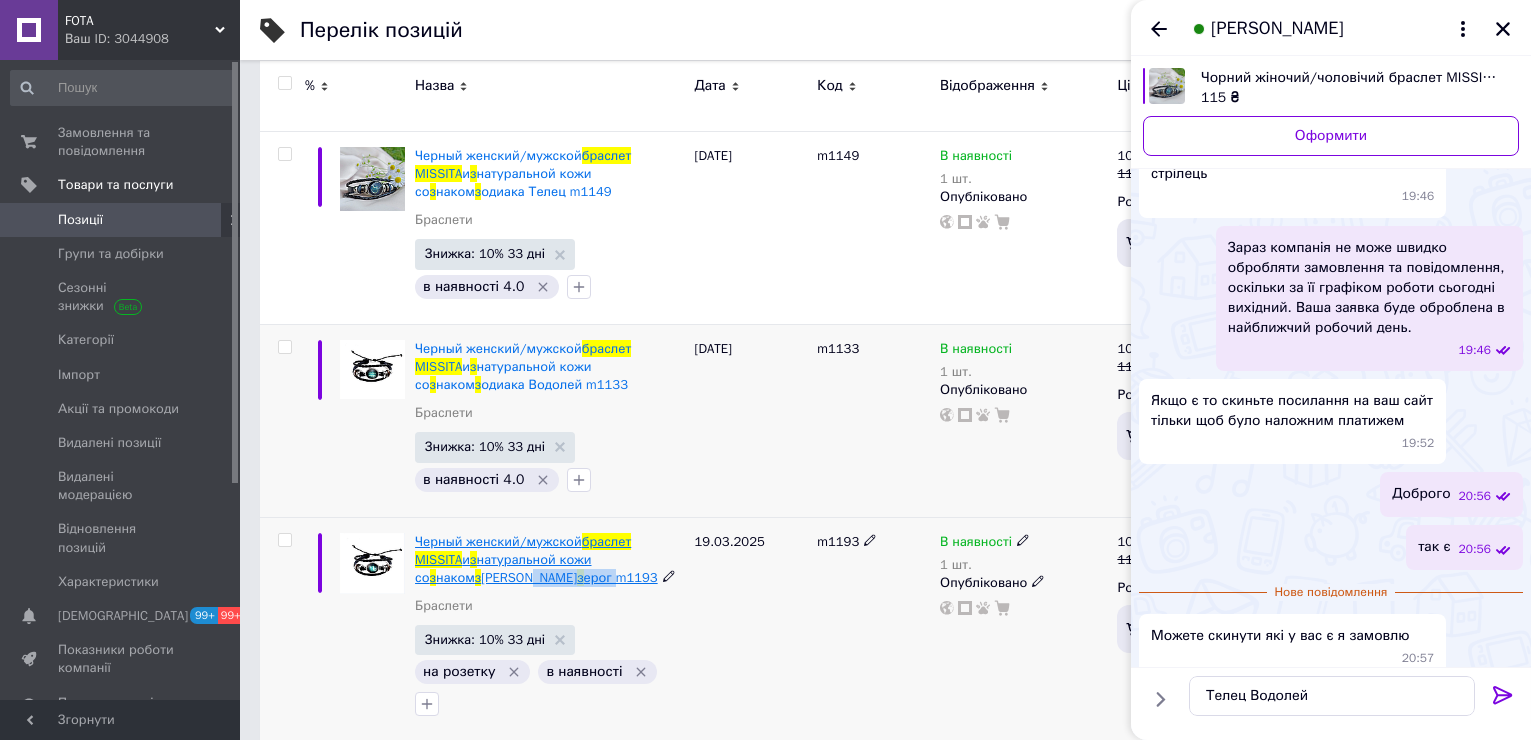 drag, startPoint x: 414, startPoint y: 576, endPoint x: 471, endPoint y: 579, distance: 57.07889 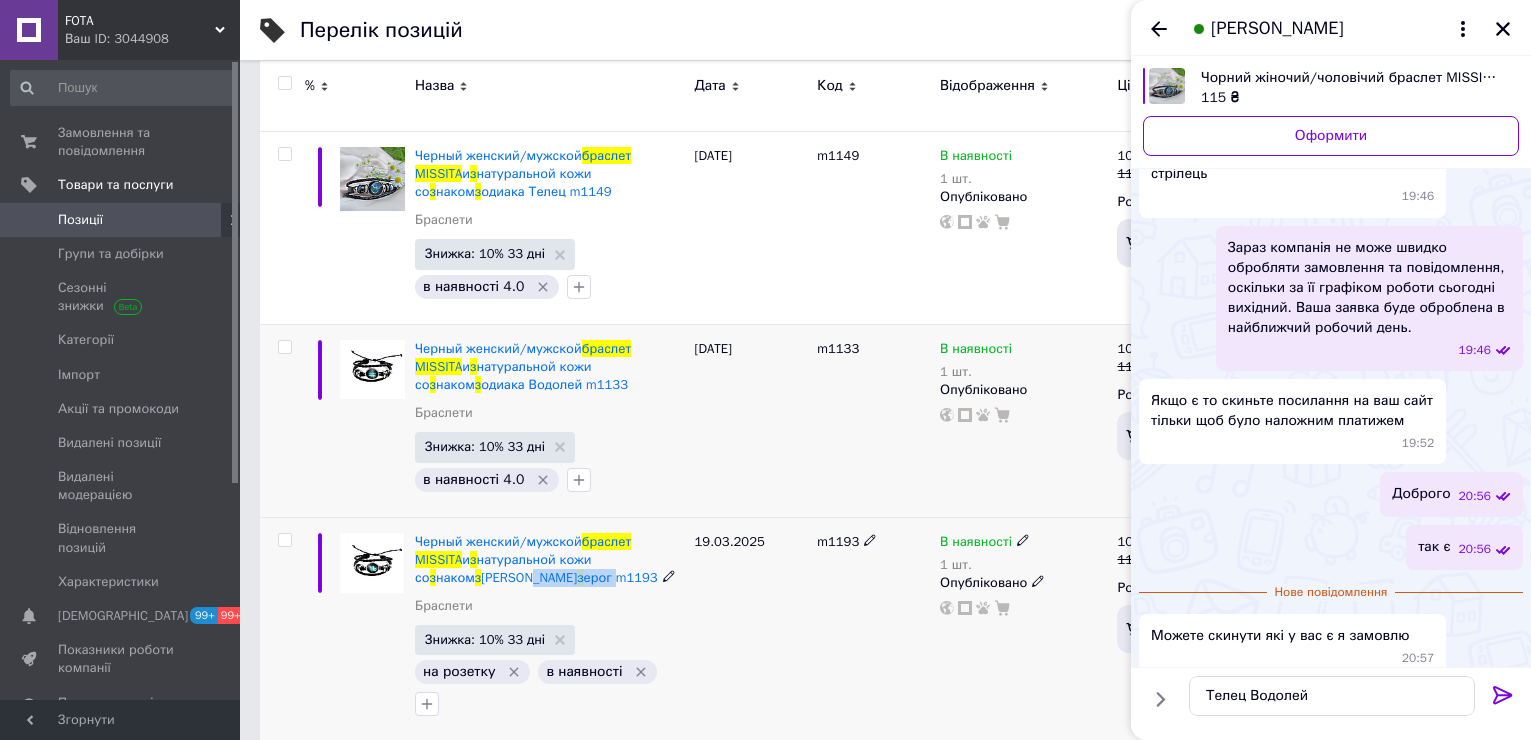 copy on "Ко з ерог" 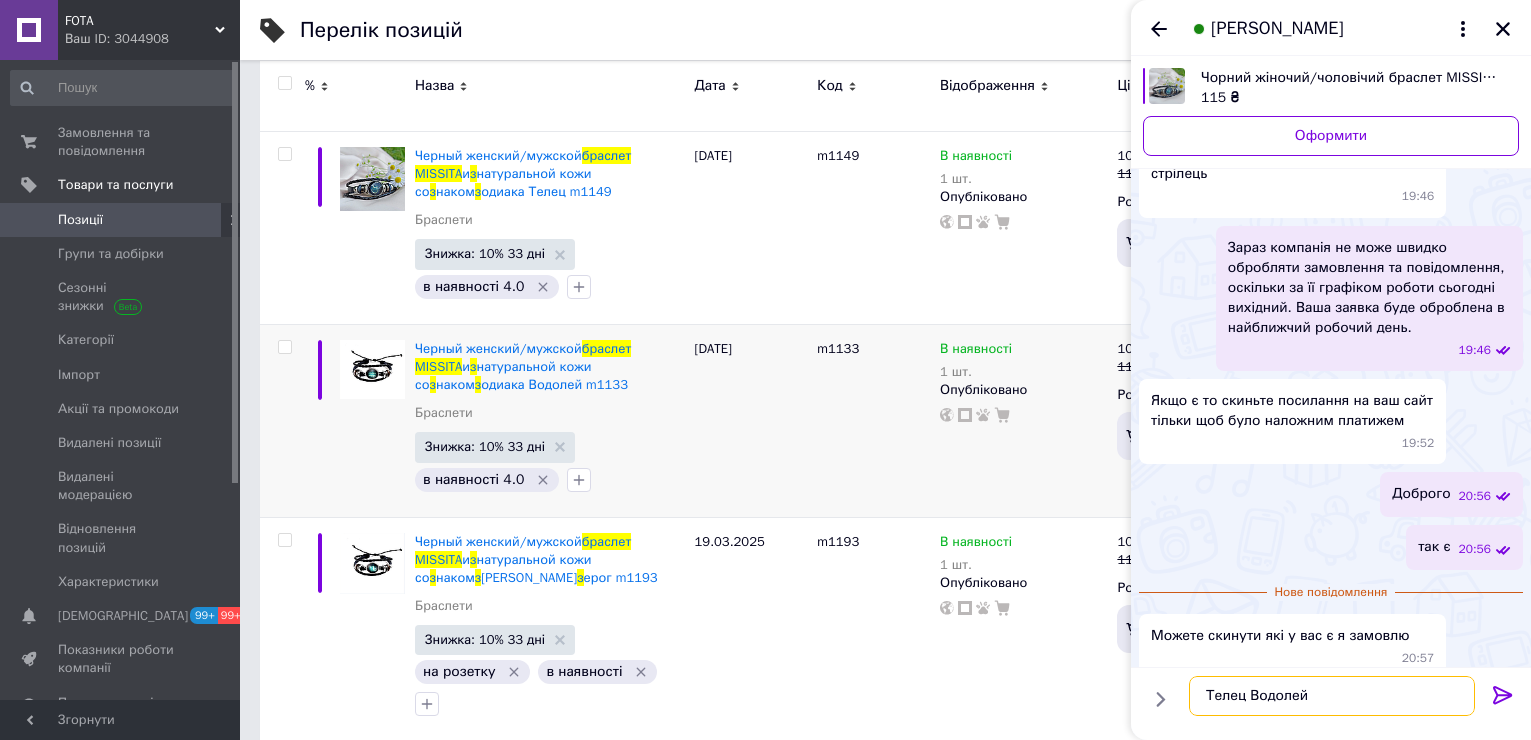 click on "Телец Водолей" at bounding box center (1332, 696) 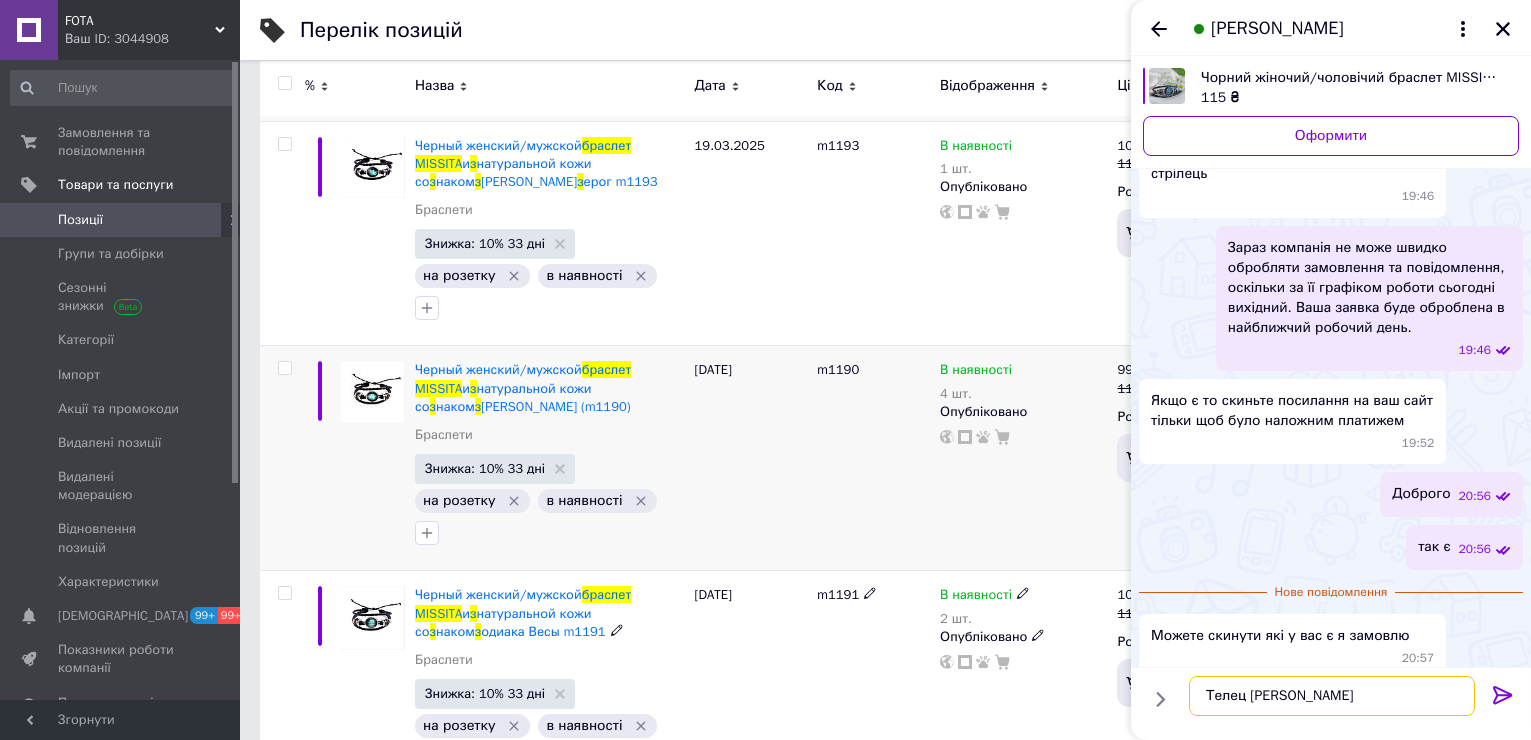 scroll, scrollTop: 700, scrollLeft: 0, axis: vertical 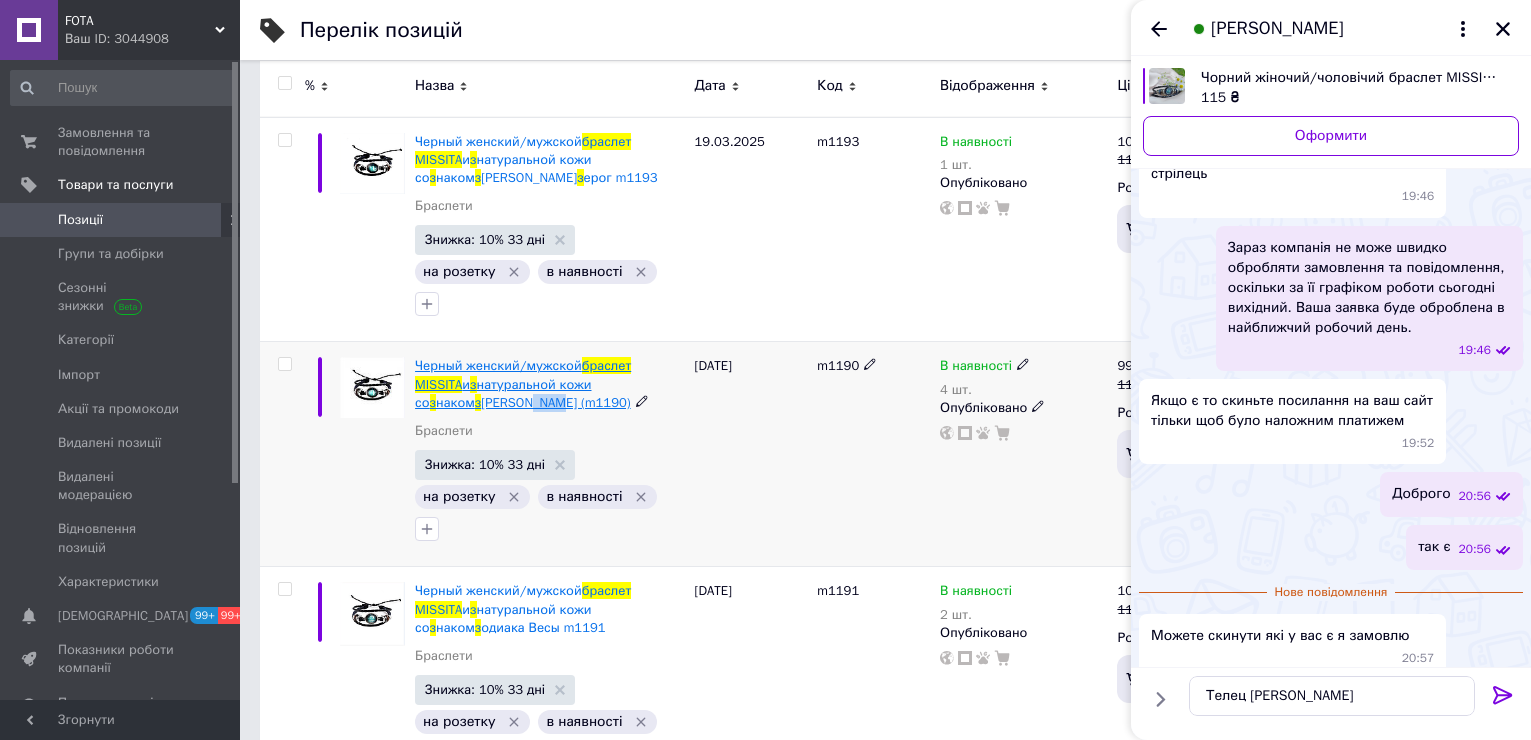 drag, startPoint x: 433, startPoint y: 376, endPoint x: 444, endPoint y: 376, distance: 11 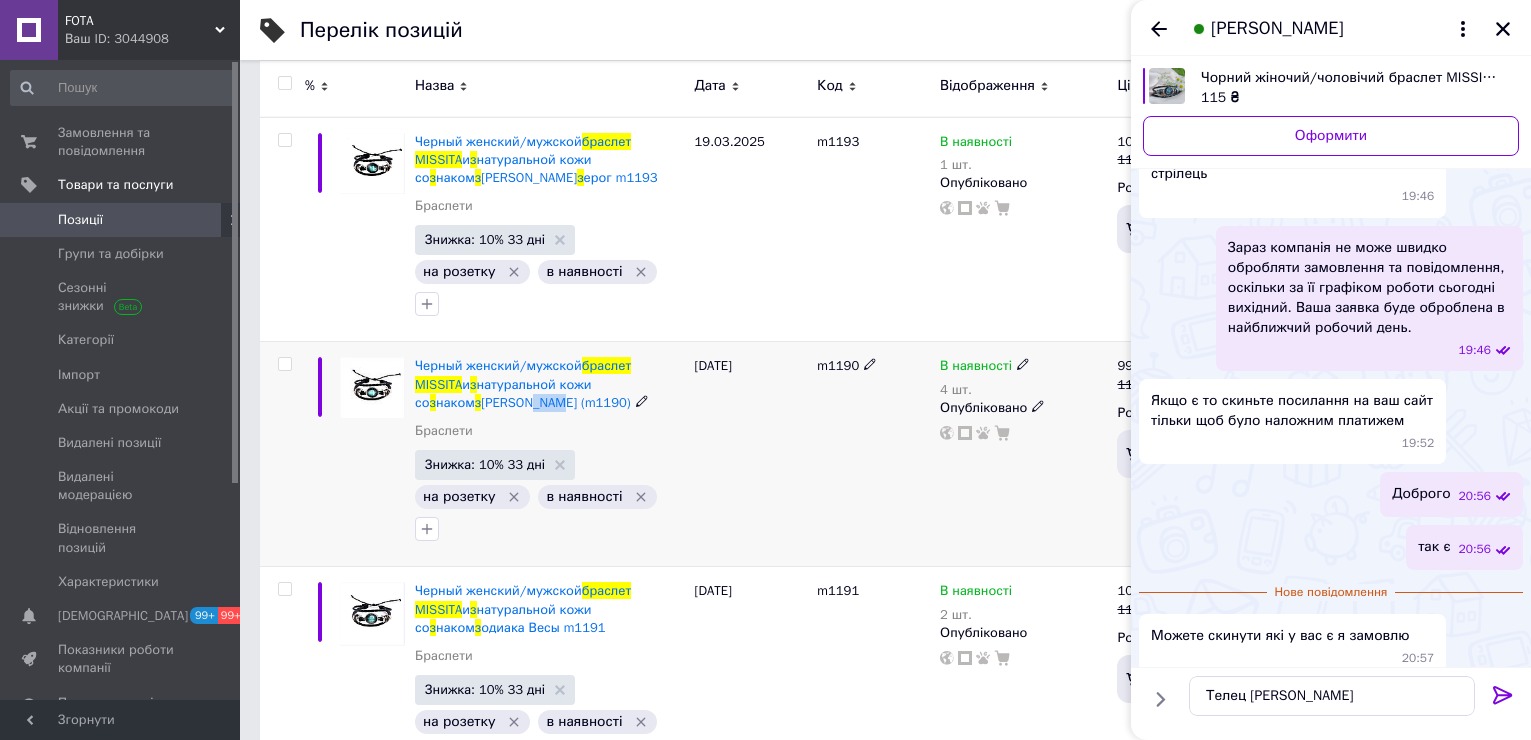 copy on "Дева" 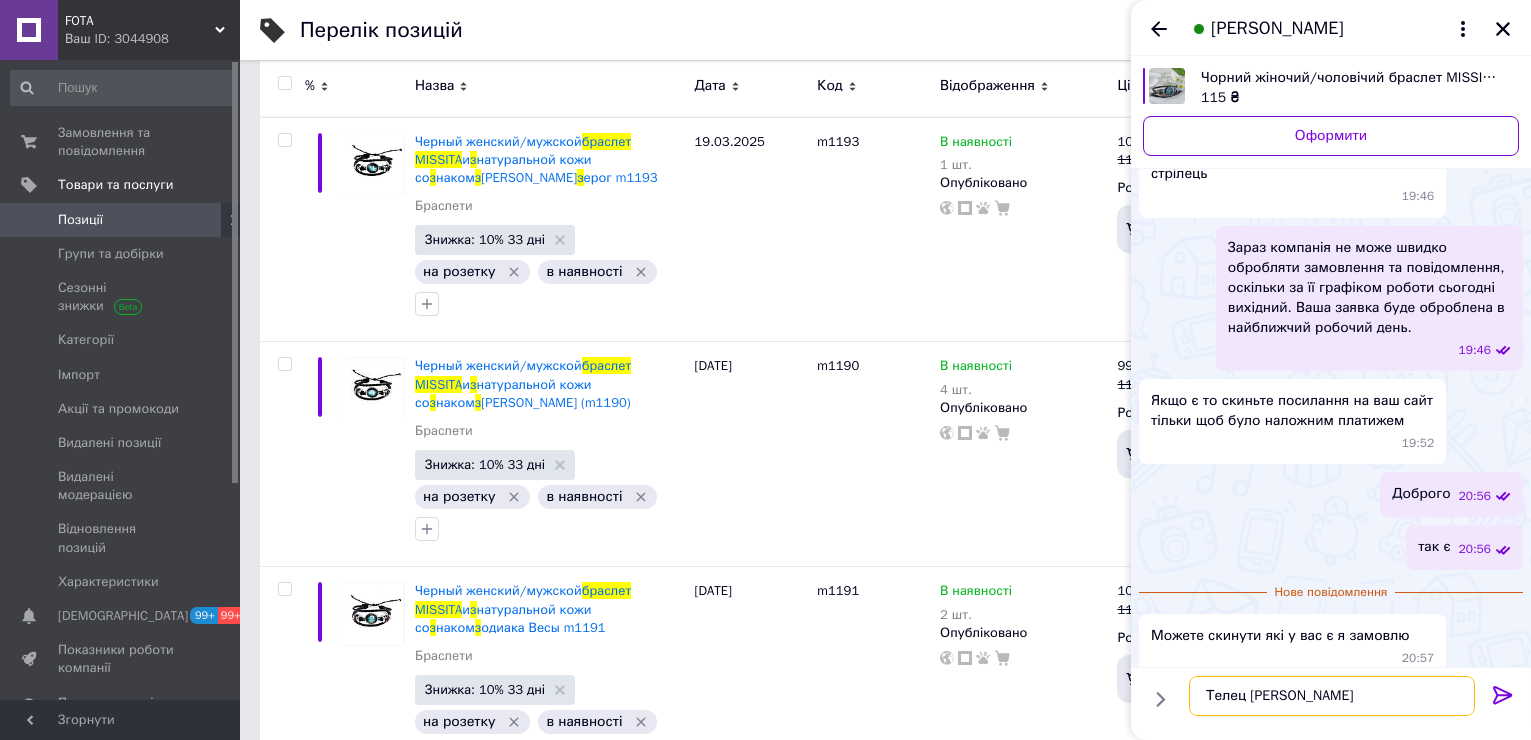 click on "Телец [PERSON_NAME]" at bounding box center (1332, 696) 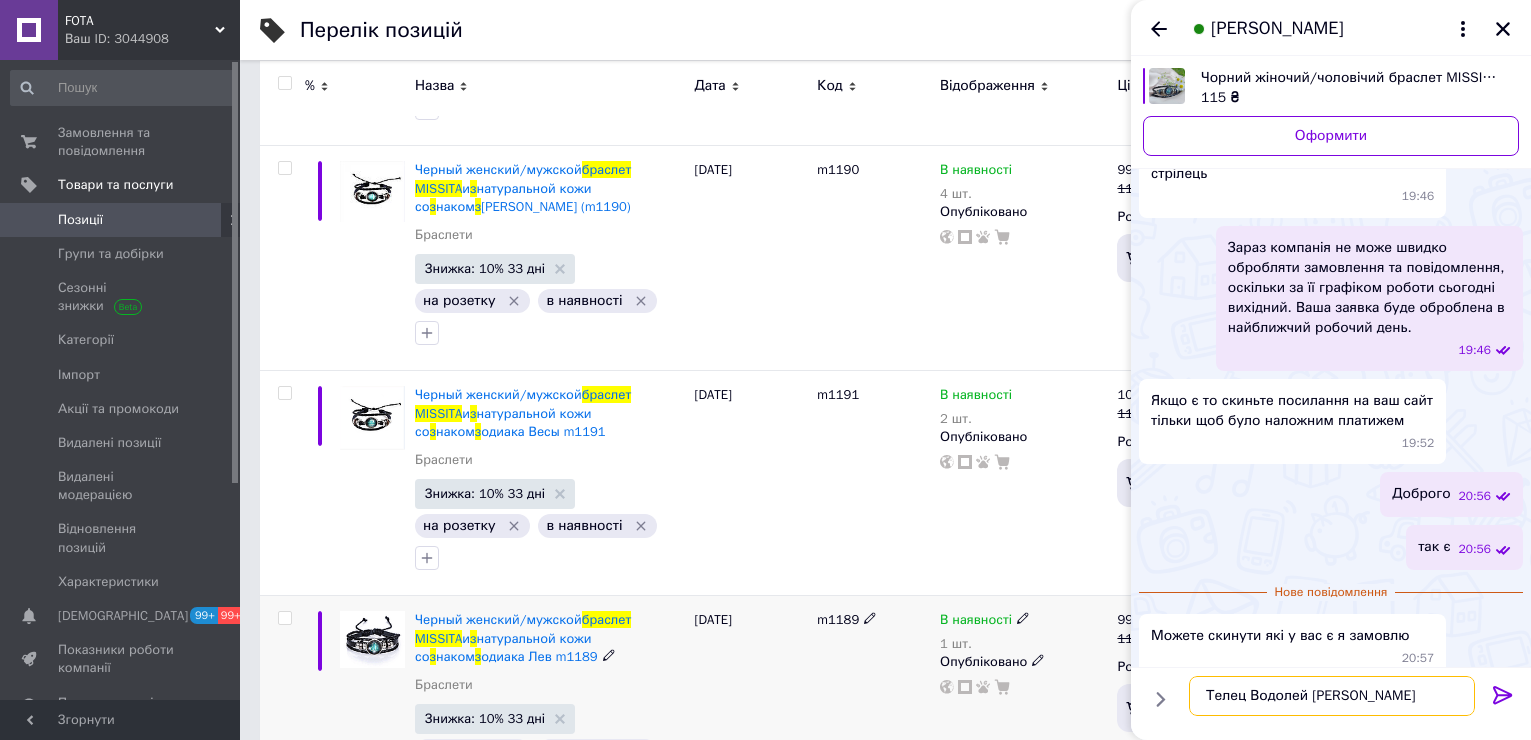 scroll, scrollTop: 900, scrollLeft: 0, axis: vertical 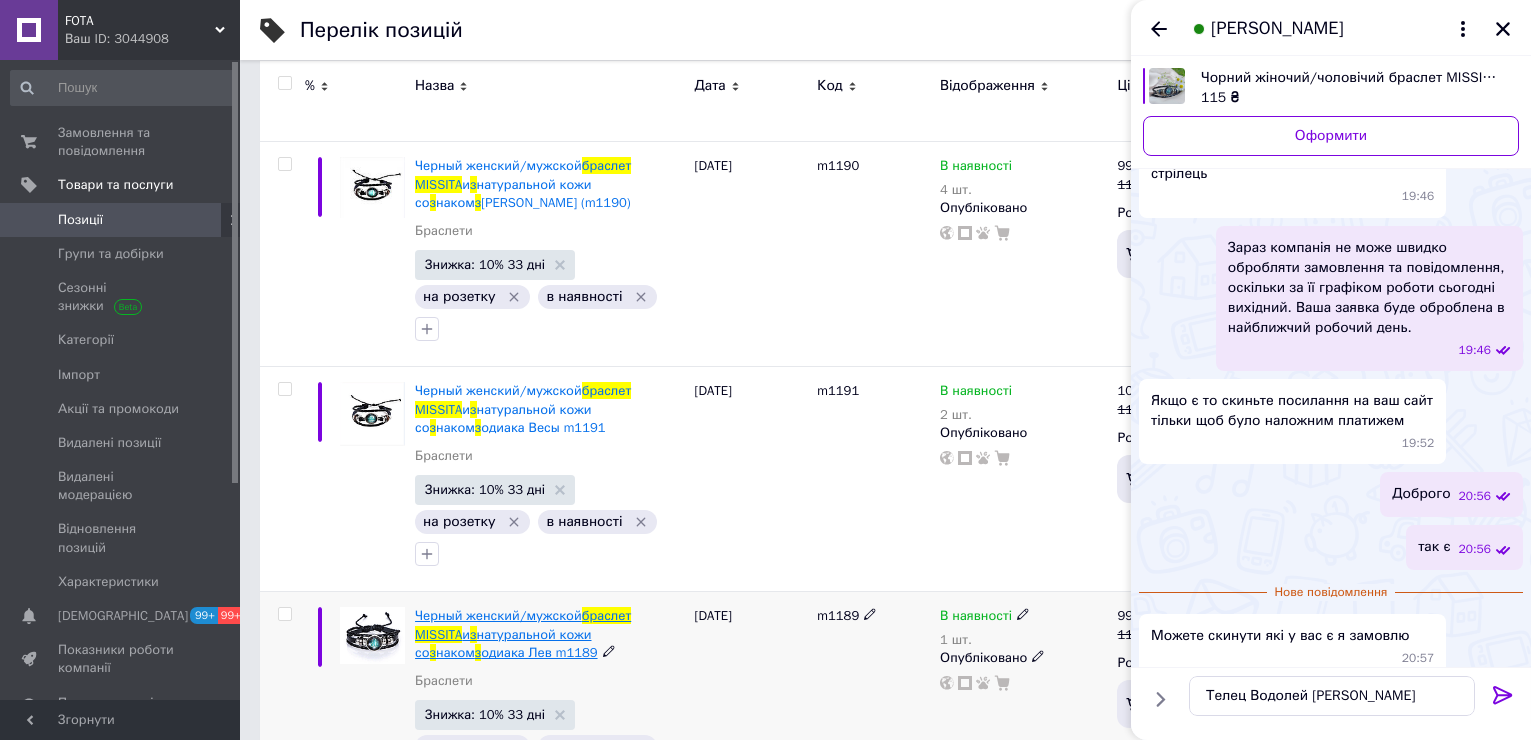 drag, startPoint x: 758, startPoint y: 546, endPoint x: 671, endPoint y: 542, distance: 87.0919 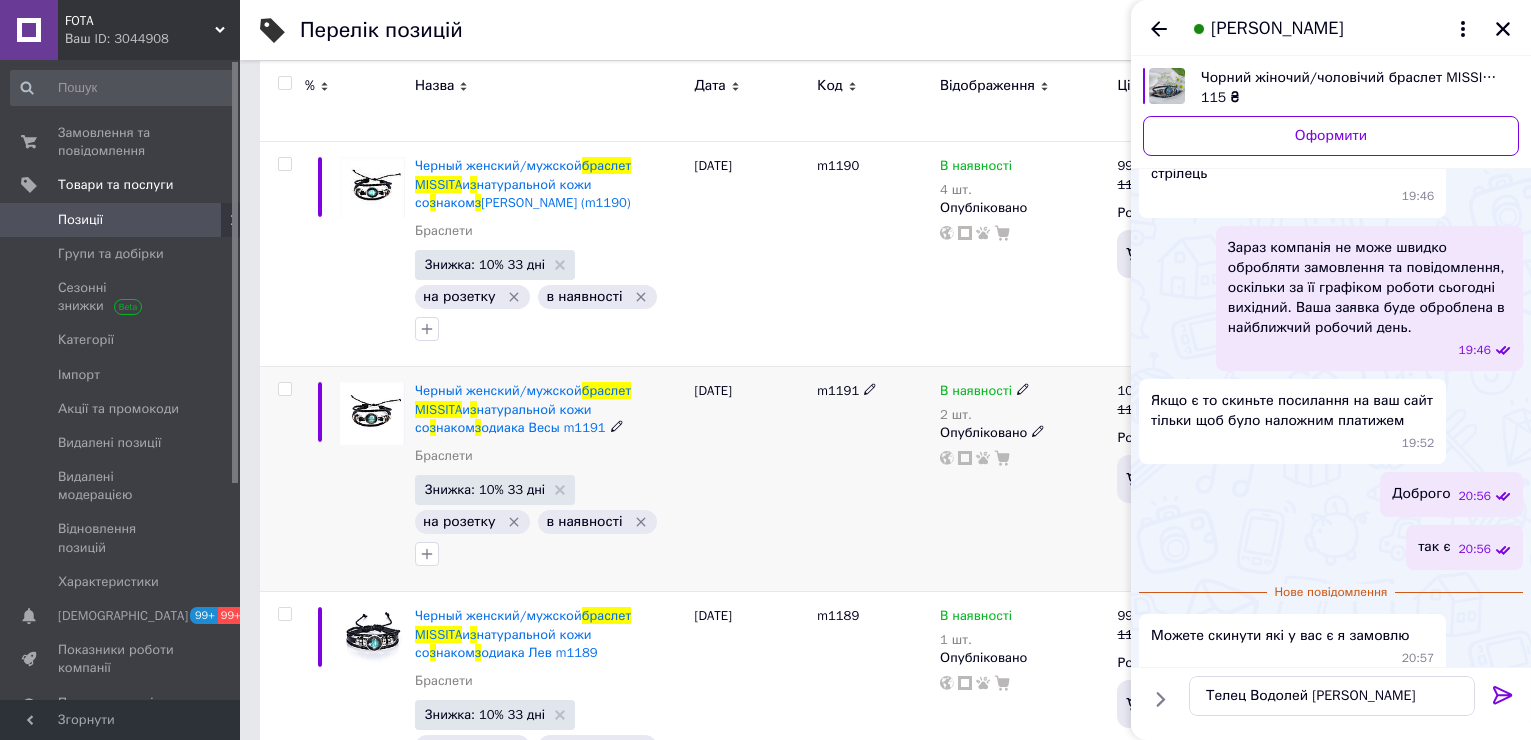 click on "Черный женский/мужской  браслет   MISSITA  и з  натуральной кожи со  з наком  з одиака Весы m1191" at bounding box center [550, 409] 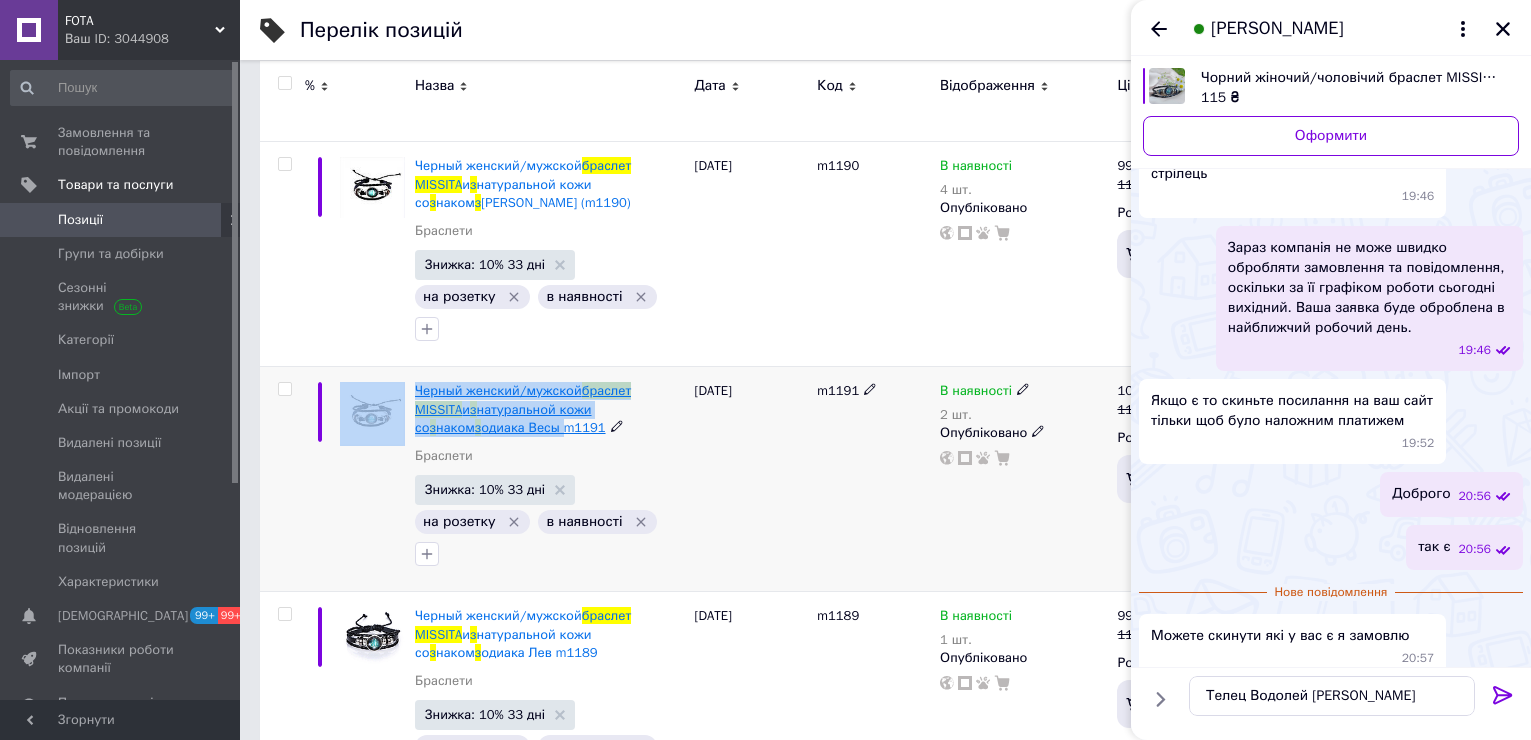drag, startPoint x: 409, startPoint y: 364, endPoint x: 449, endPoint y: 365, distance: 40.012497 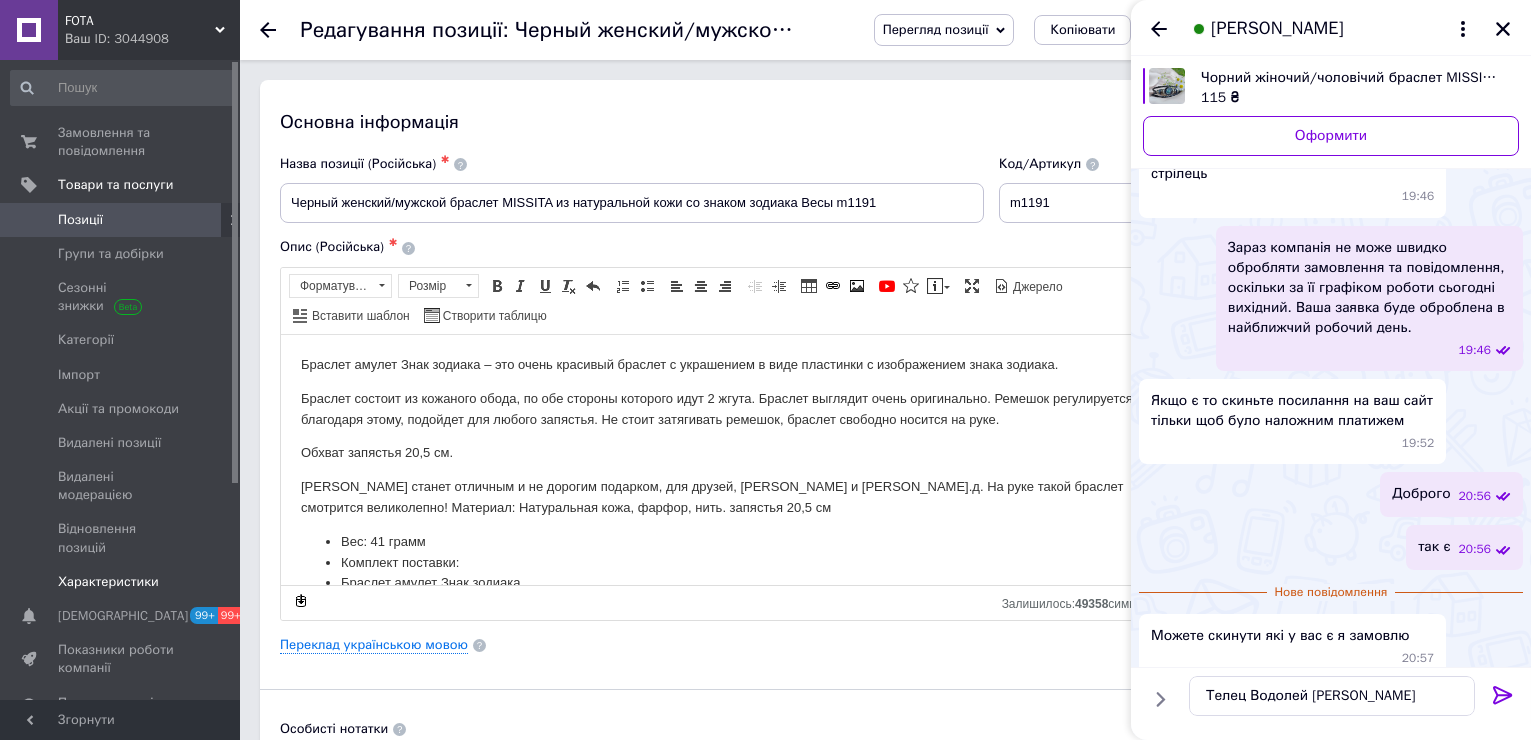 scroll, scrollTop: 0, scrollLeft: 0, axis: both 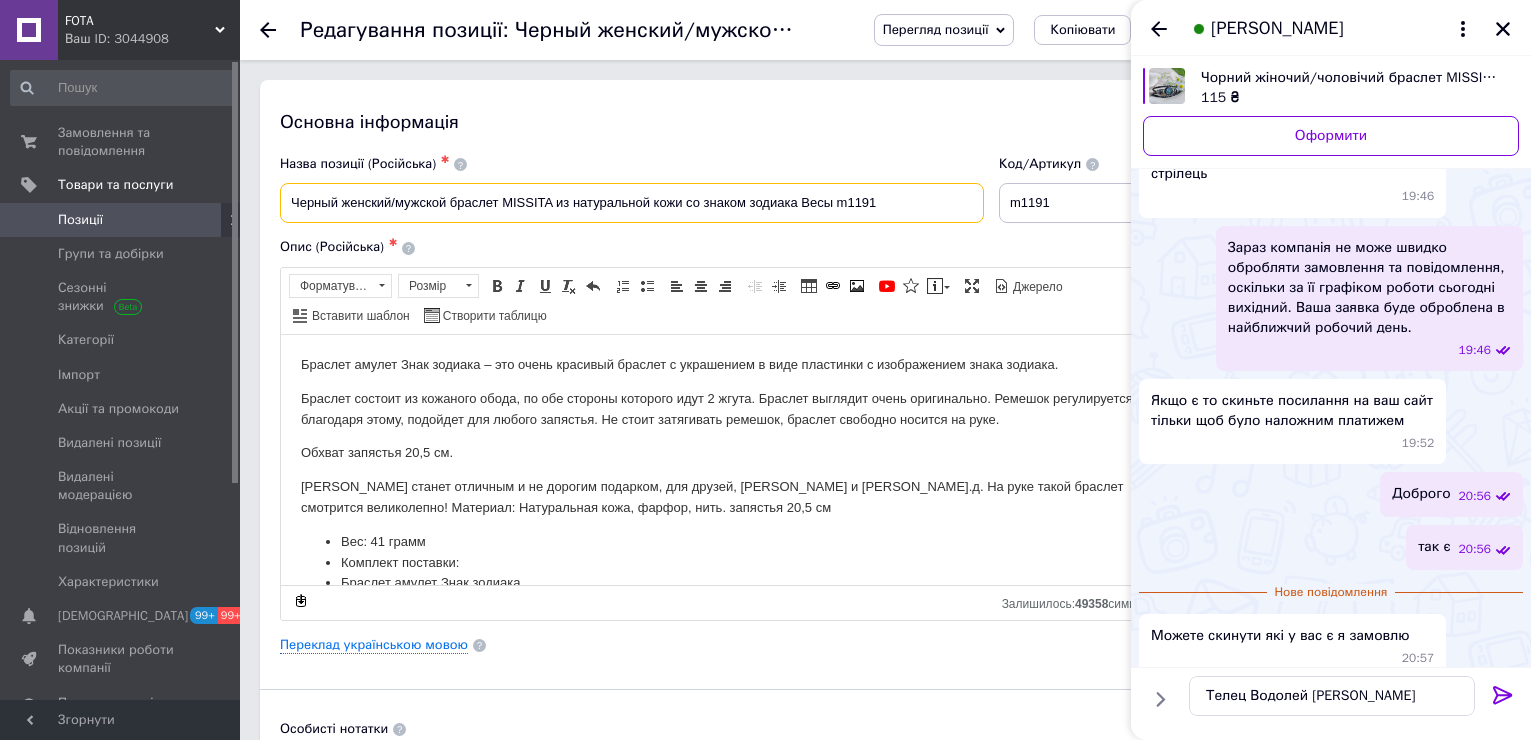 drag, startPoint x: 832, startPoint y: 205, endPoint x: 795, endPoint y: 205, distance: 37 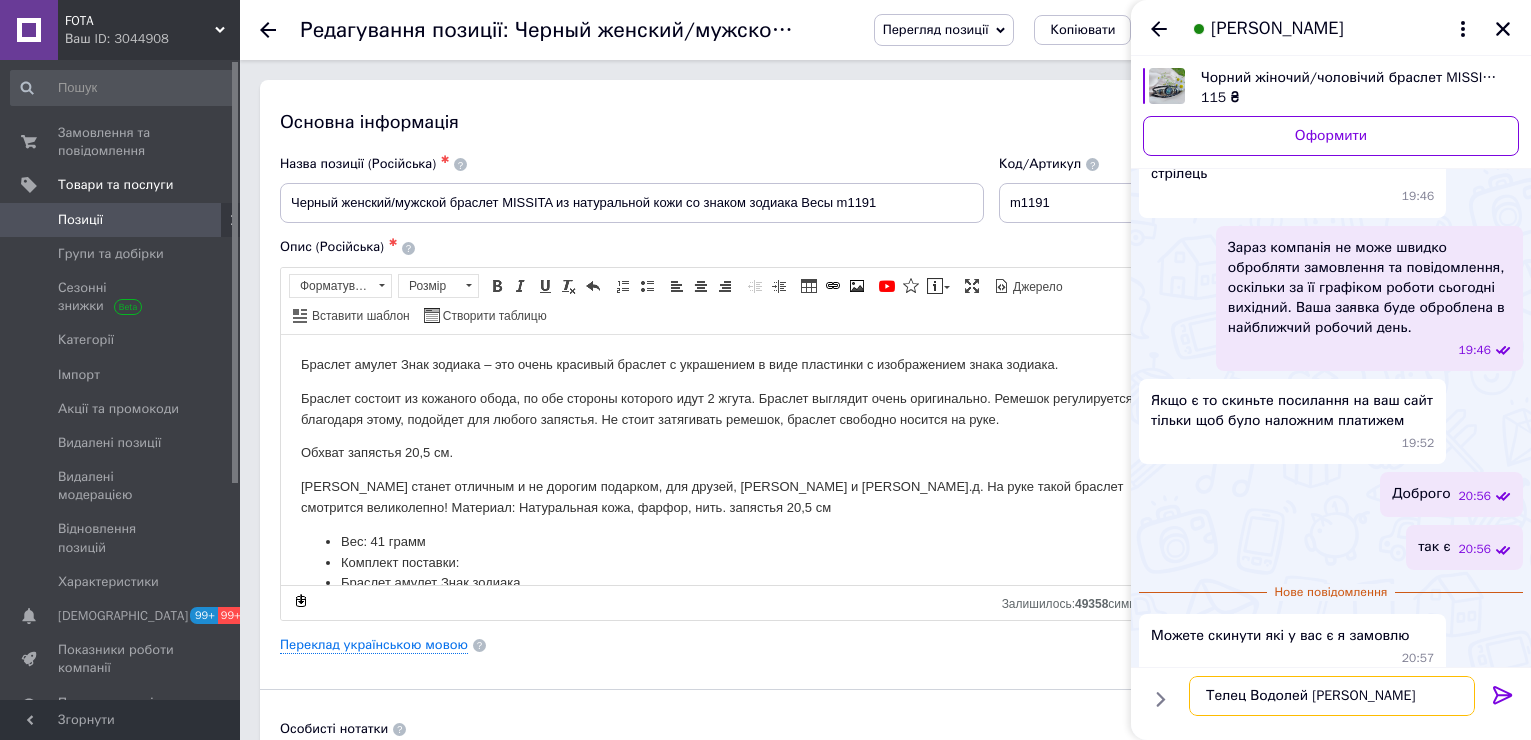 click on "Телец Водолей [PERSON_NAME]" at bounding box center (1332, 696) 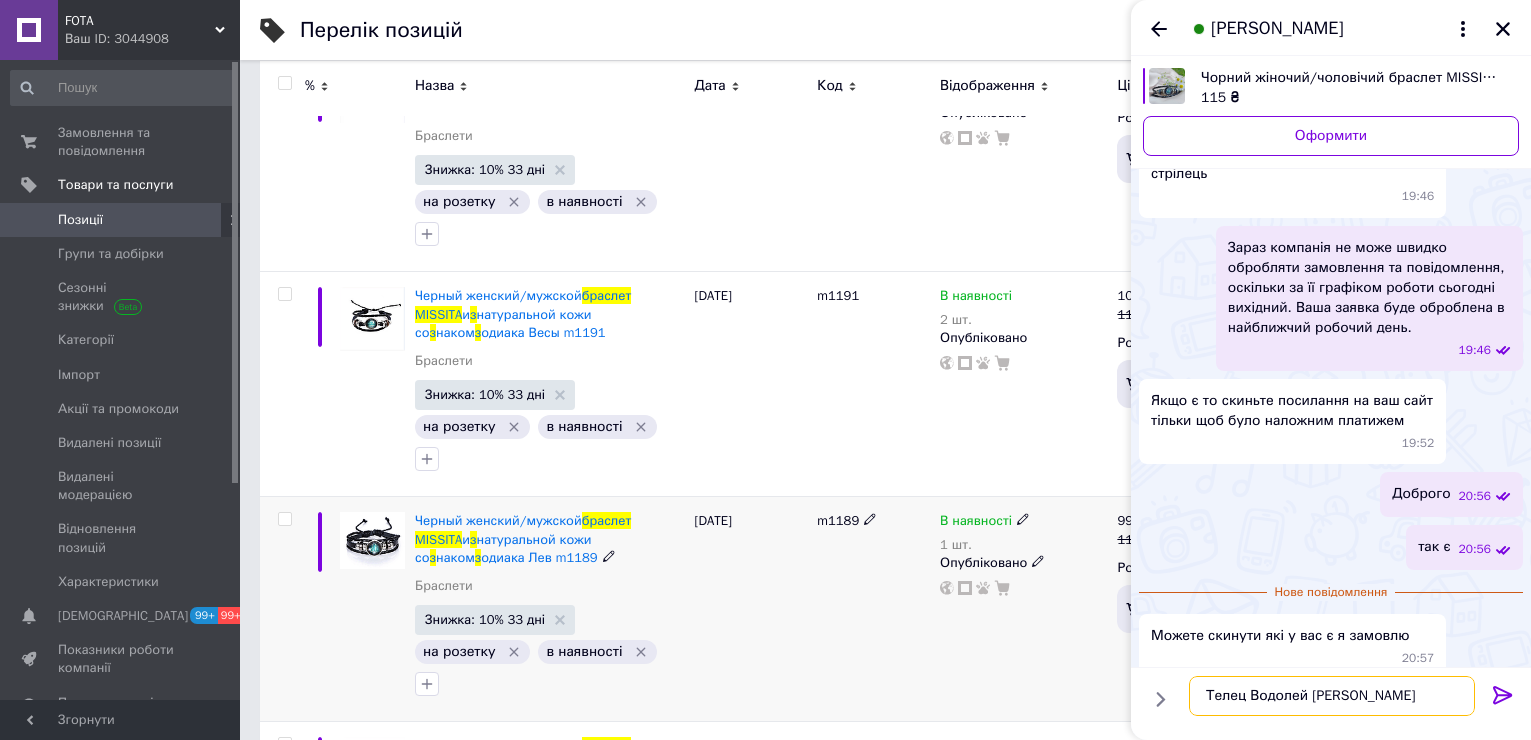 scroll, scrollTop: 1000, scrollLeft: 0, axis: vertical 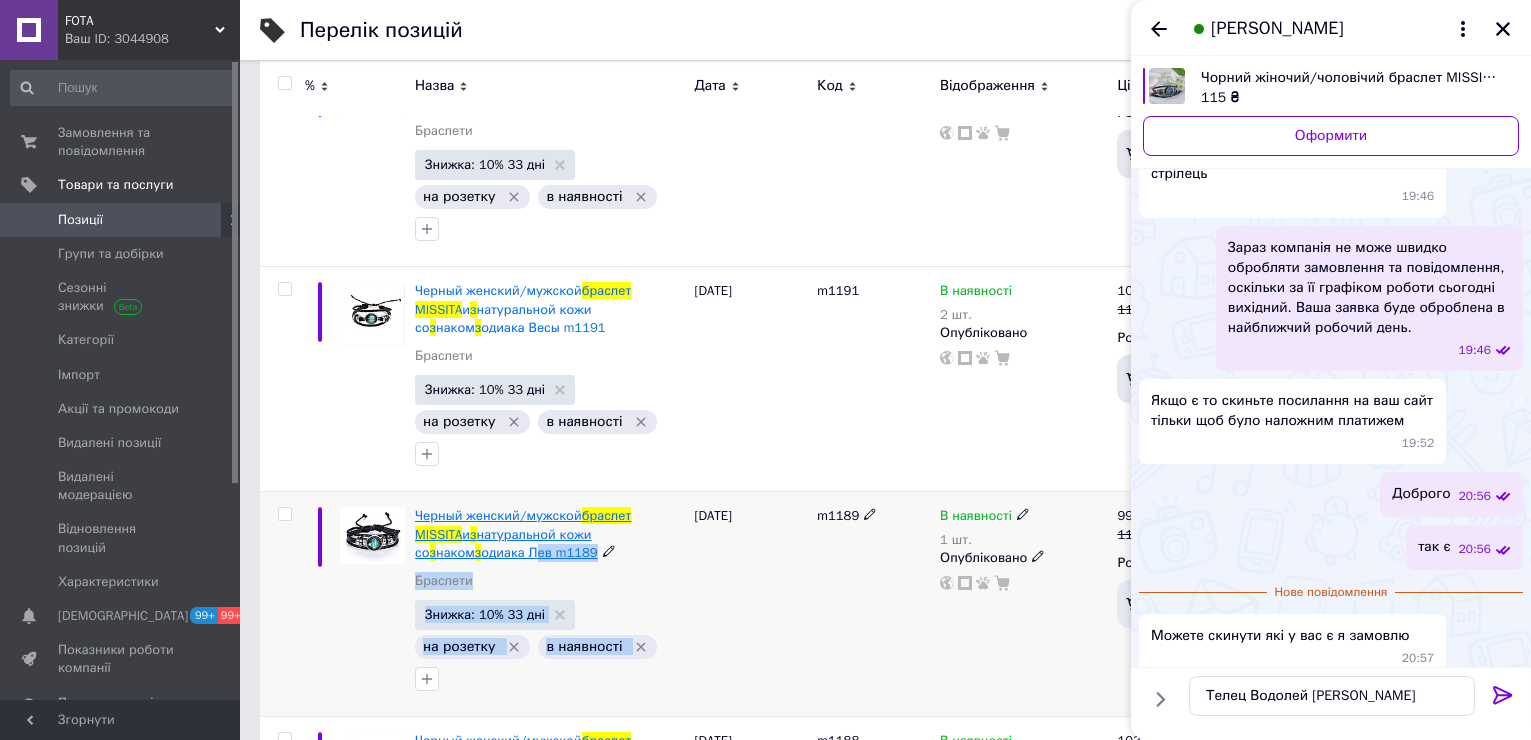 drag, startPoint x: 695, startPoint y: 437, endPoint x: 673, endPoint y: 437, distance: 22 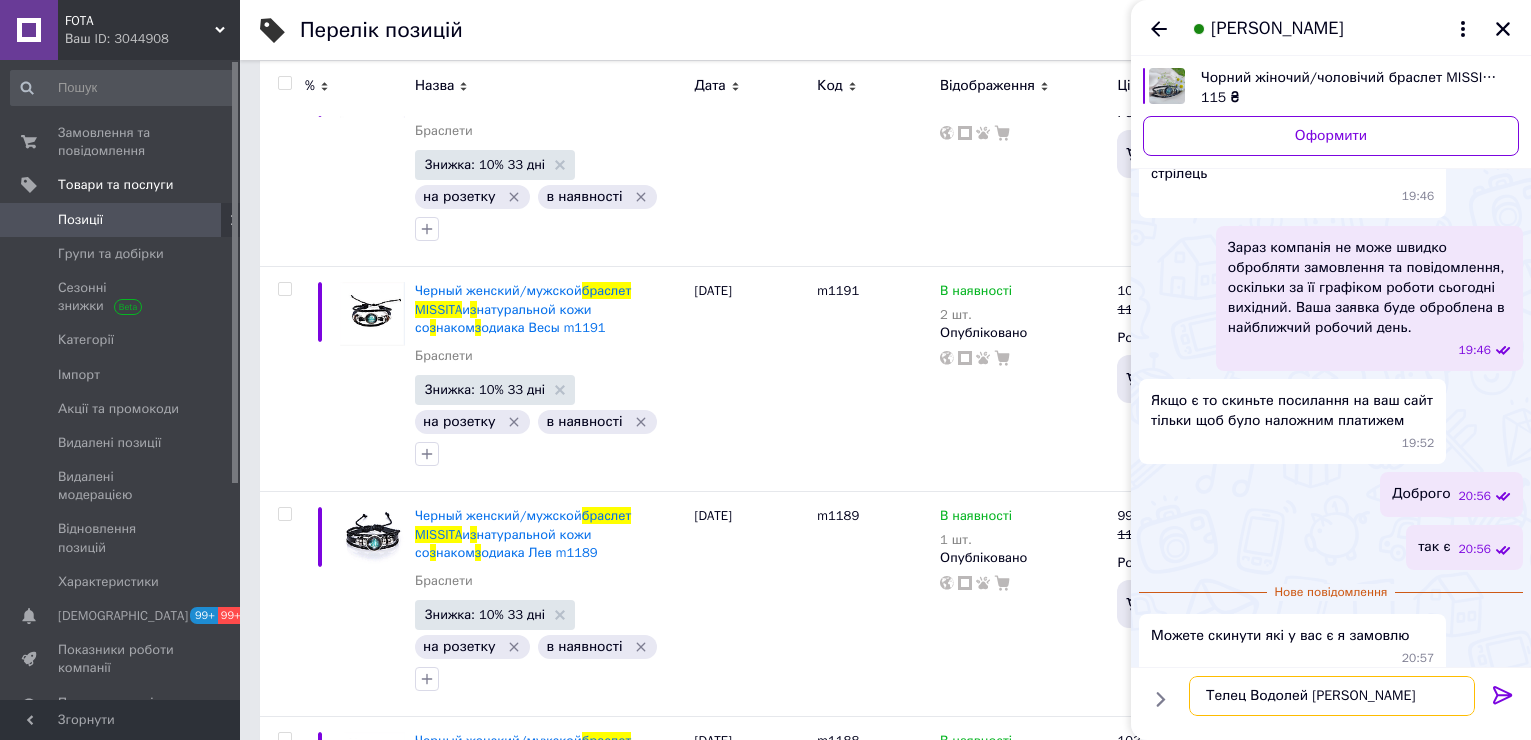 click on "Телец Водолей [PERSON_NAME]" at bounding box center (1332, 696) 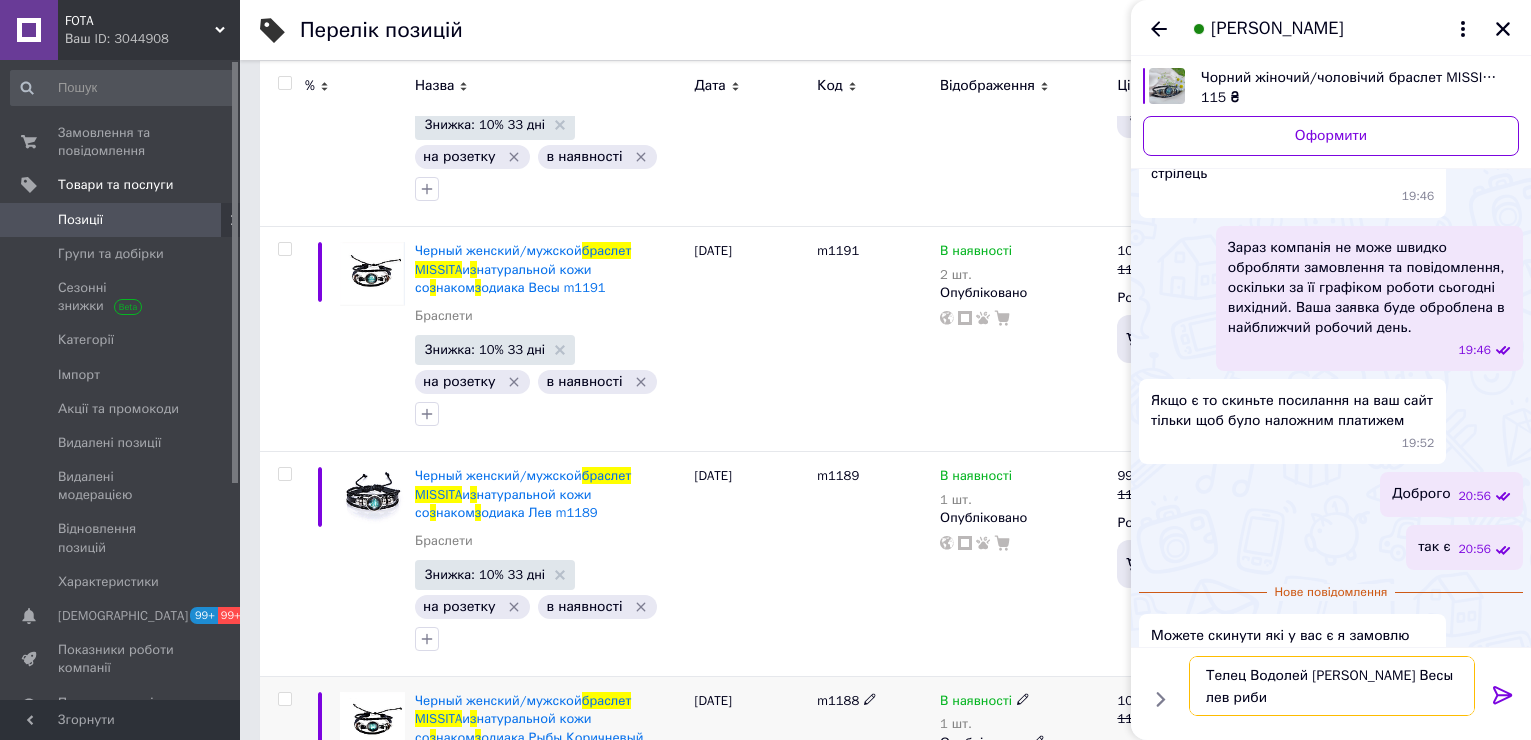scroll, scrollTop: 1061, scrollLeft: 0, axis: vertical 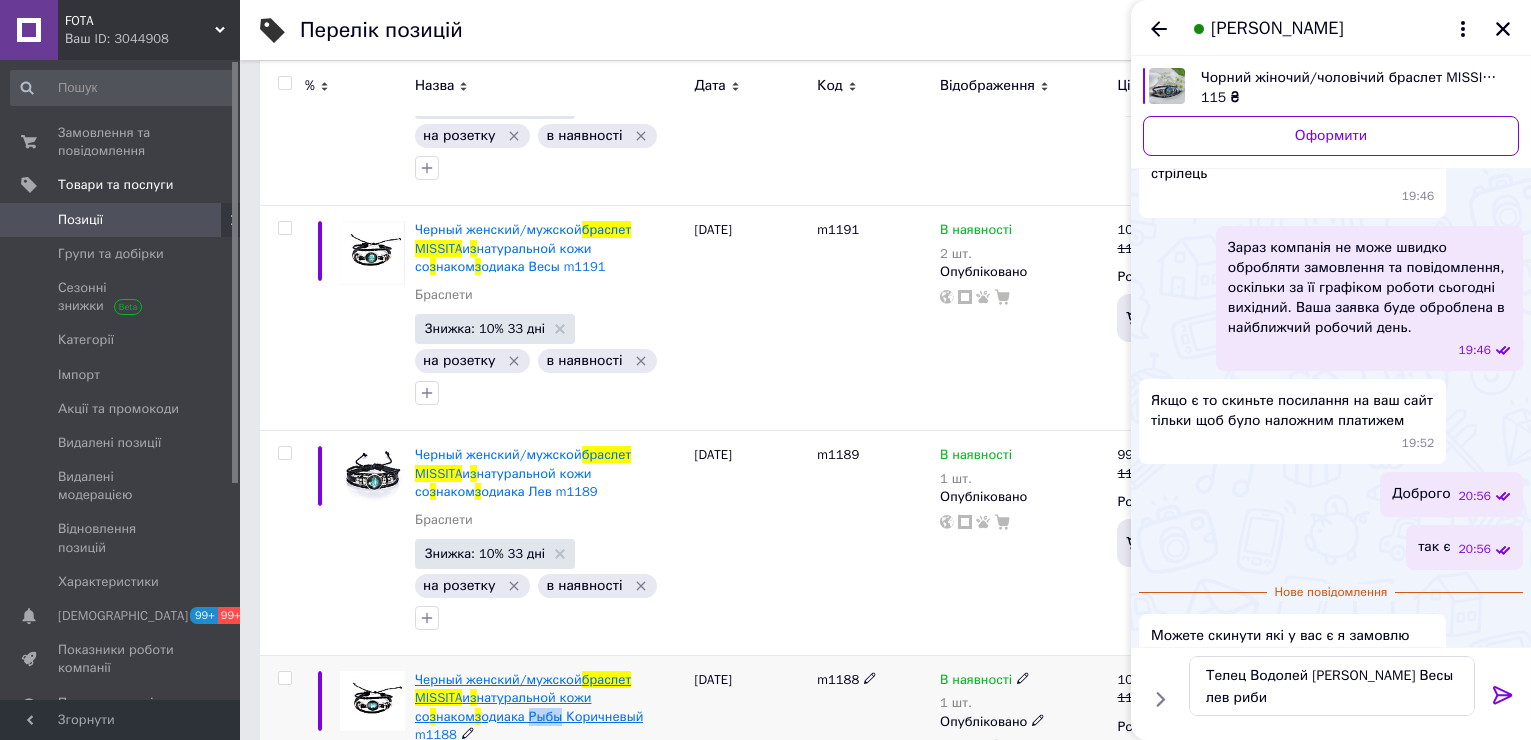 drag, startPoint x: 410, startPoint y: 582, endPoint x: 450, endPoint y: 591, distance: 41 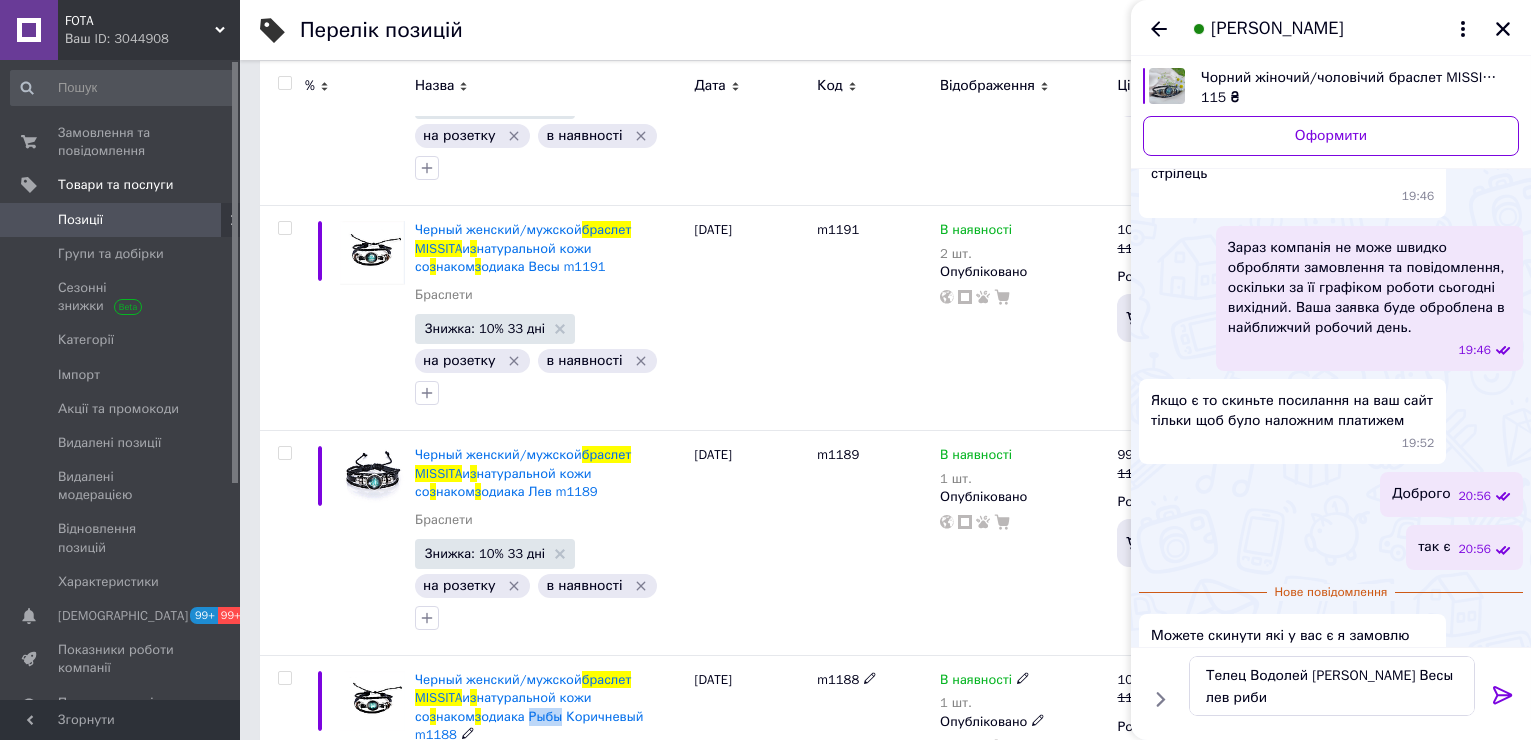 copy on "Рыбы" 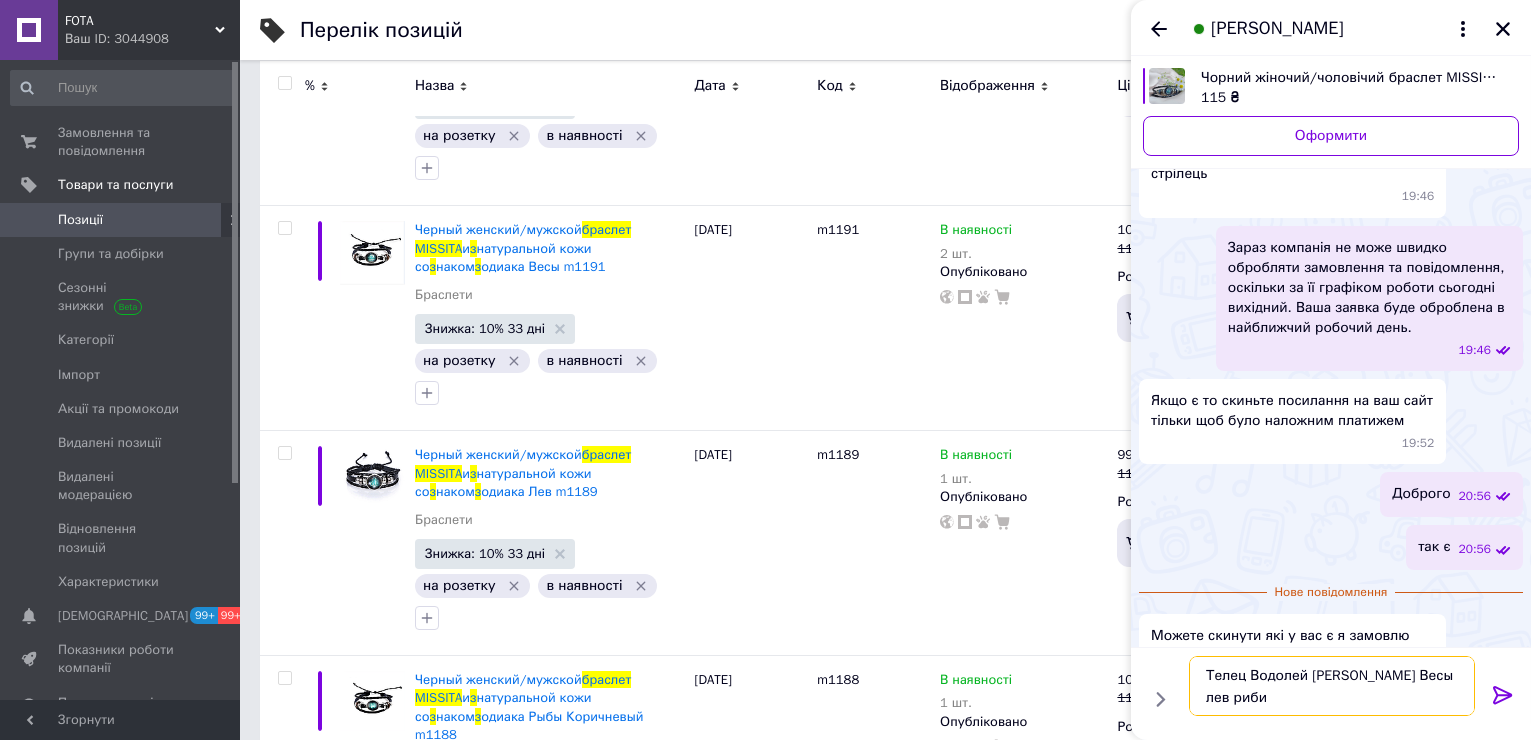 scroll, scrollTop: 2, scrollLeft: 0, axis: vertical 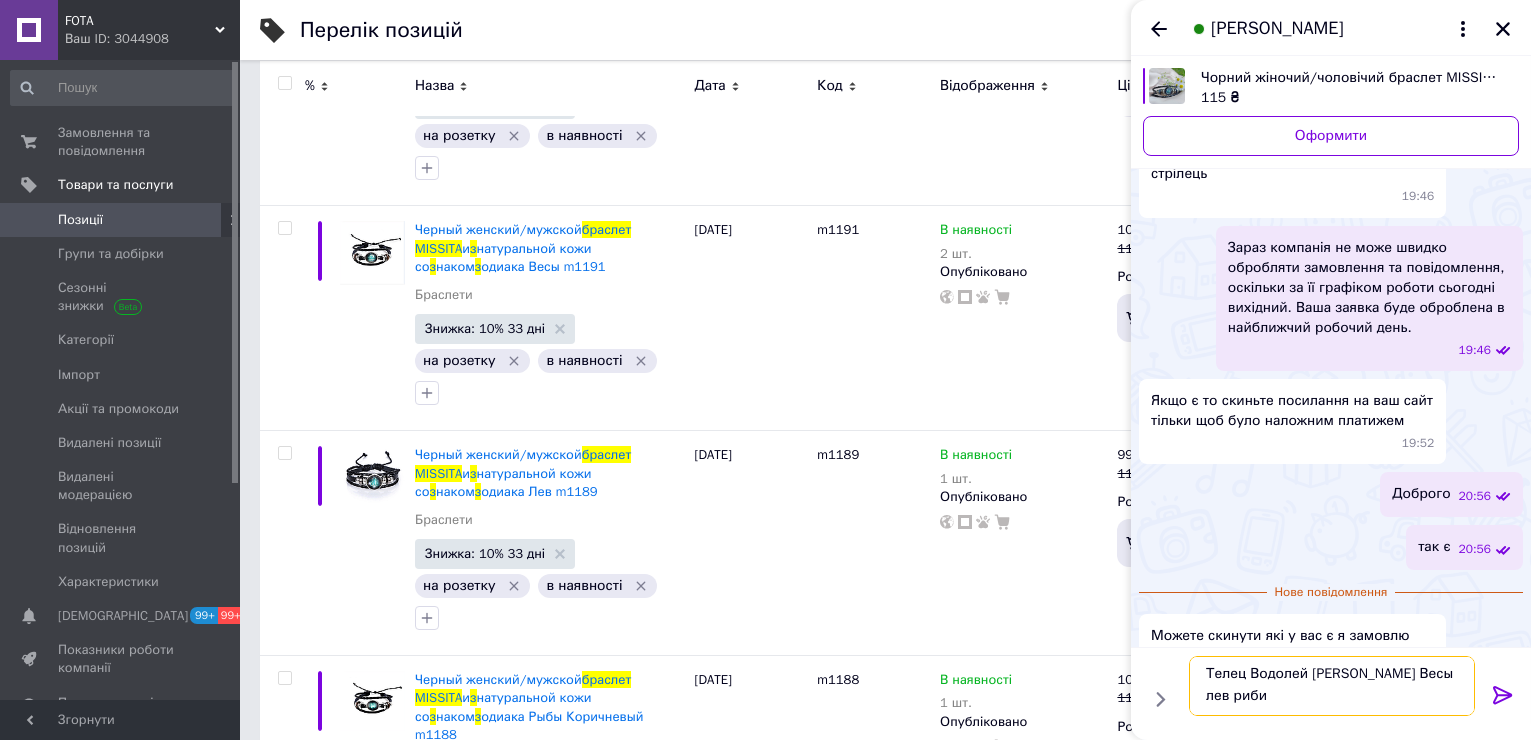 drag, startPoint x: 1256, startPoint y: 698, endPoint x: 1193, endPoint y: 701, distance: 63.07139 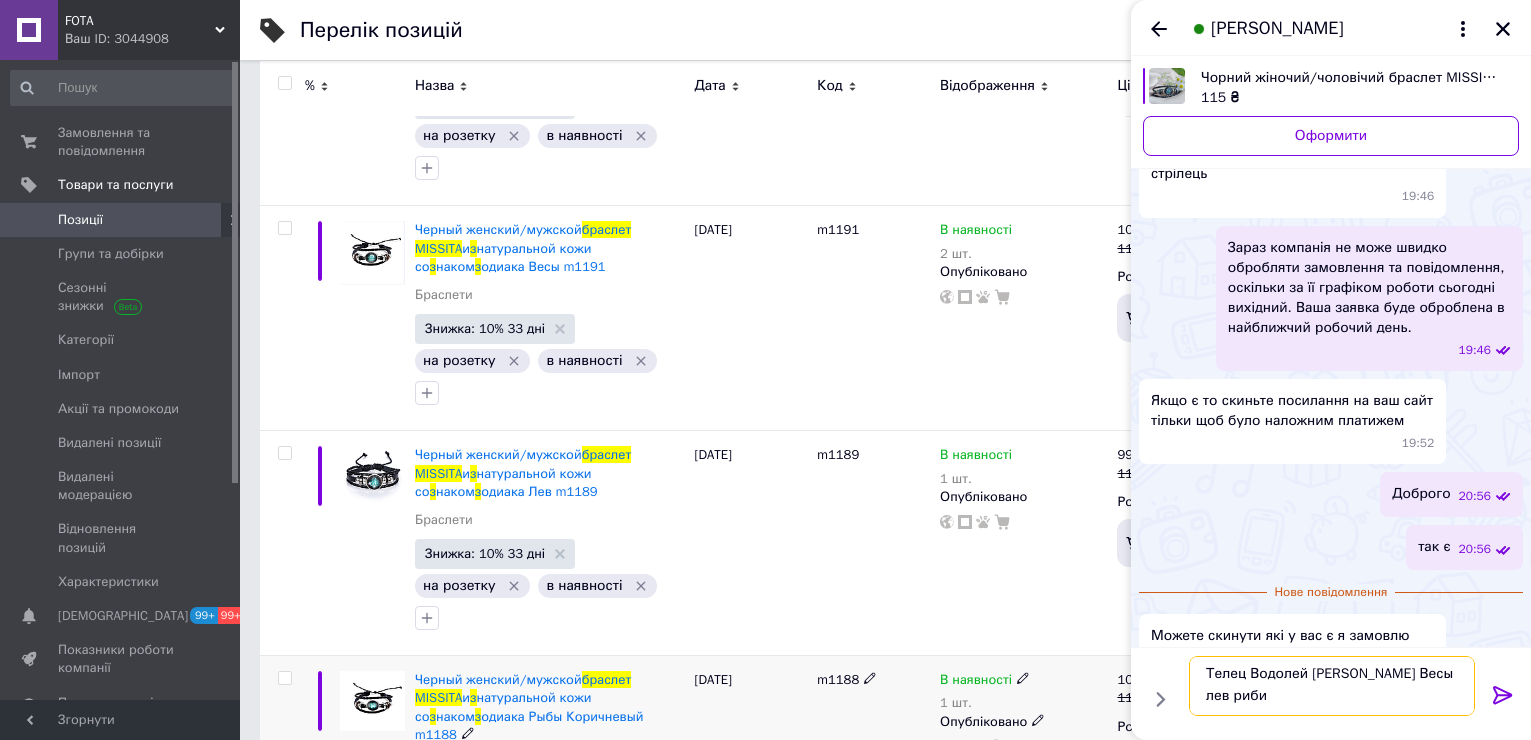 paste on "Рыбы" 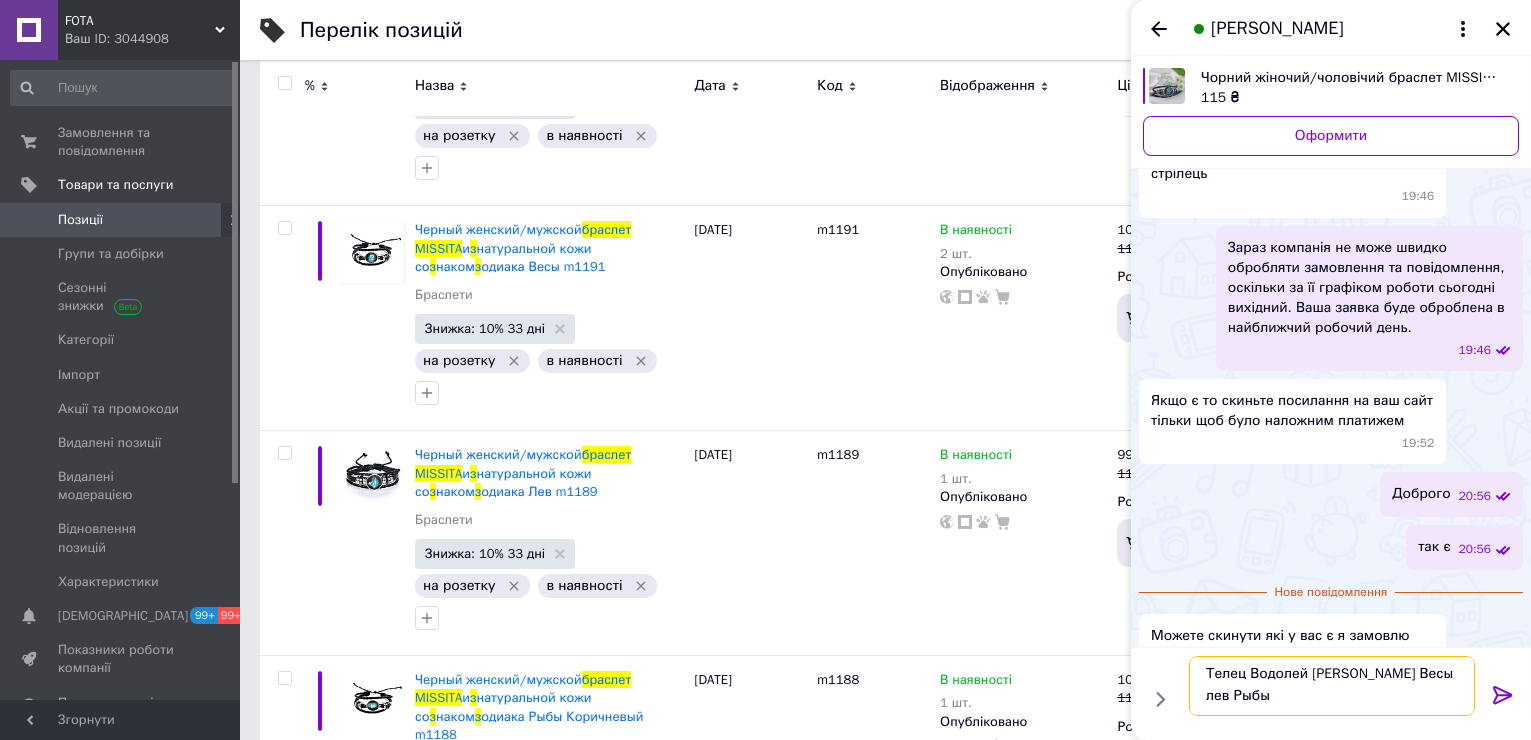 type on "Телец Водолей [PERSON_NAME] Весы лев Рыбы" 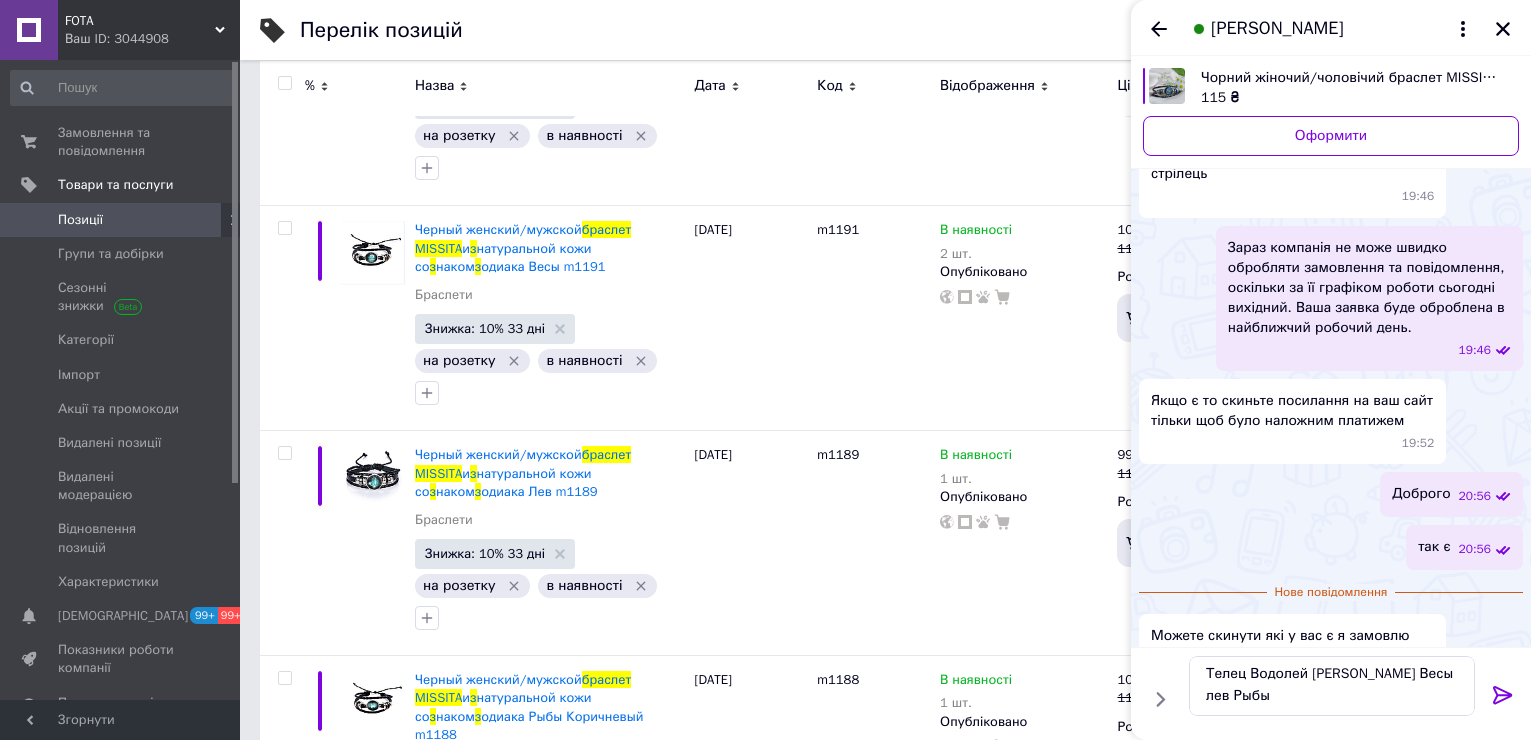 click 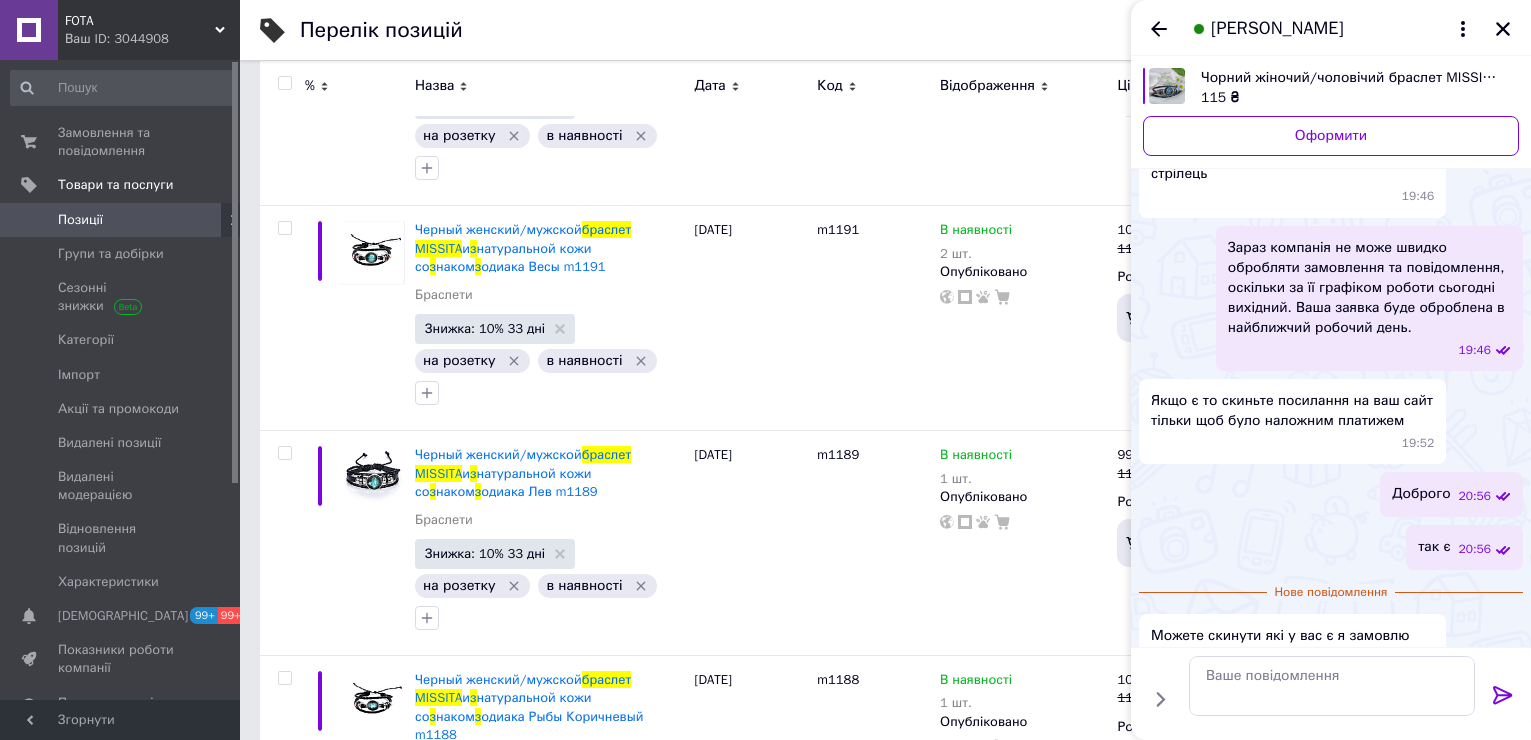 scroll, scrollTop: 0, scrollLeft: 0, axis: both 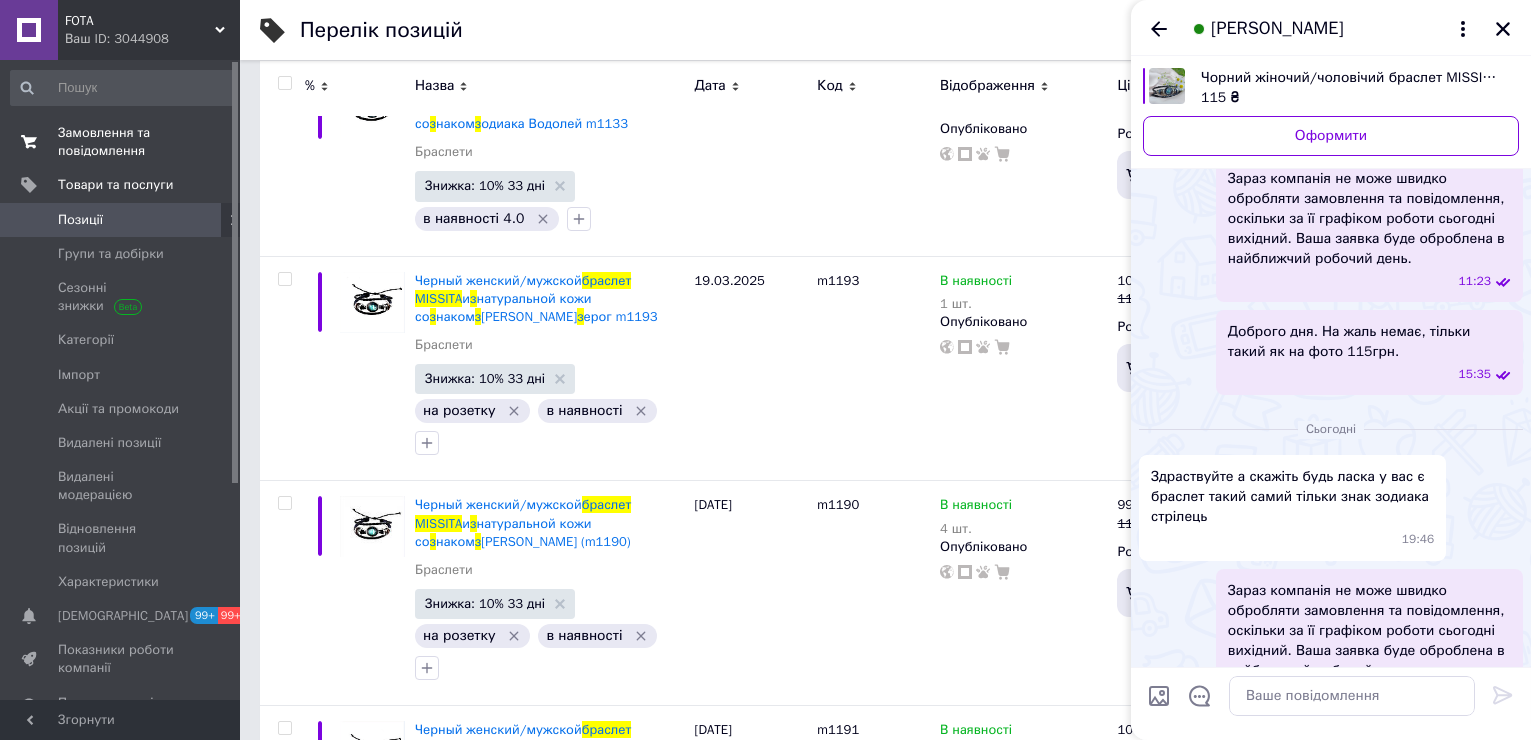 click on "Замовлення та повідомлення" at bounding box center (121, 142) 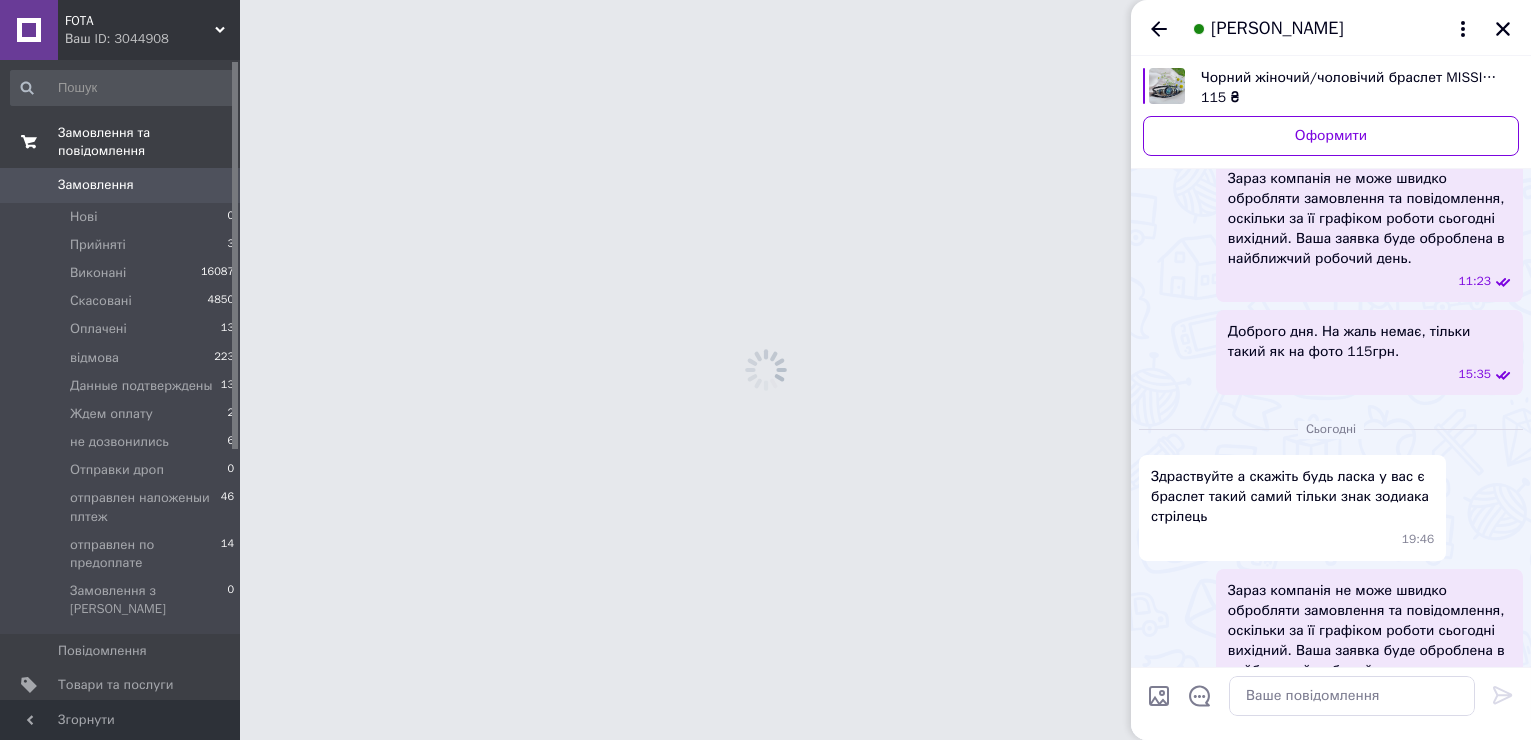 scroll, scrollTop: 0, scrollLeft: 0, axis: both 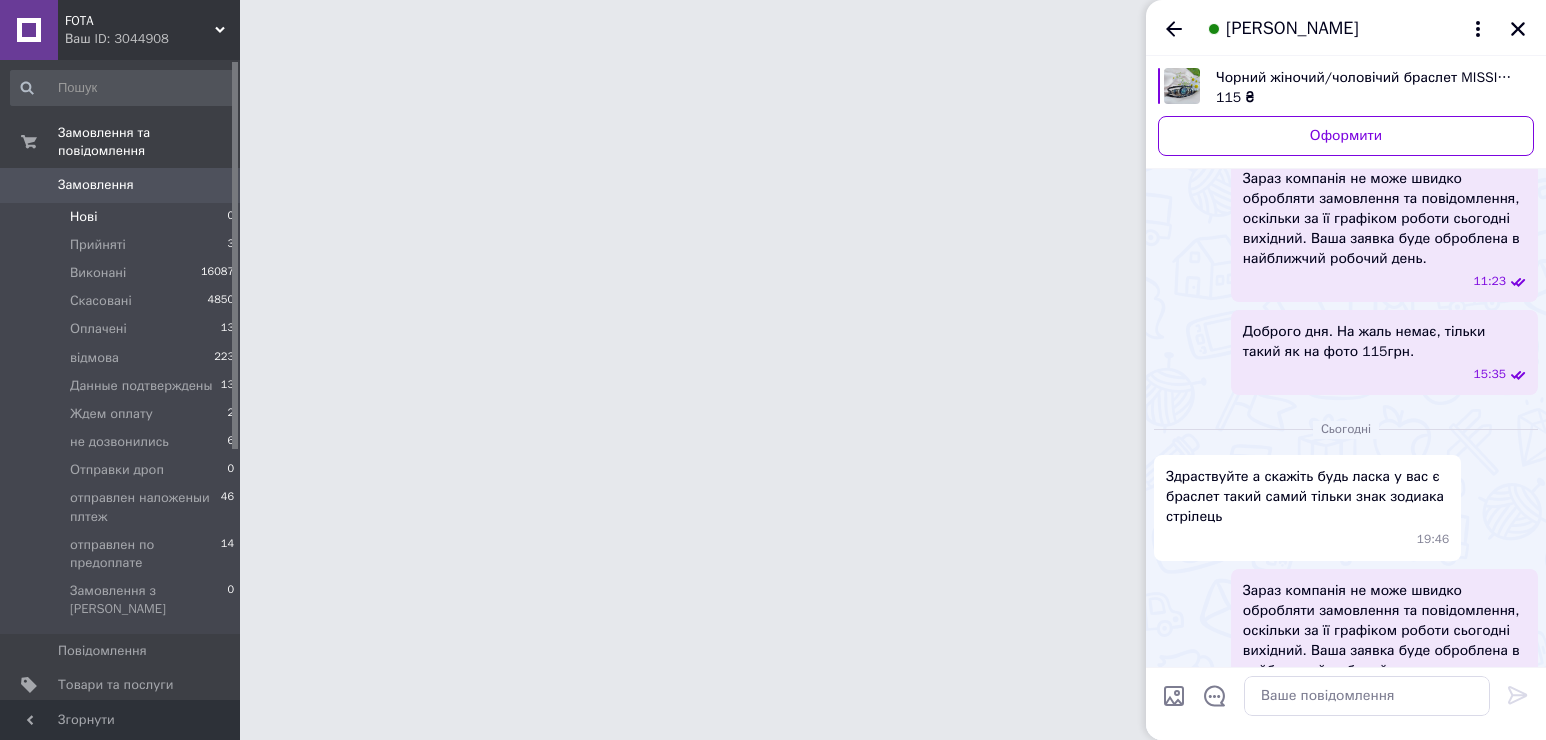 click on "Нові" at bounding box center [83, 217] 